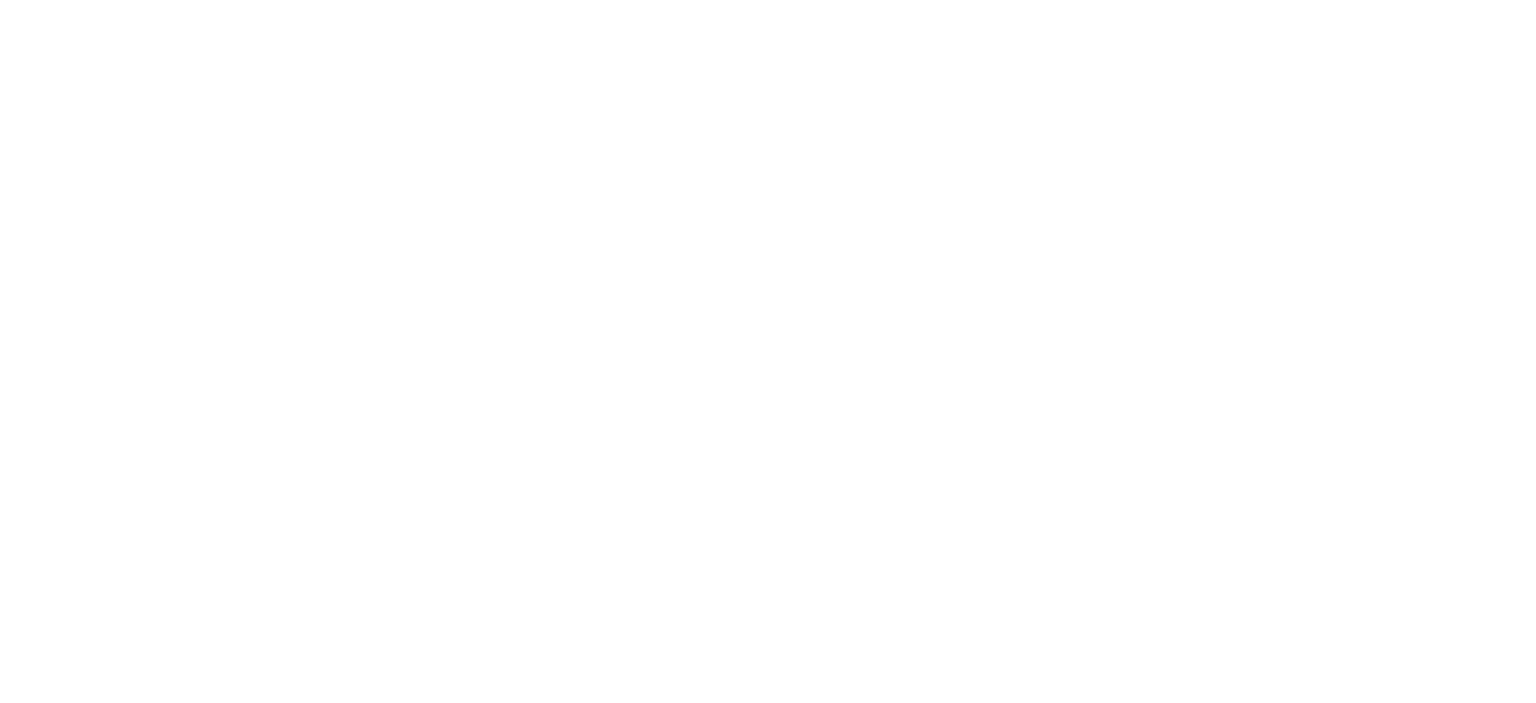 scroll, scrollTop: 0, scrollLeft: 0, axis: both 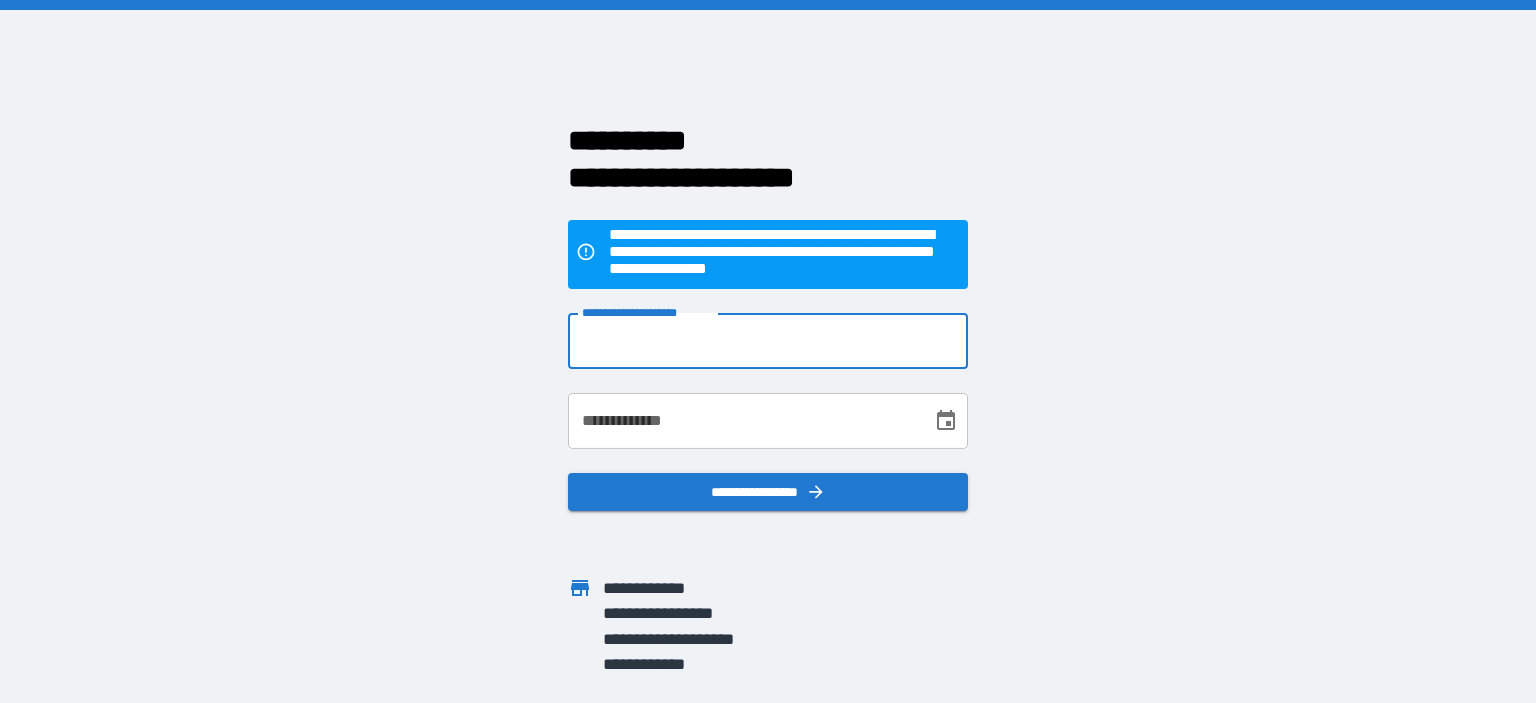 click on "**********" at bounding box center [768, 341] 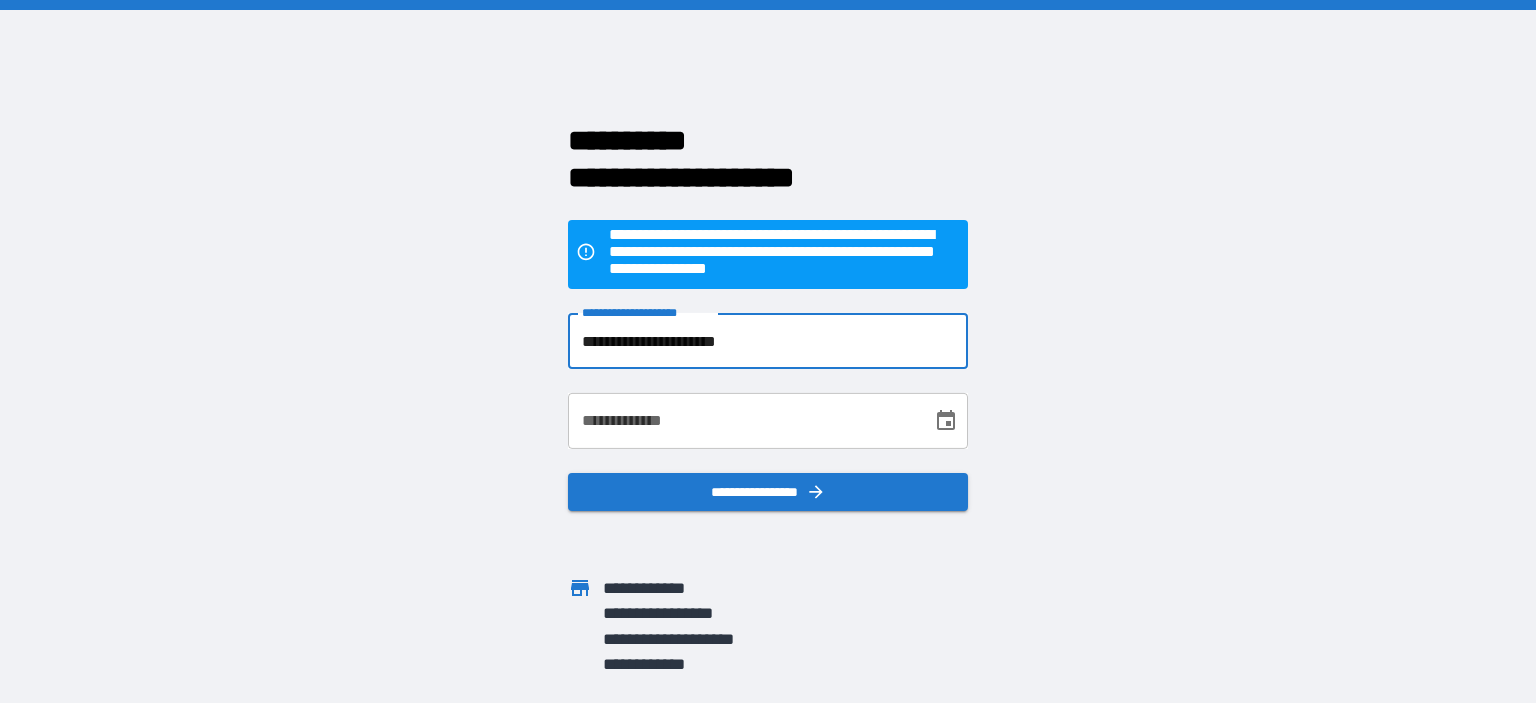 type on "**********" 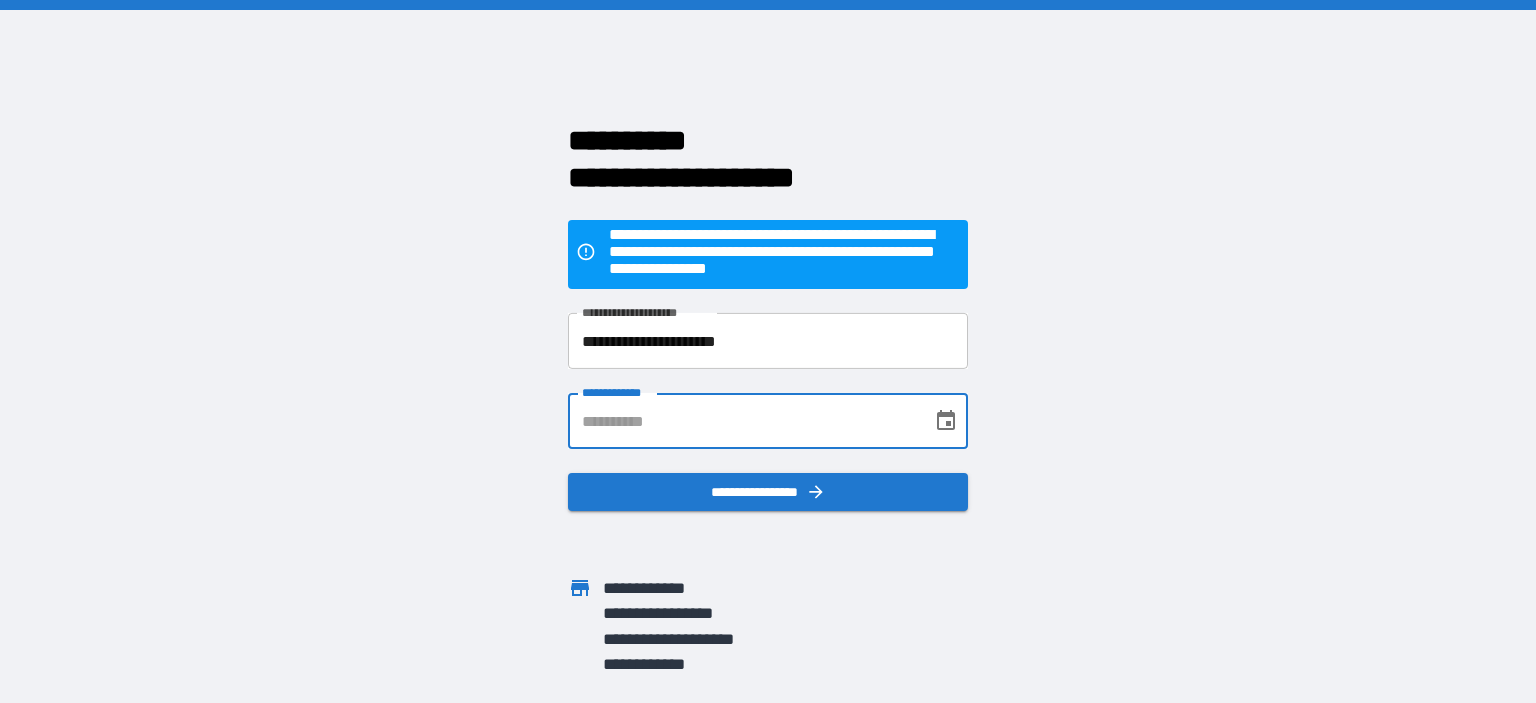 click on "**********" at bounding box center [743, 421] 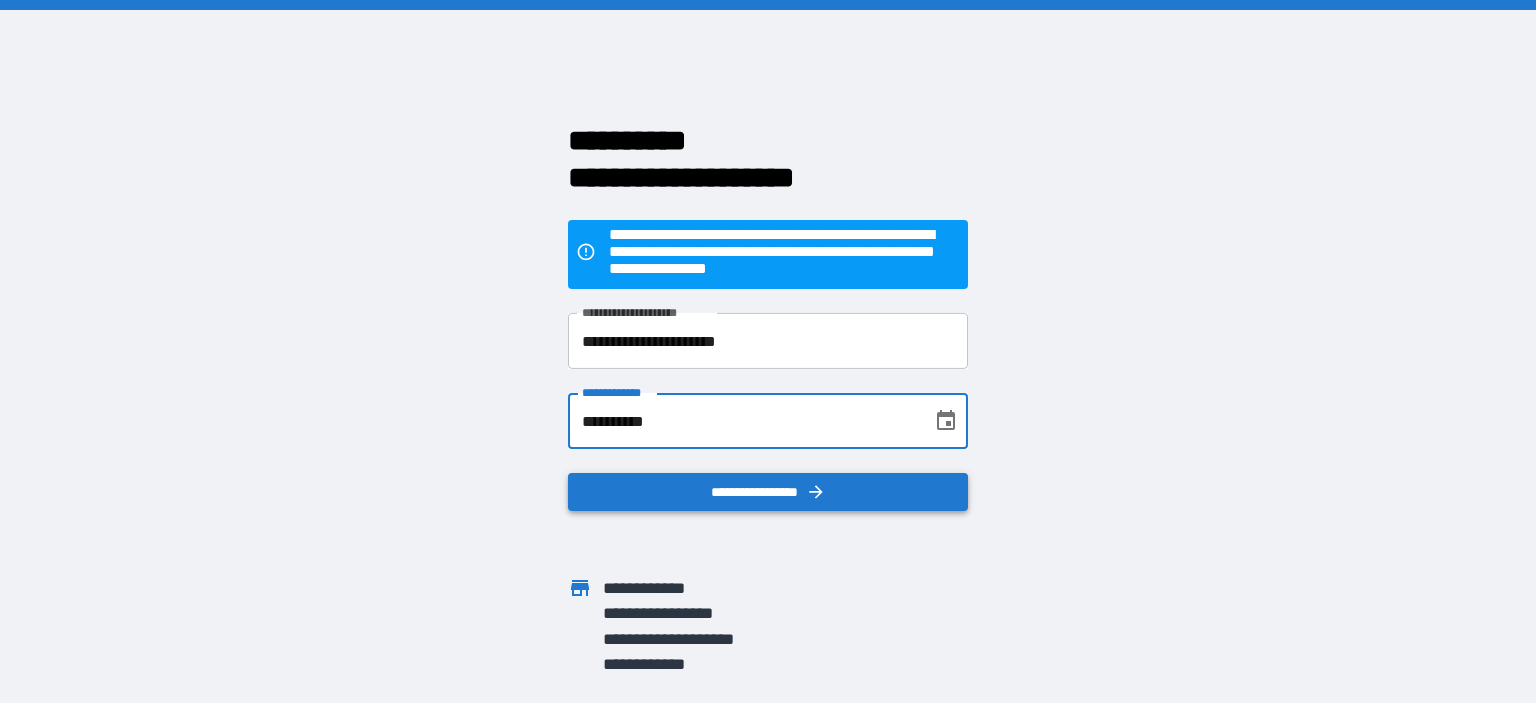 click on "**********" at bounding box center [768, 492] 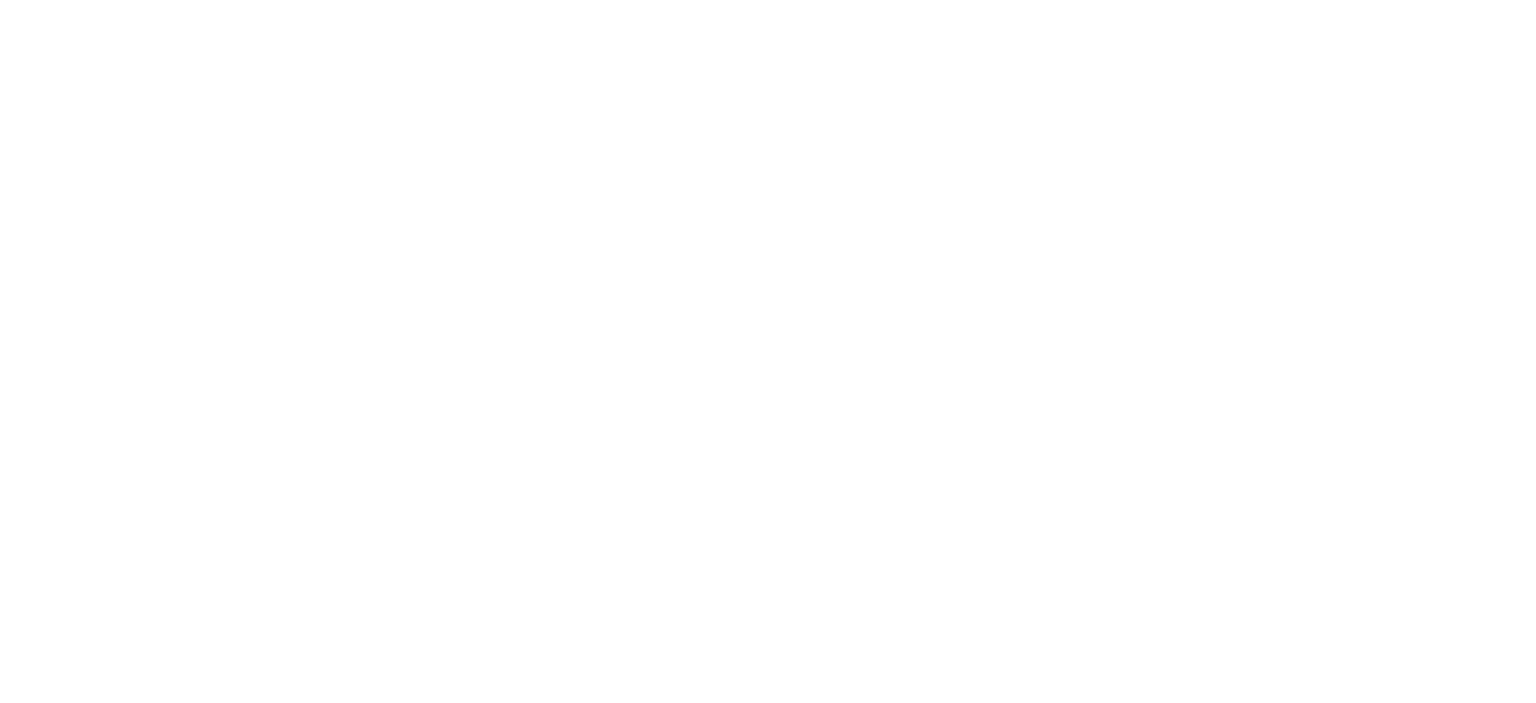 scroll, scrollTop: 0, scrollLeft: 0, axis: both 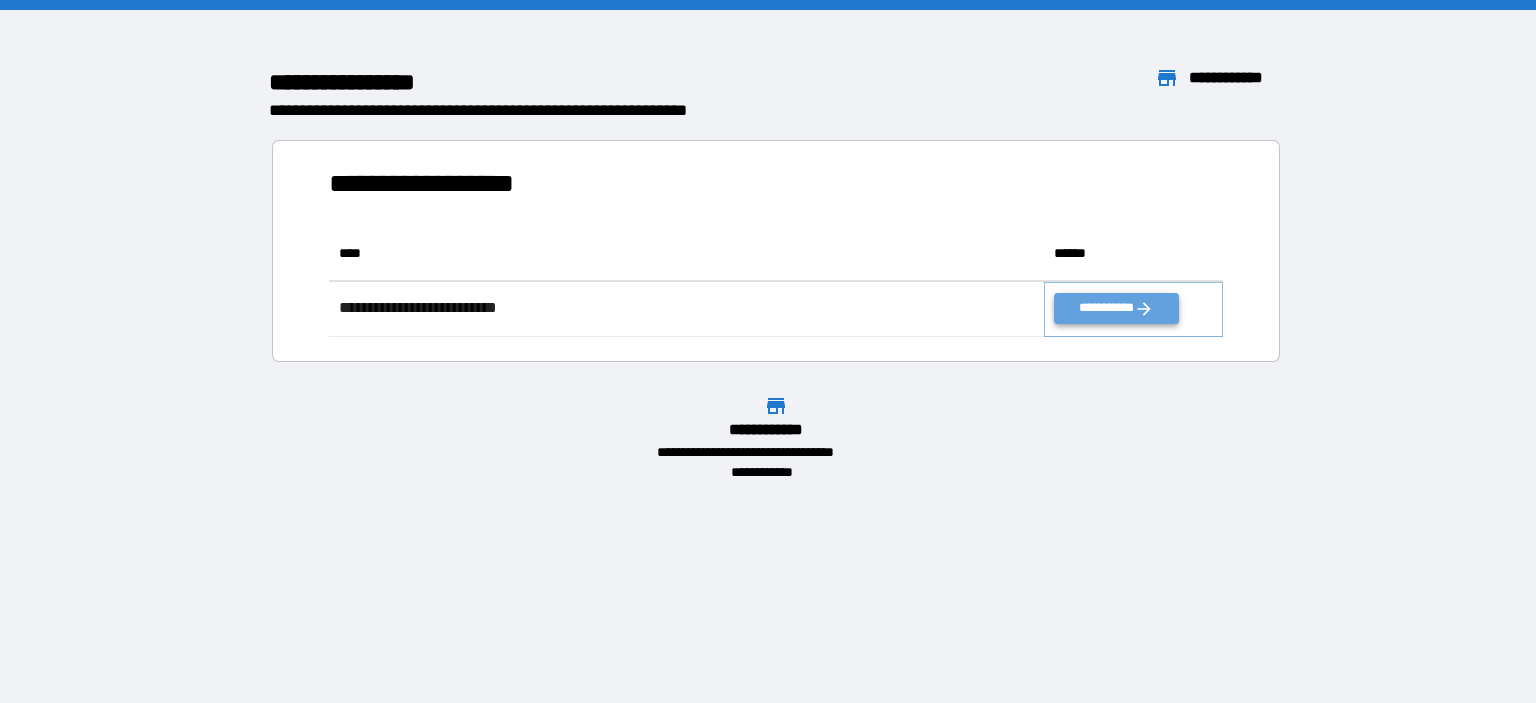 click on "**********" at bounding box center (1116, 308) 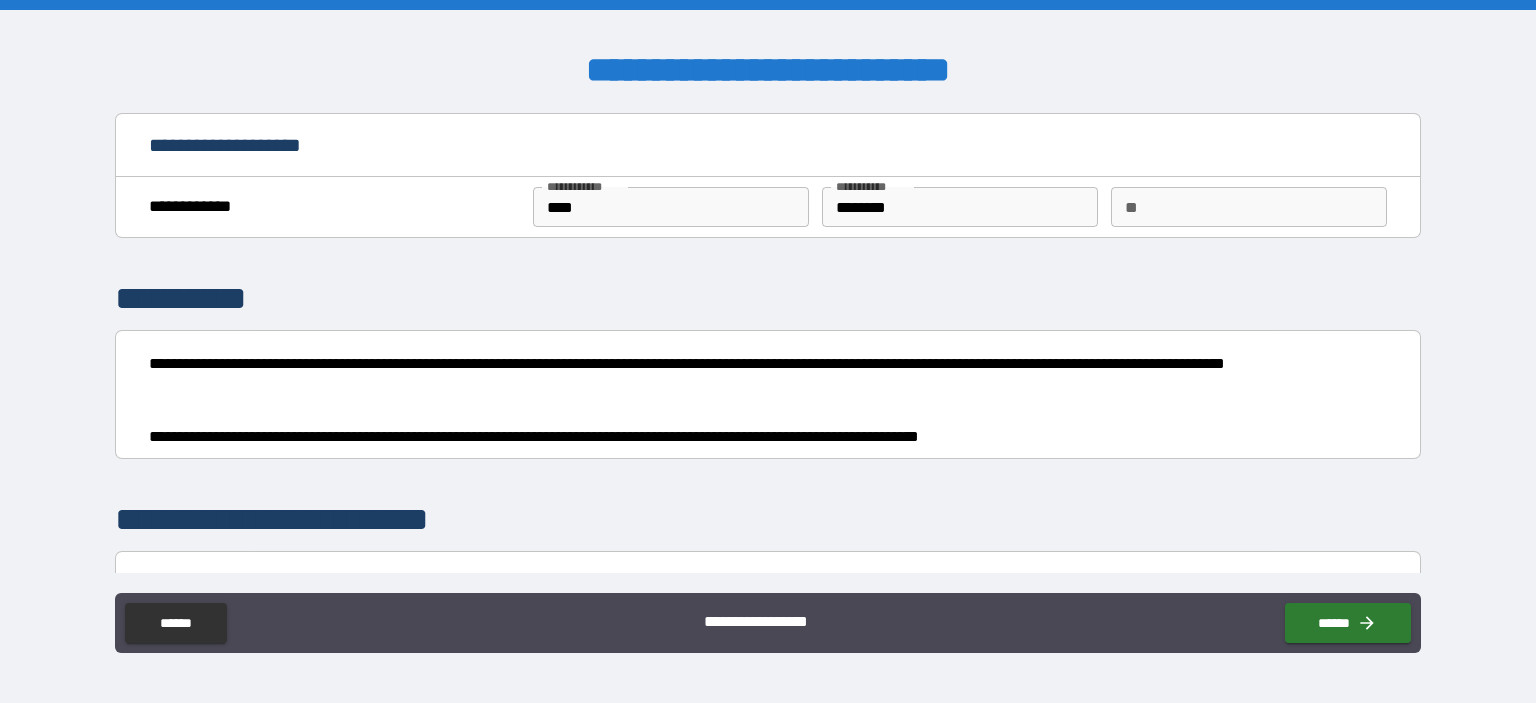 click on "**" at bounding box center (1249, 207) 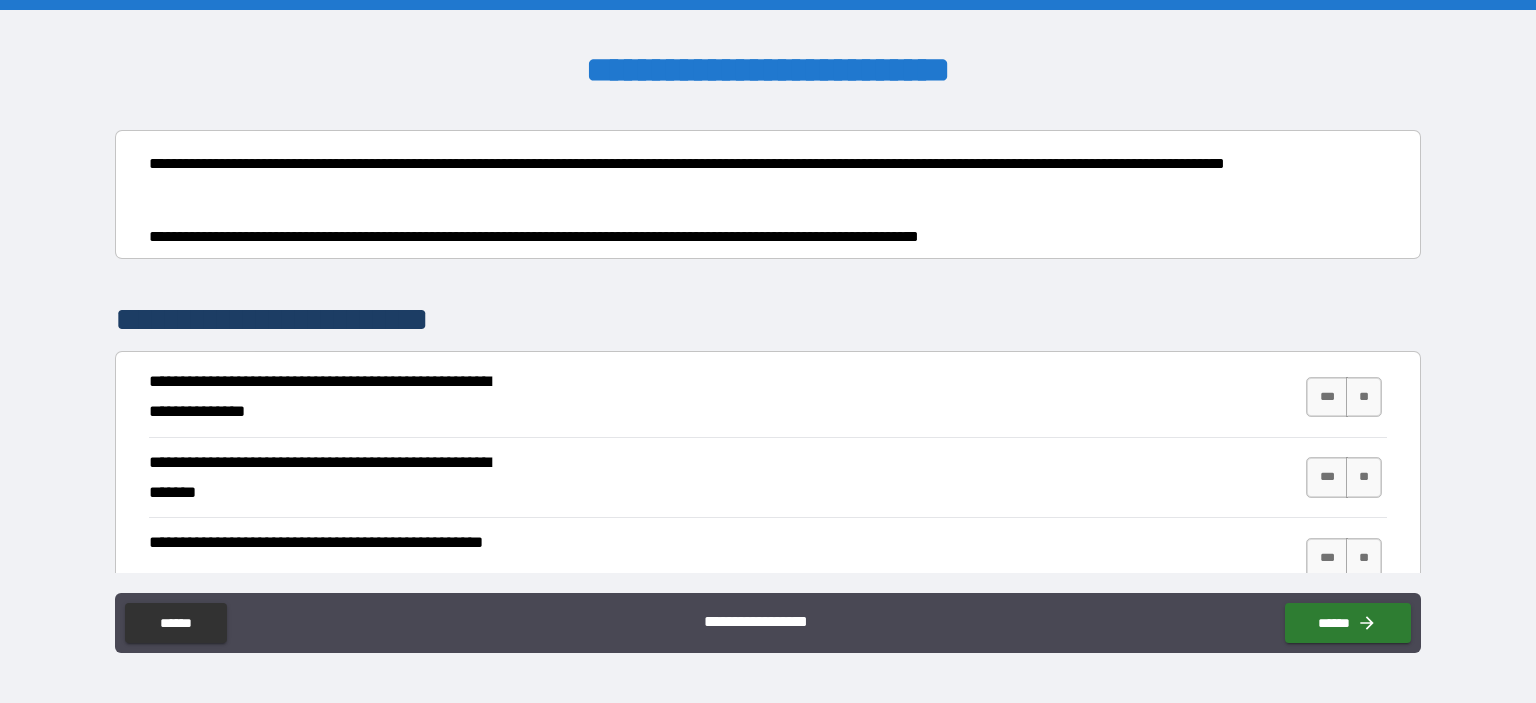 scroll, scrollTop: 300, scrollLeft: 0, axis: vertical 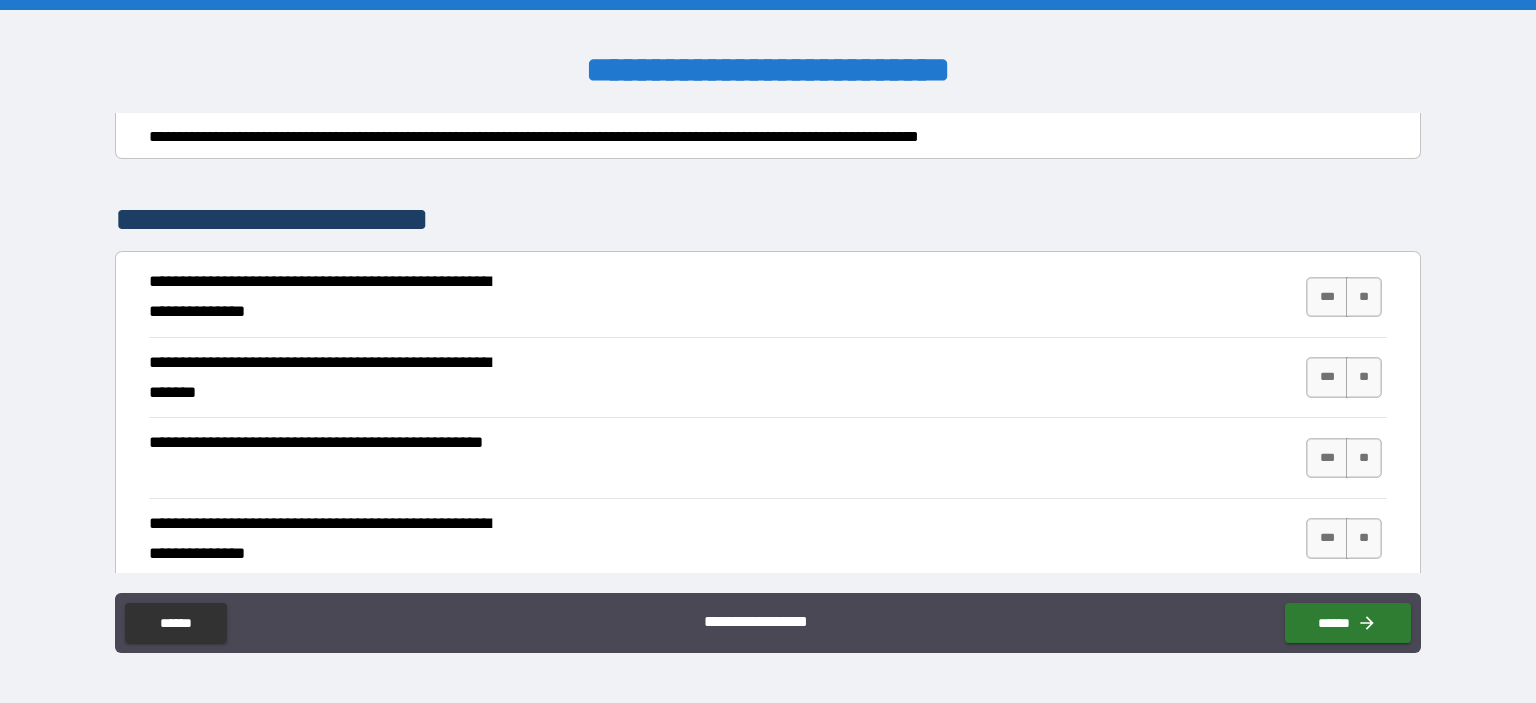 type on "*" 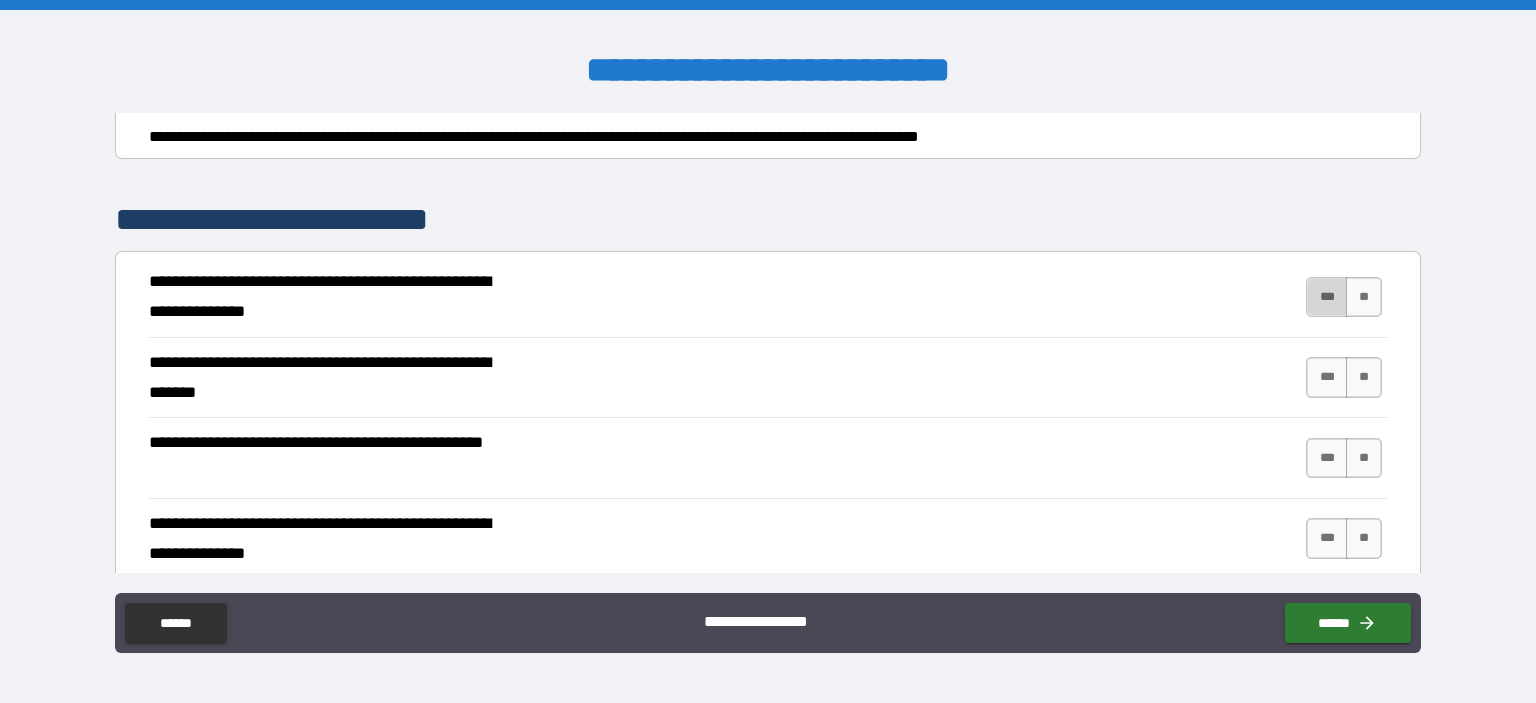 click on "***" at bounding box center [1327, 297] 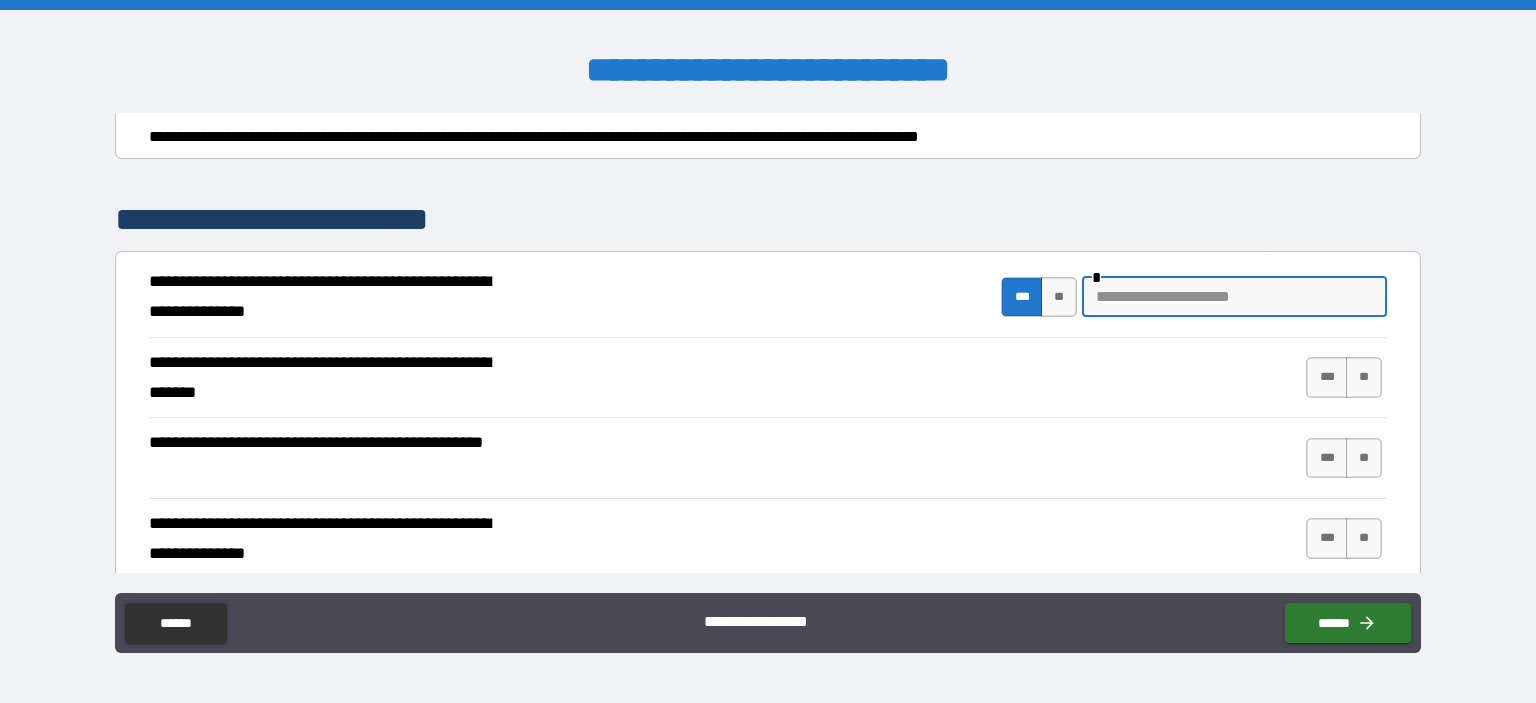 click at bounding box center [1234, 297] 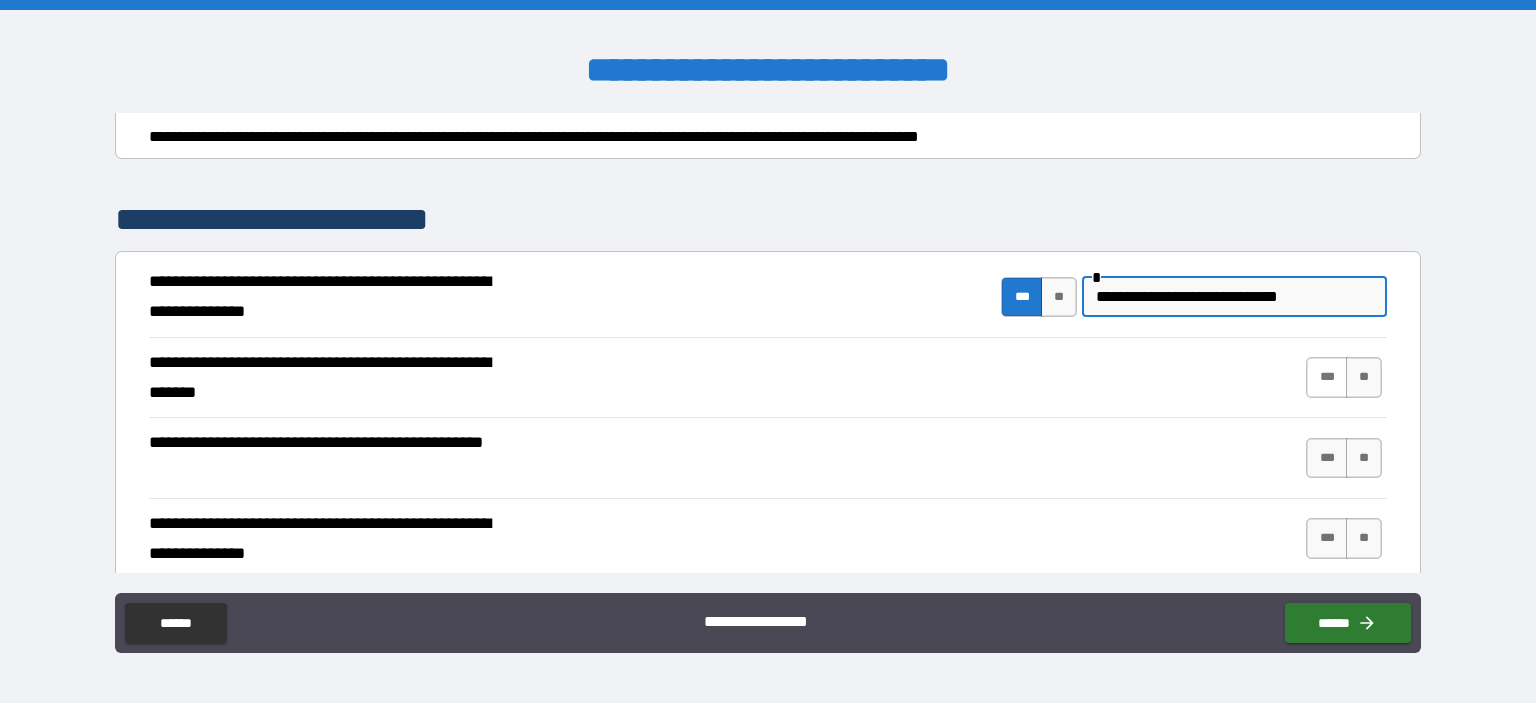 type on "**********" 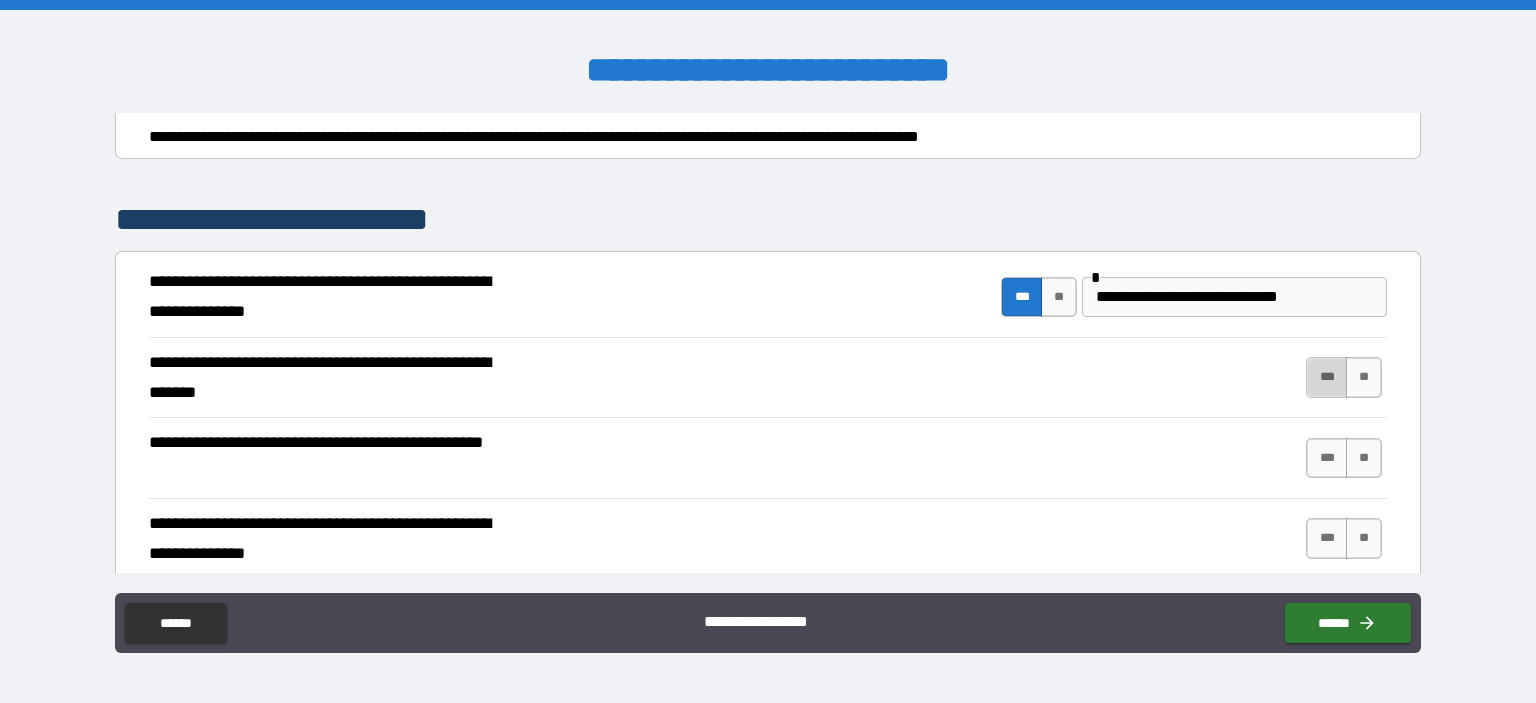 click on "***" at bounding box center [1327, 377] 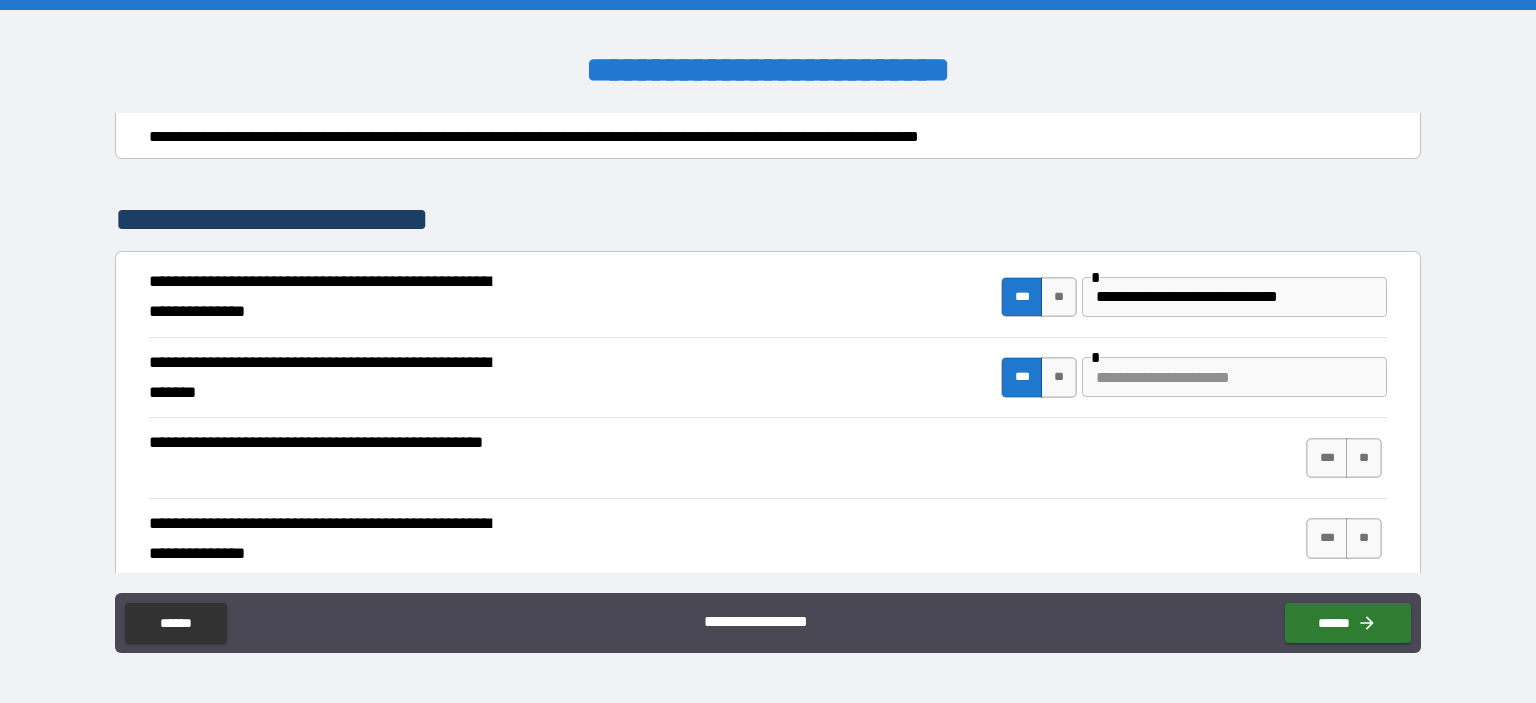 click at bounding box center (1234, 377) 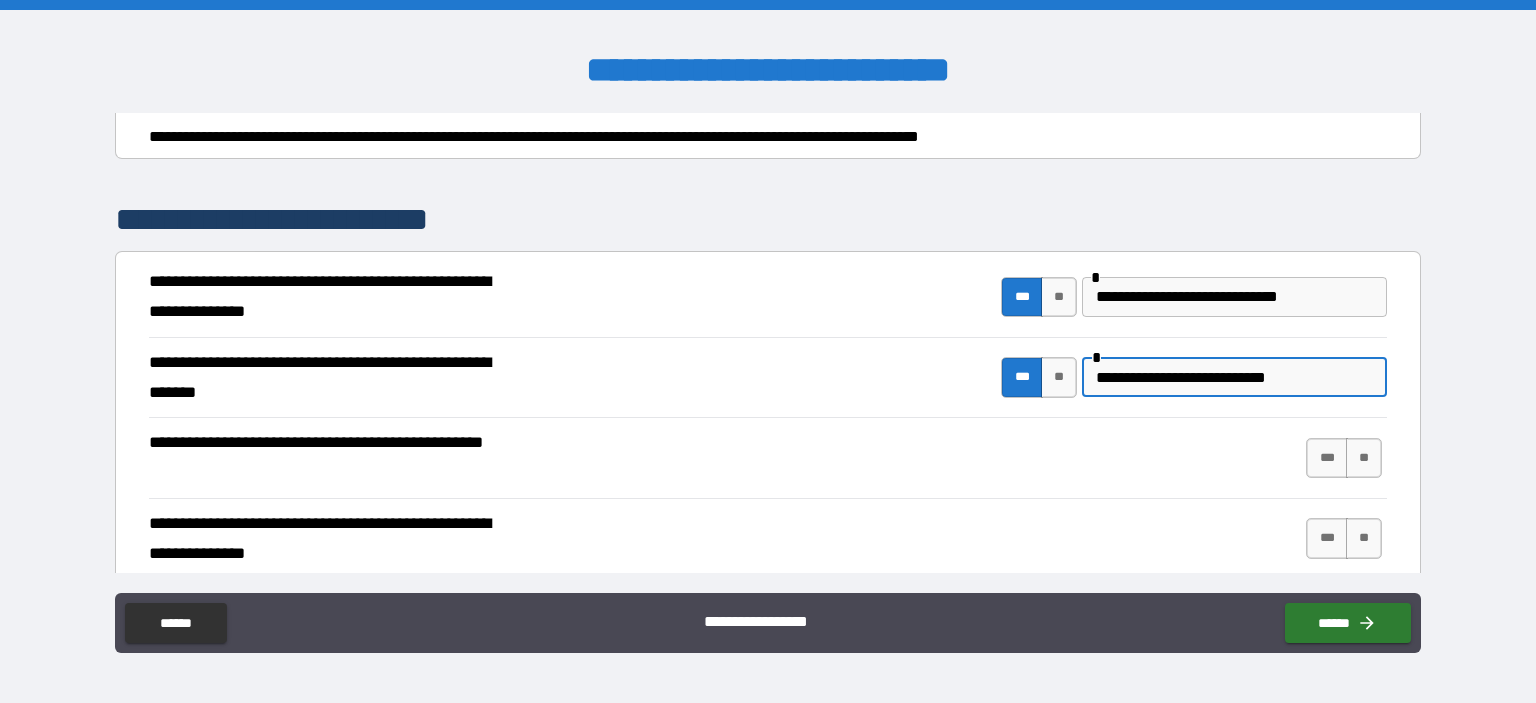 click on "**********" at bounding box center [1234, 377] 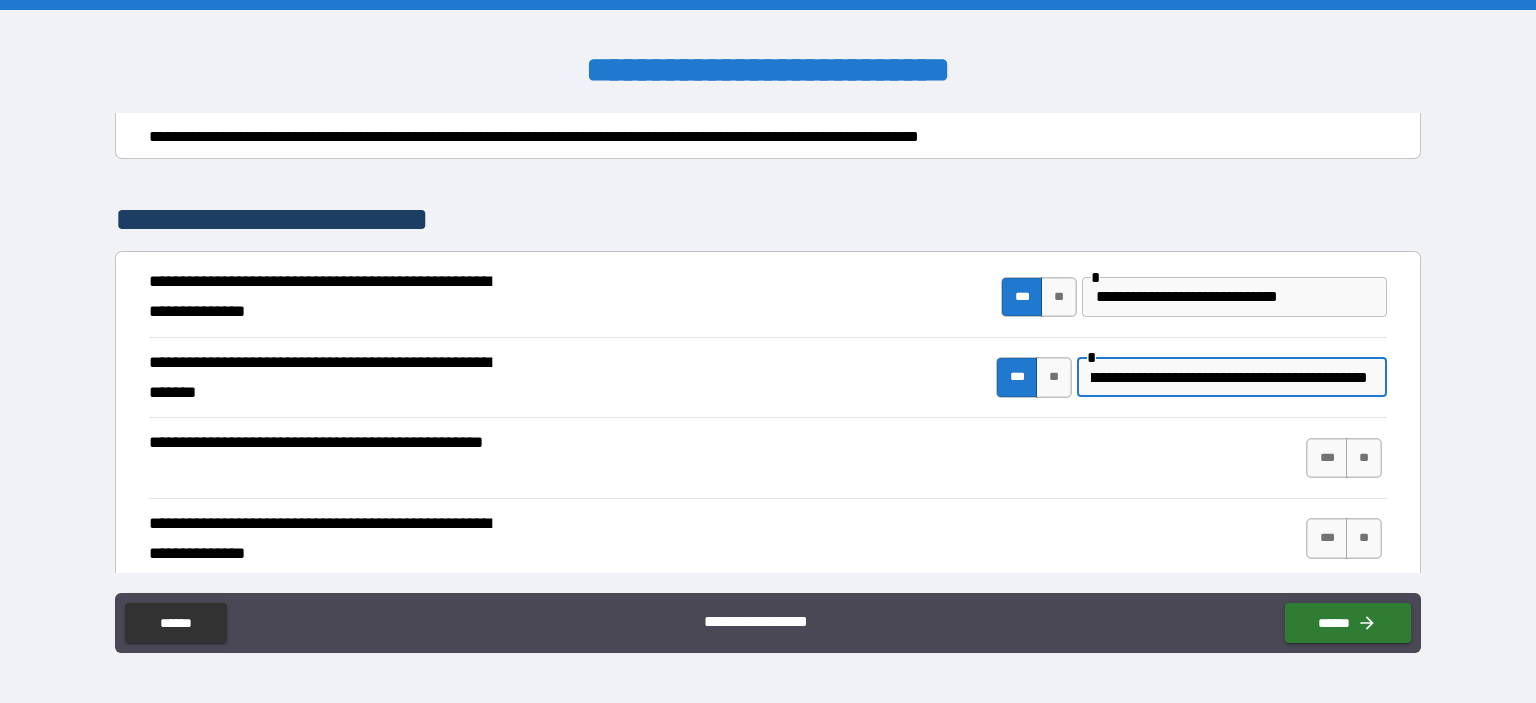 scroll, scrollTop: 0, scrollLeft: 181, axis: horizontal 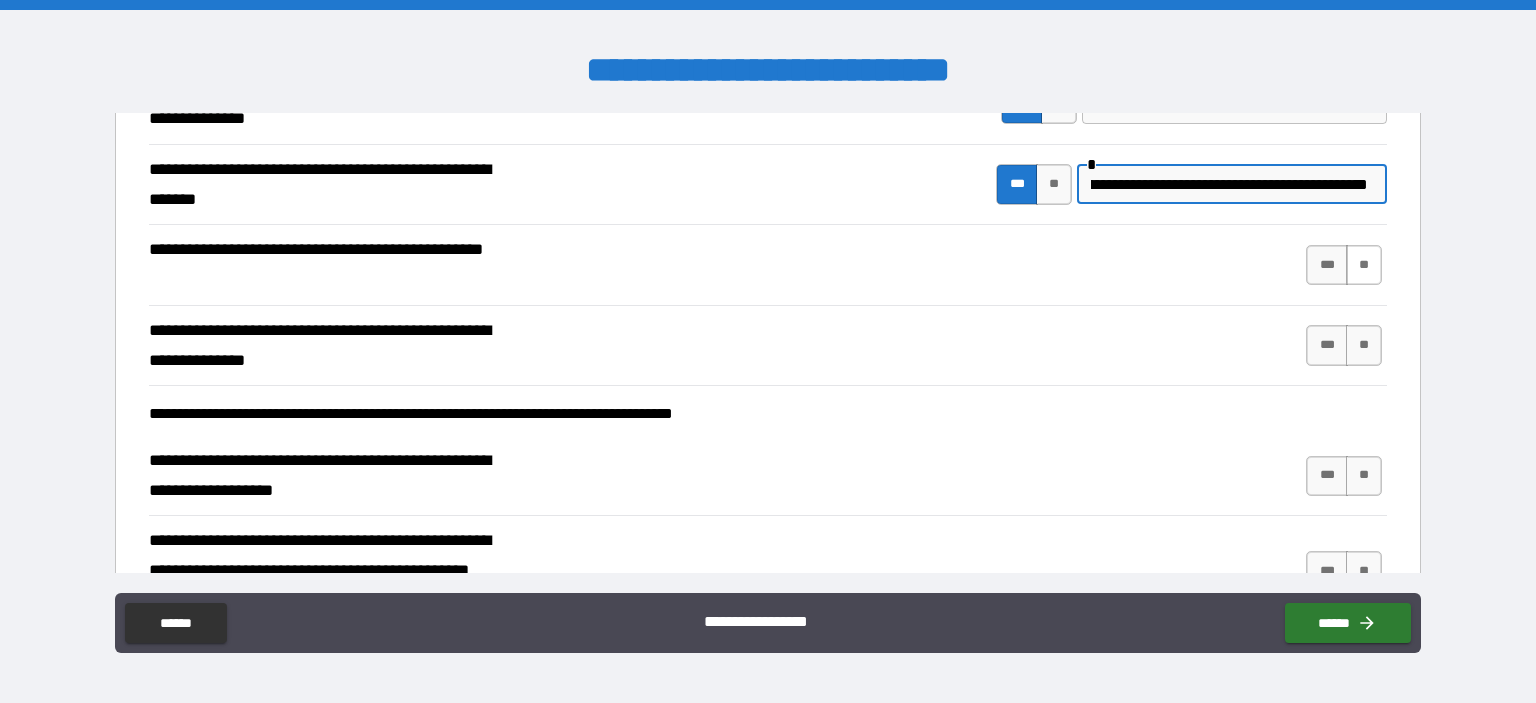 type on "**********" 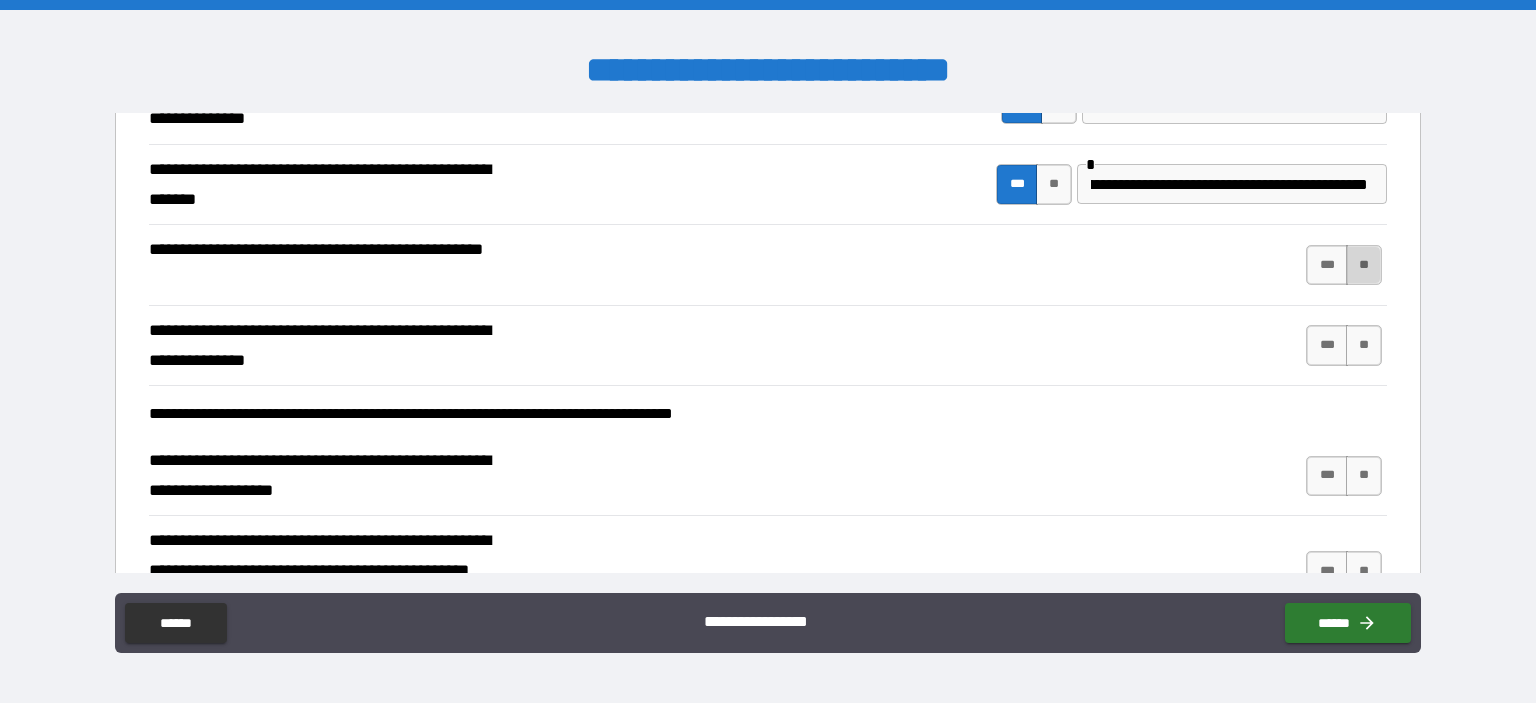 click on "**" at bounding box center (1364, 265) 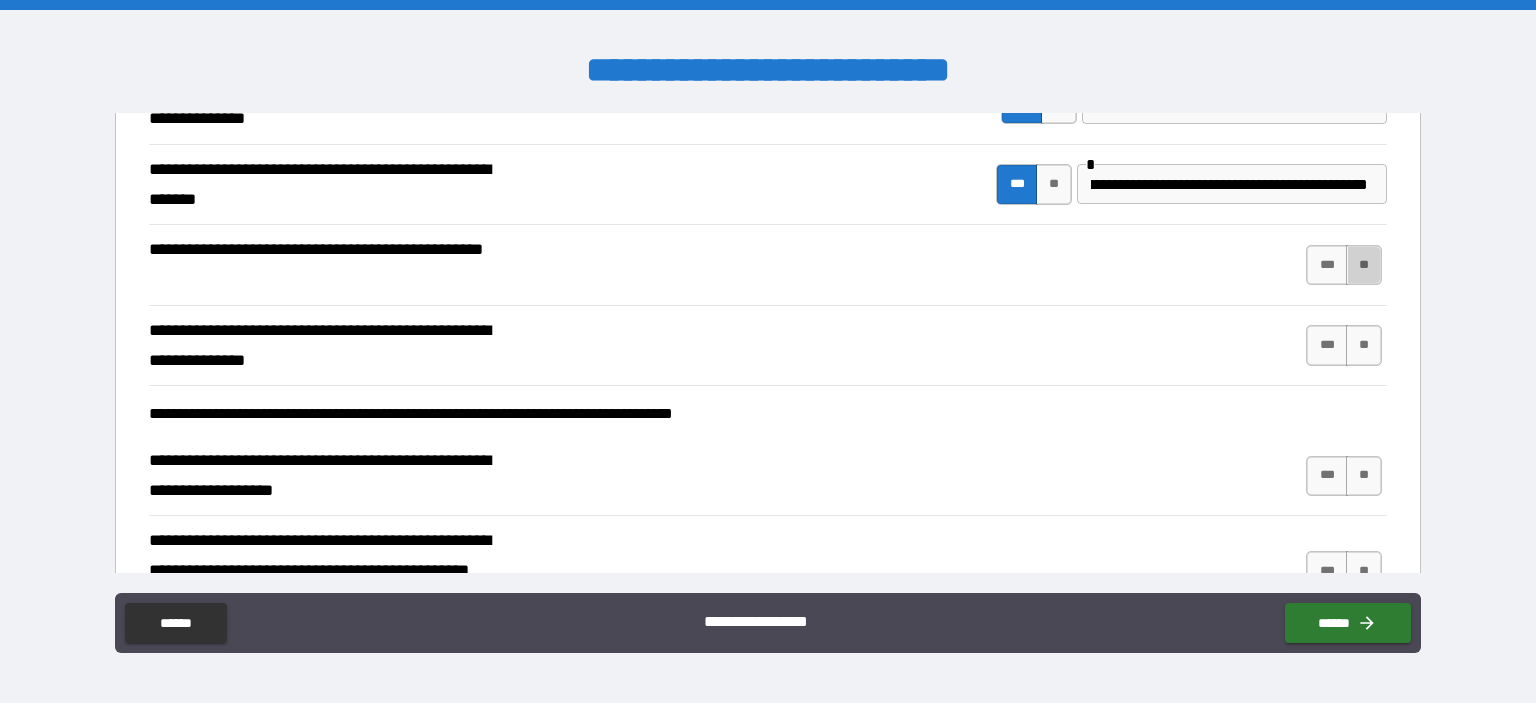 scroll, scrollTop: 0, scrollLeft: 0, axis: both 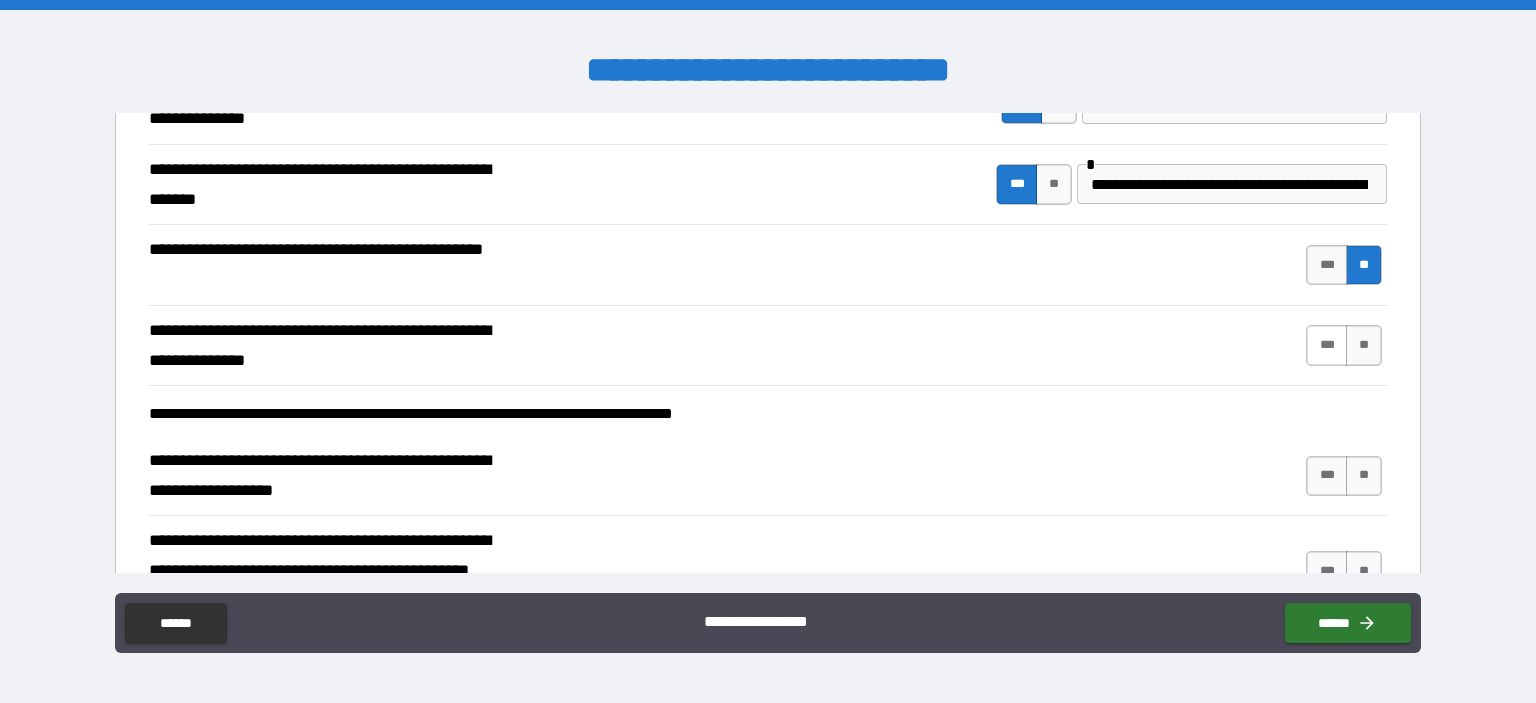 click on "***" at bounding box center (1327, 345) 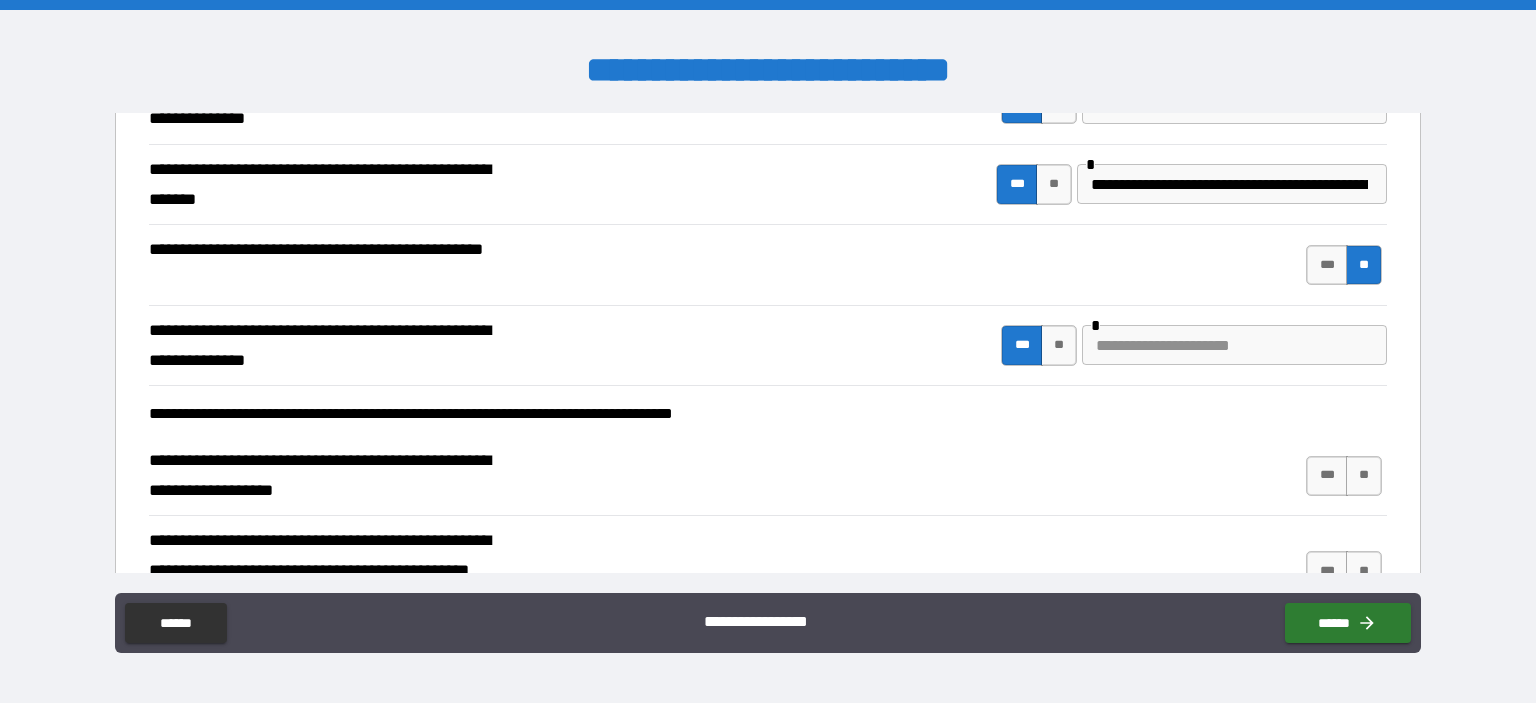 type on "****" 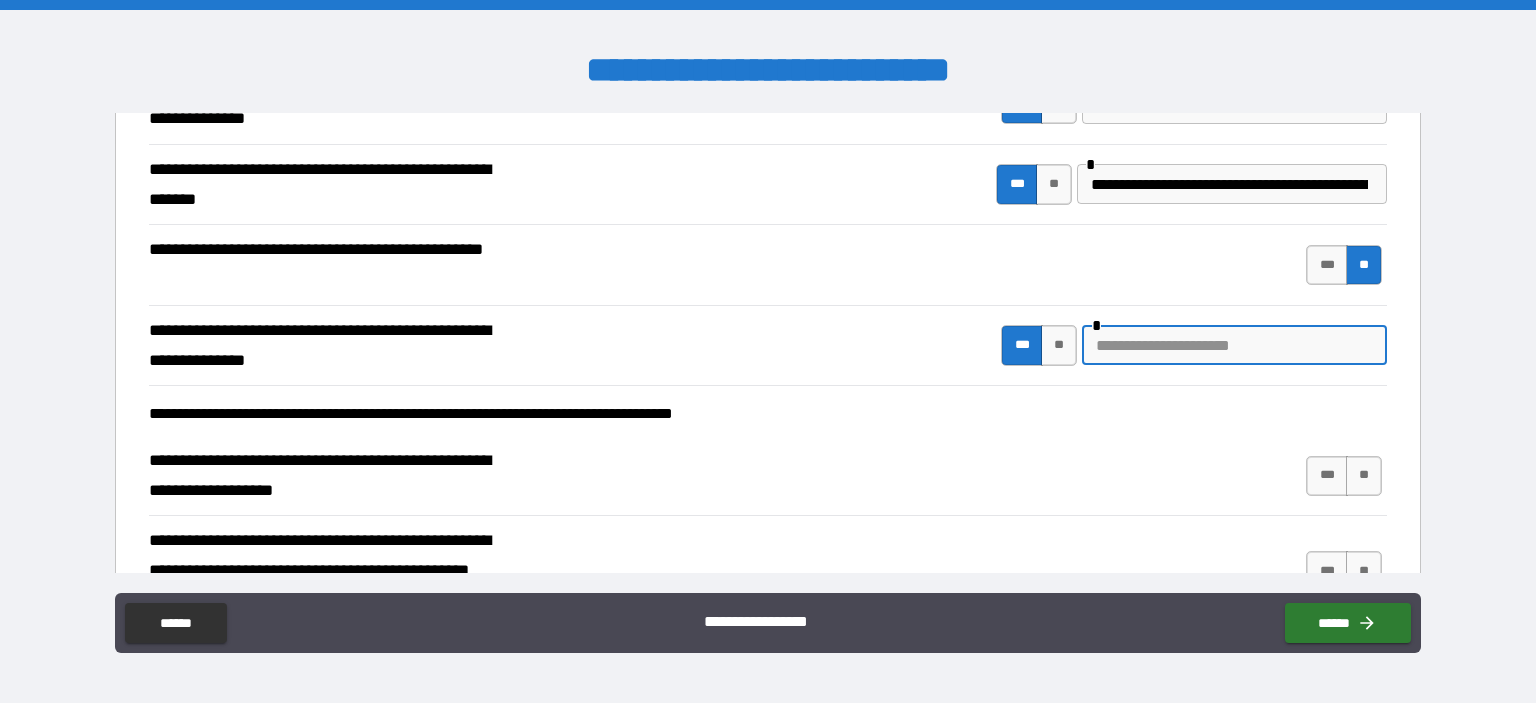 click at bounding box center [1234, 345] 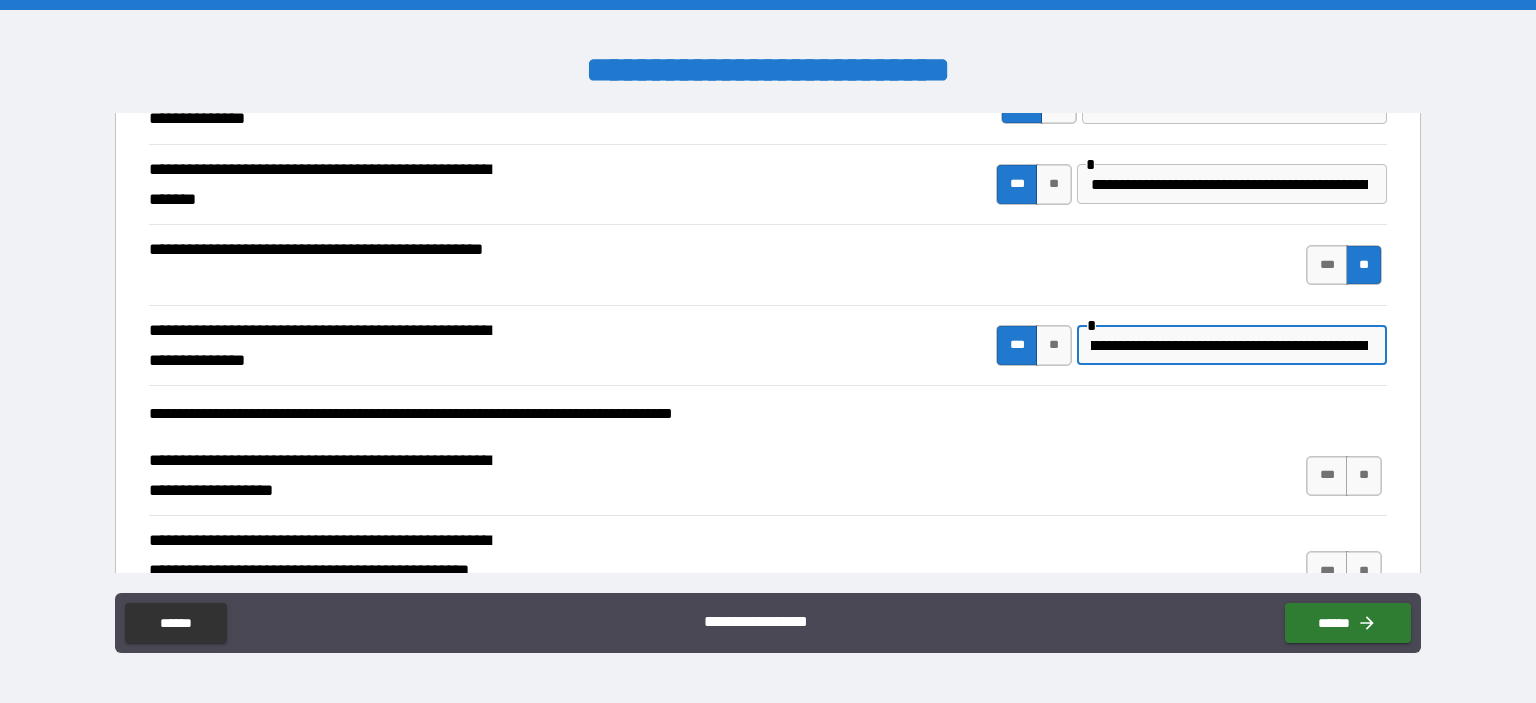 scroll, scrollTop: 0, scrollLeft: 252, axis: horizontal 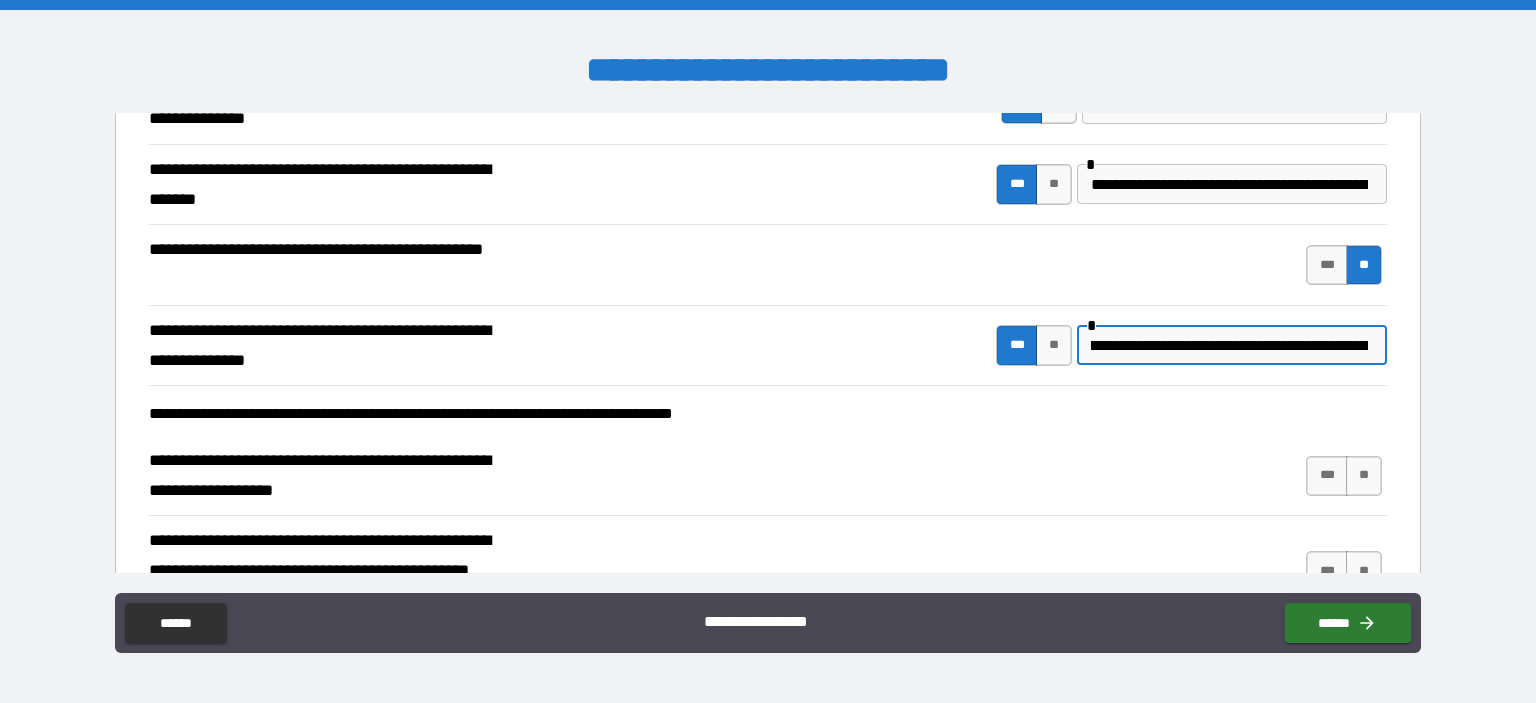 click on "**********" at bounding box center [1229, 345] 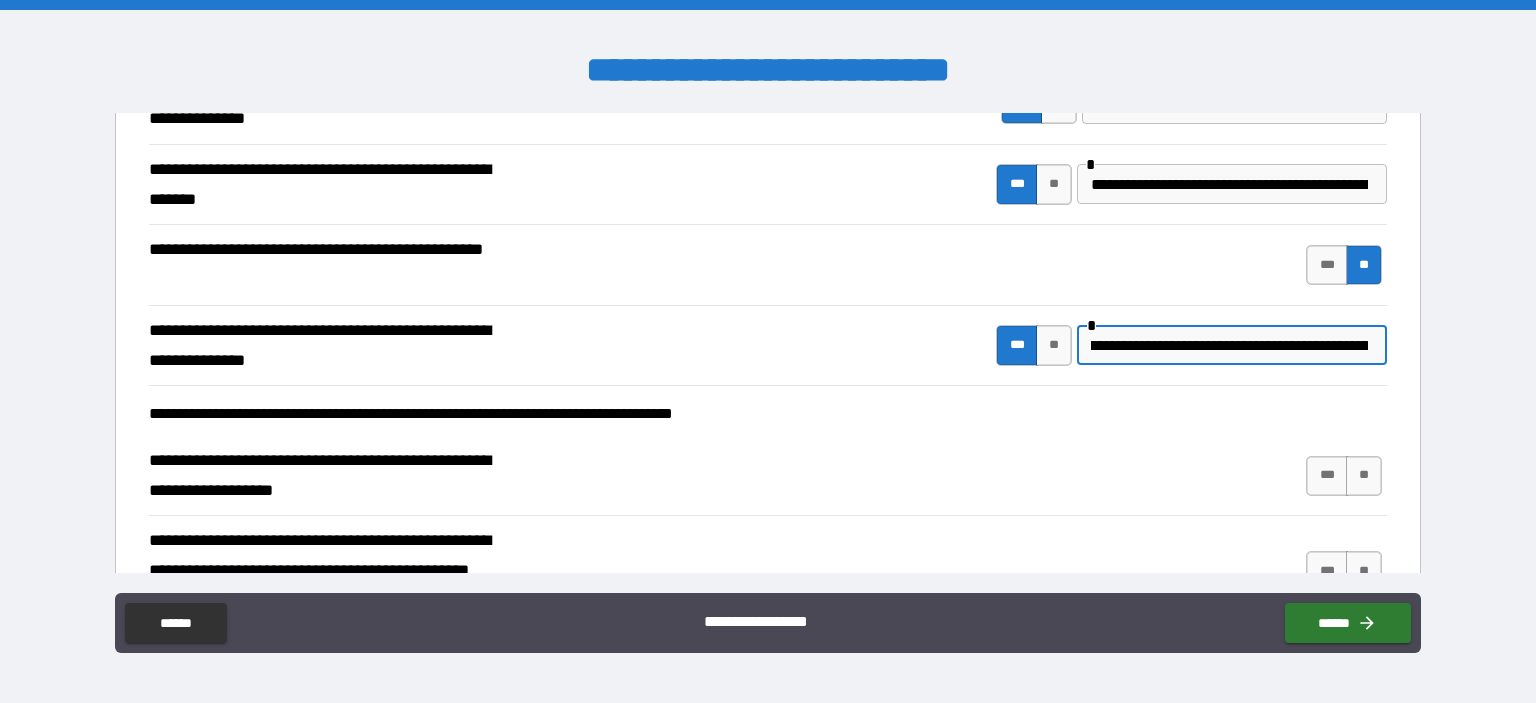 scroll, scrollTop: 0, scrollLeft: 374, axis: horizontal 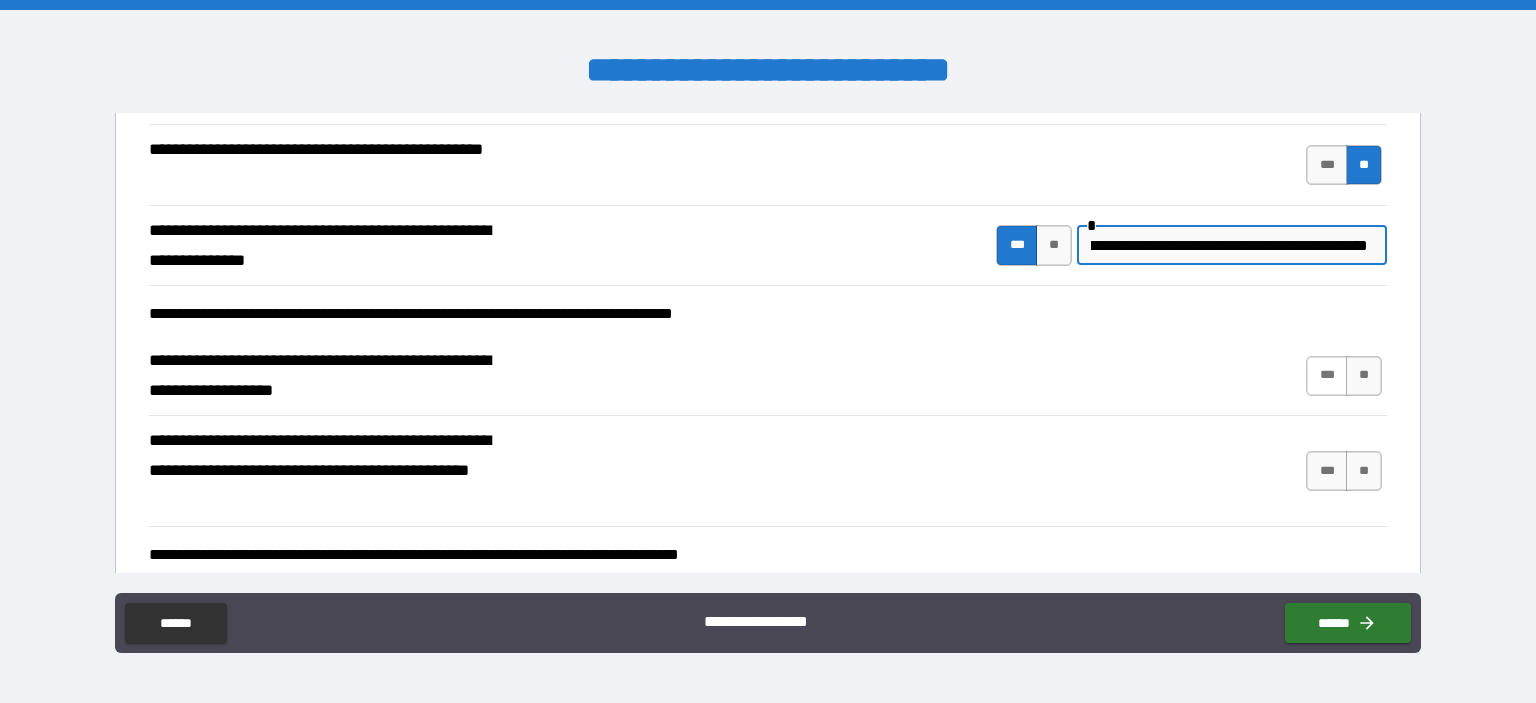 type on "**********" 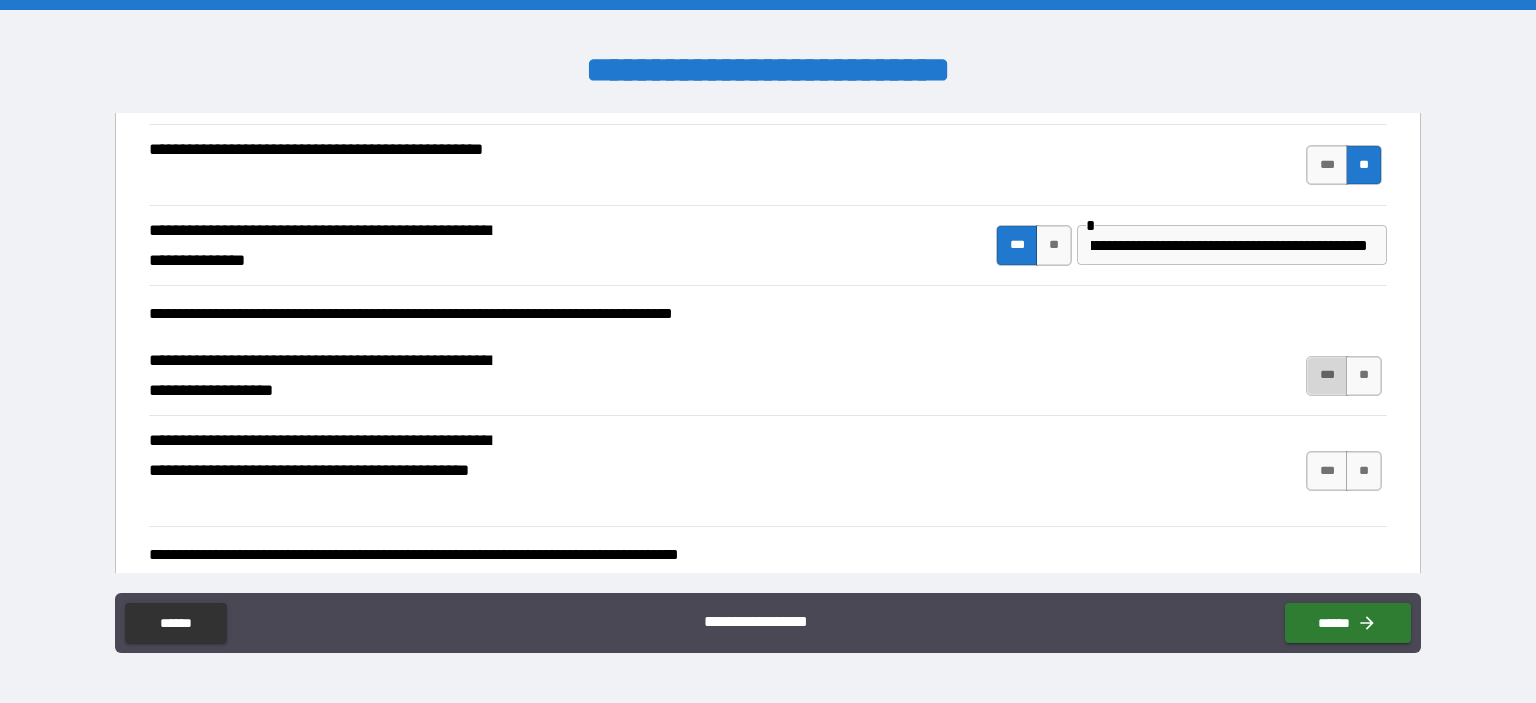 click on "***" at bounding box center (1327, 376) 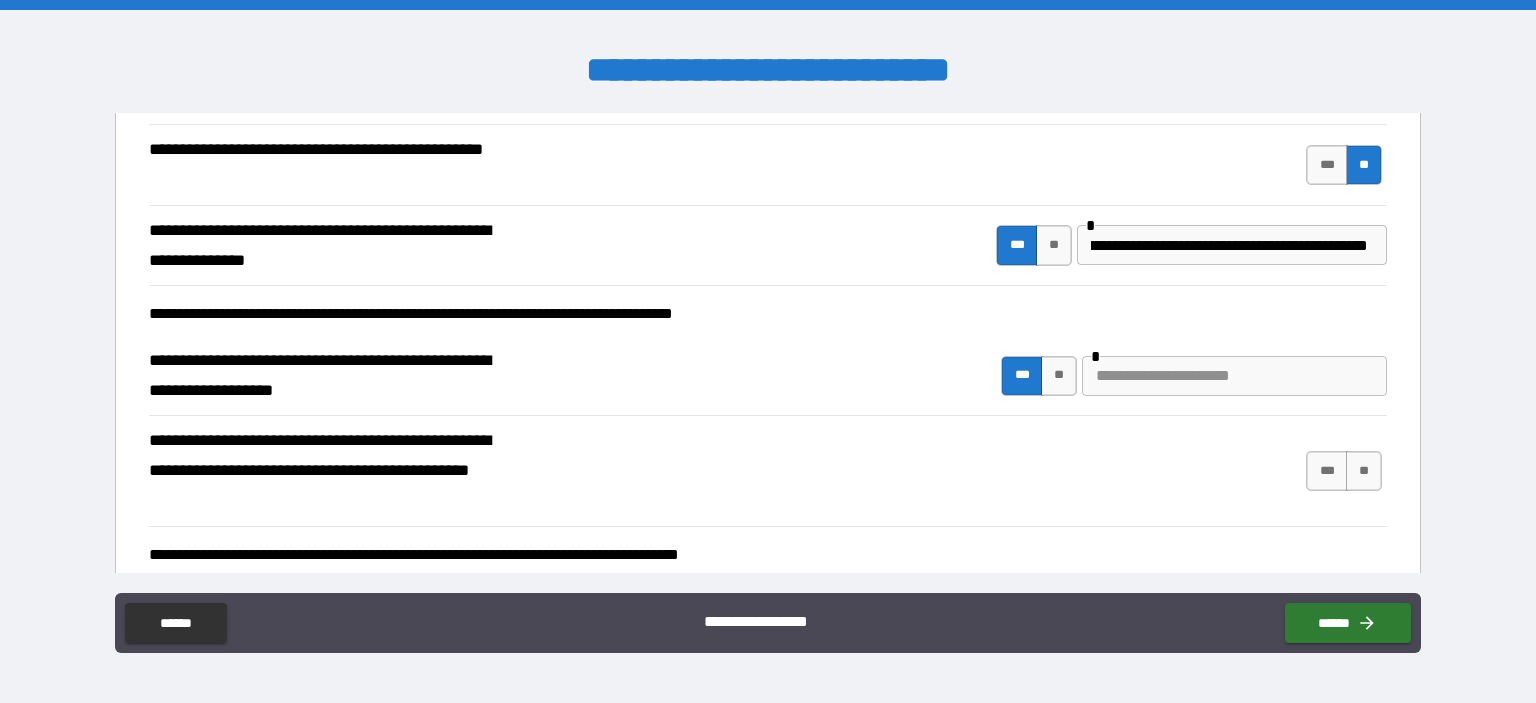 scroll, scrollTop: 0, scrollLeft: 0, axis: both 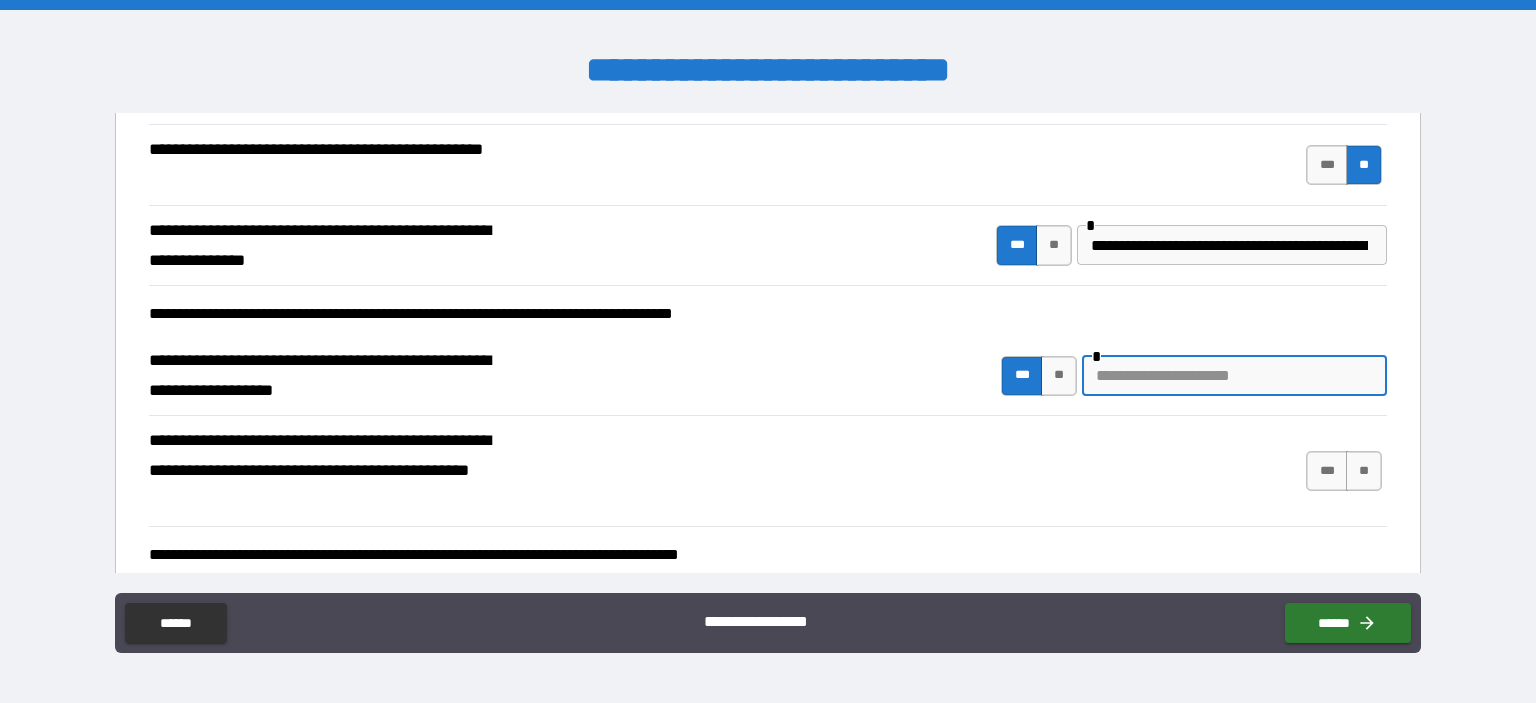 click at bounding box center (1234, 376) 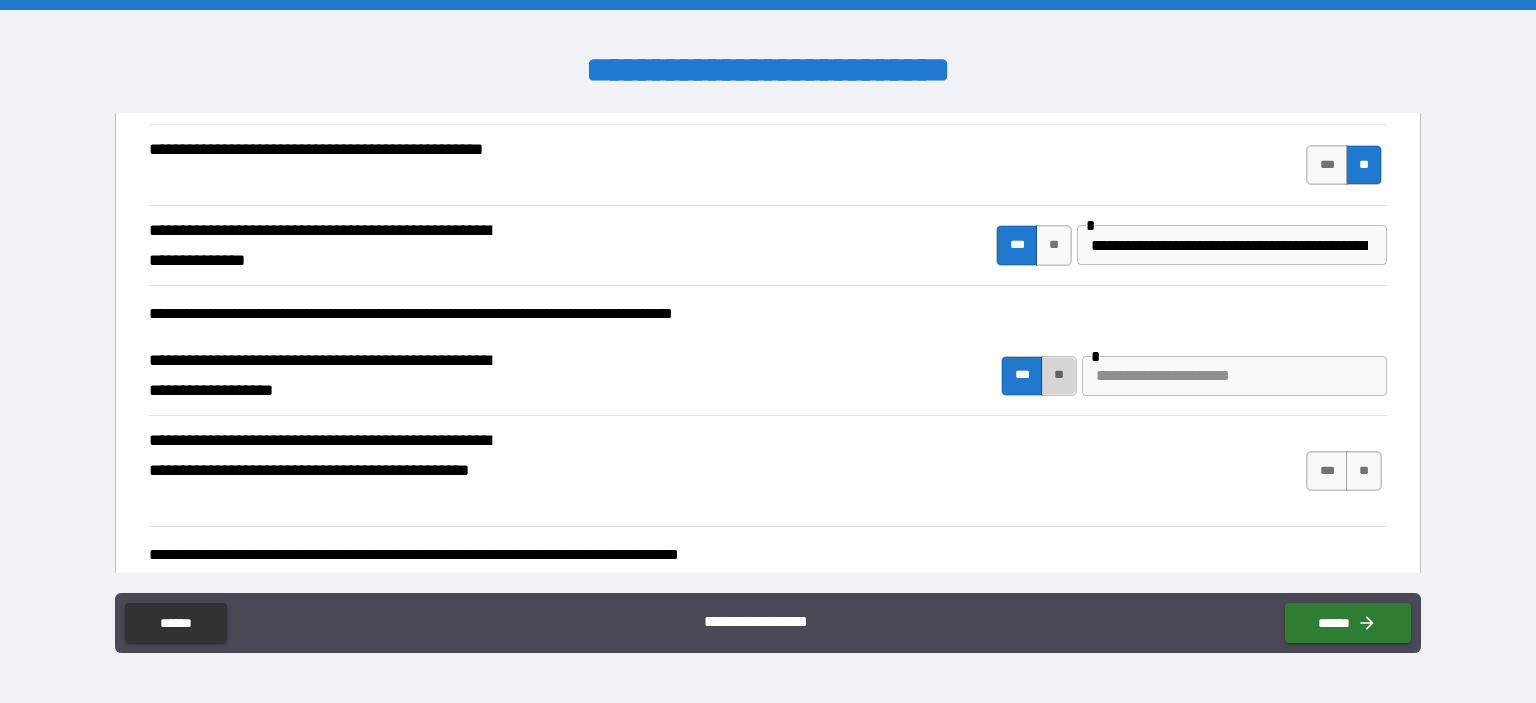 click on "**" at bounding box center [1059, 376] 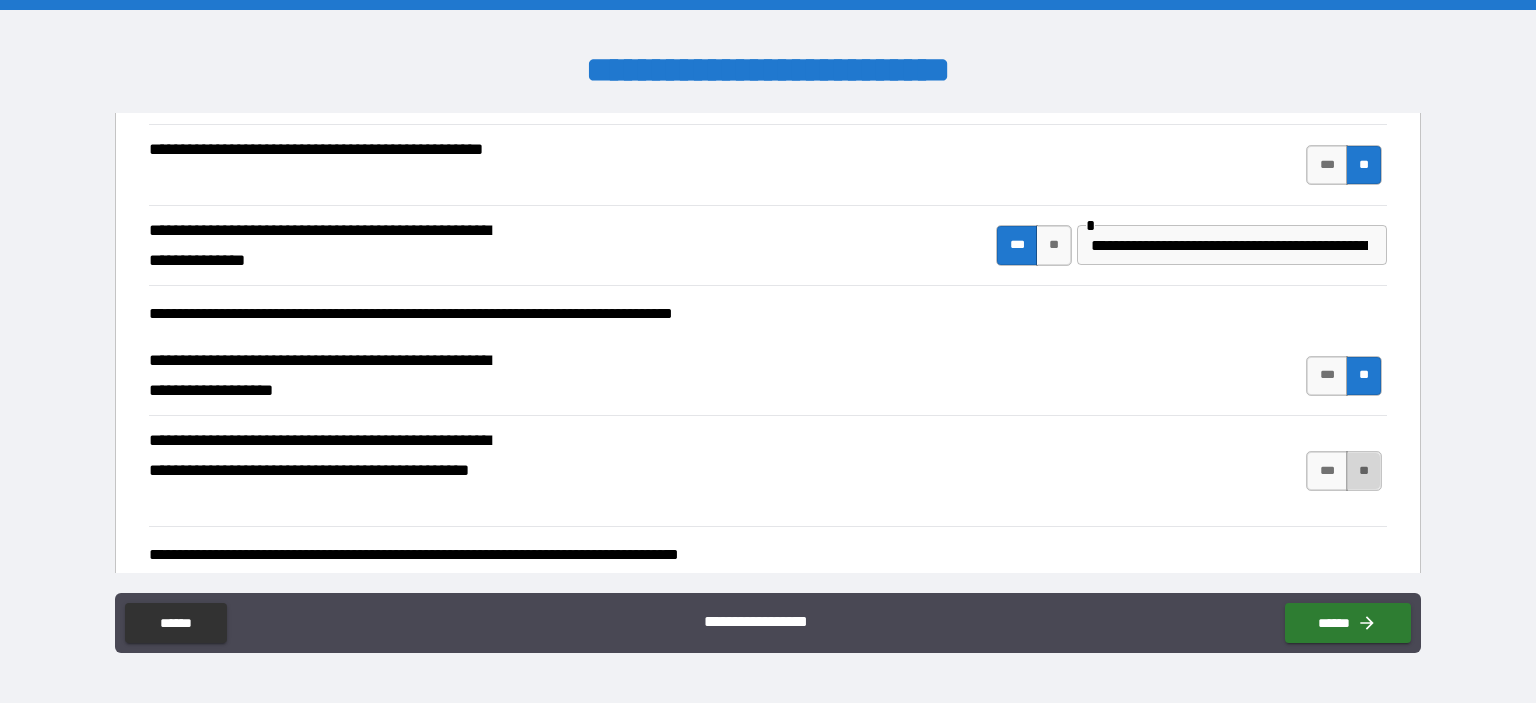 click on "**" at bounding box center (1364, 471) 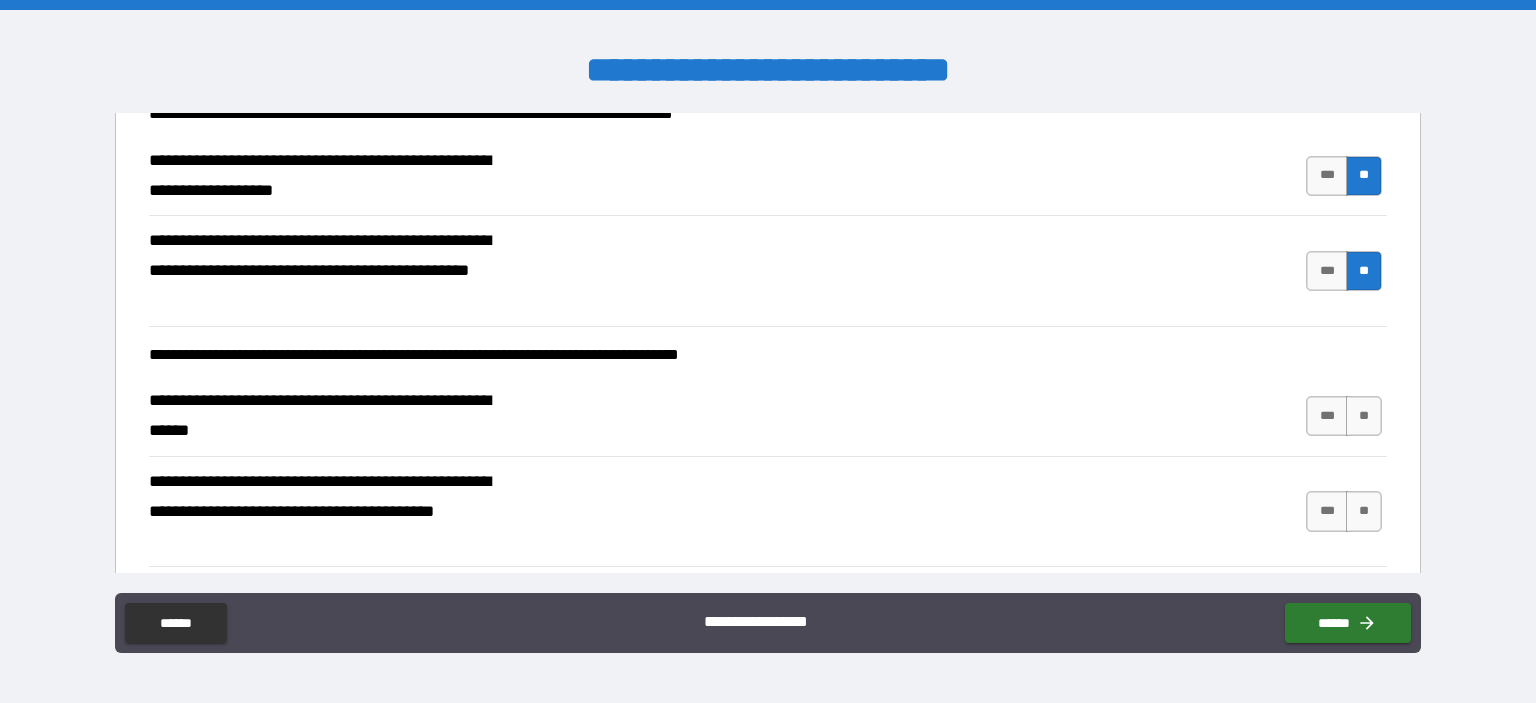 scroll, scrollTop: 893, scrollLeft: 0, axis: vertical 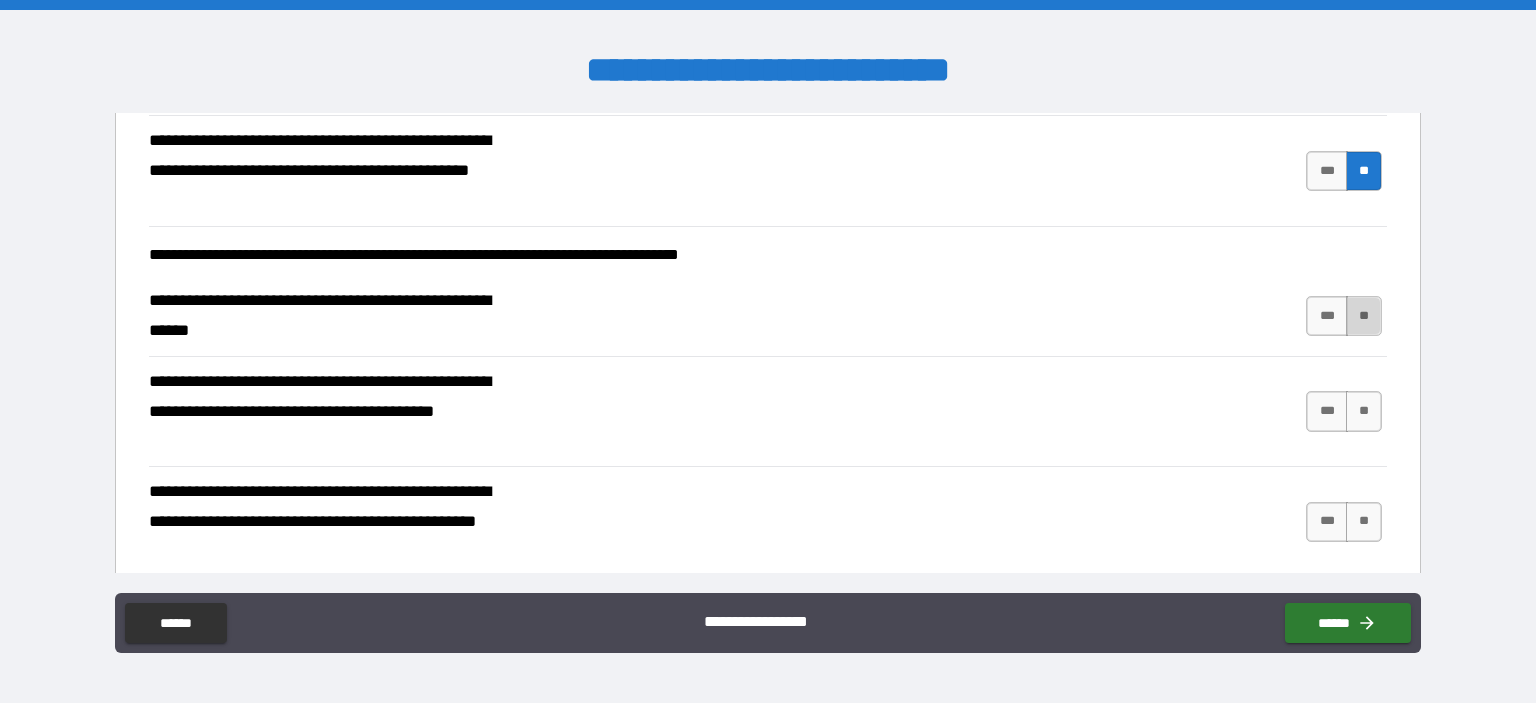 click on "**" at bounding box center (1364, 316) 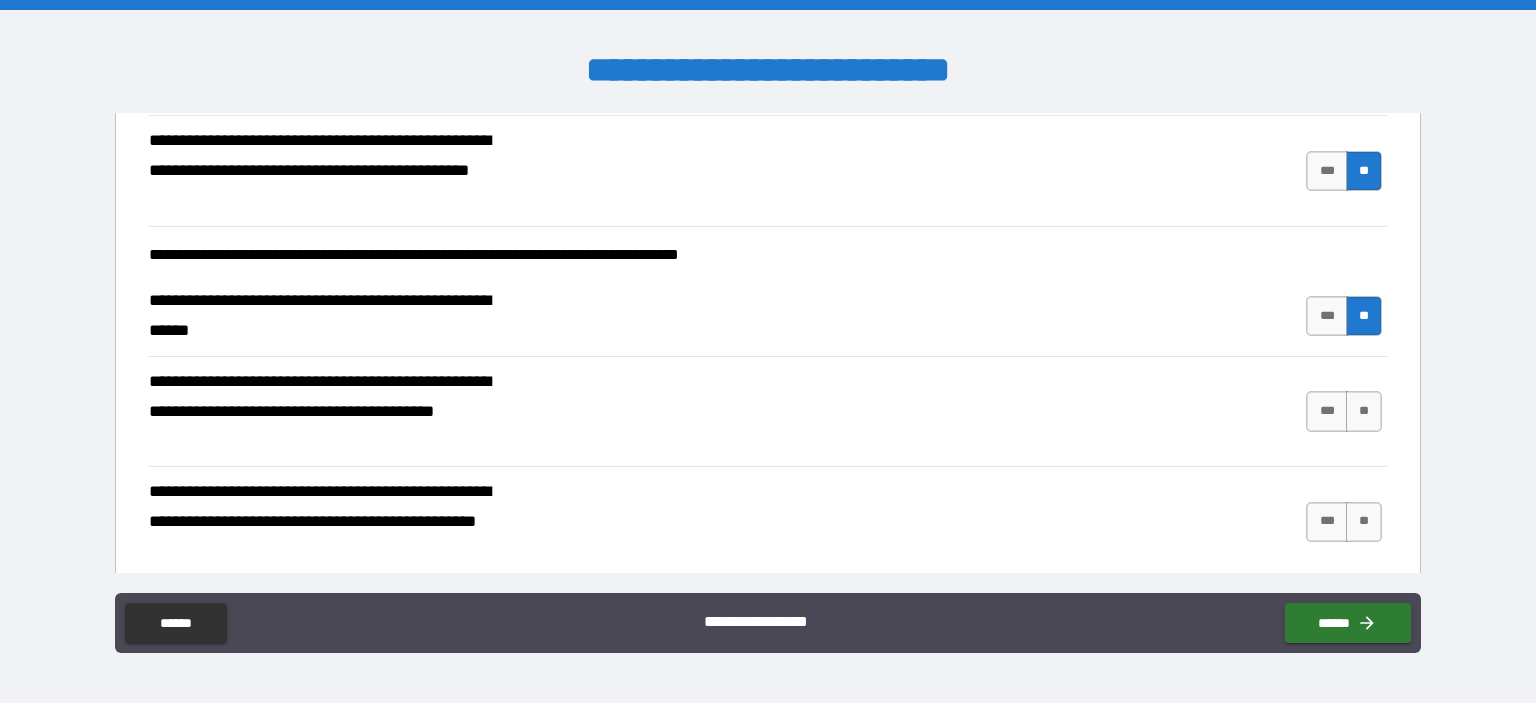 scroll, scrollTop: 993, scrollLeft: 0, axis: vertical 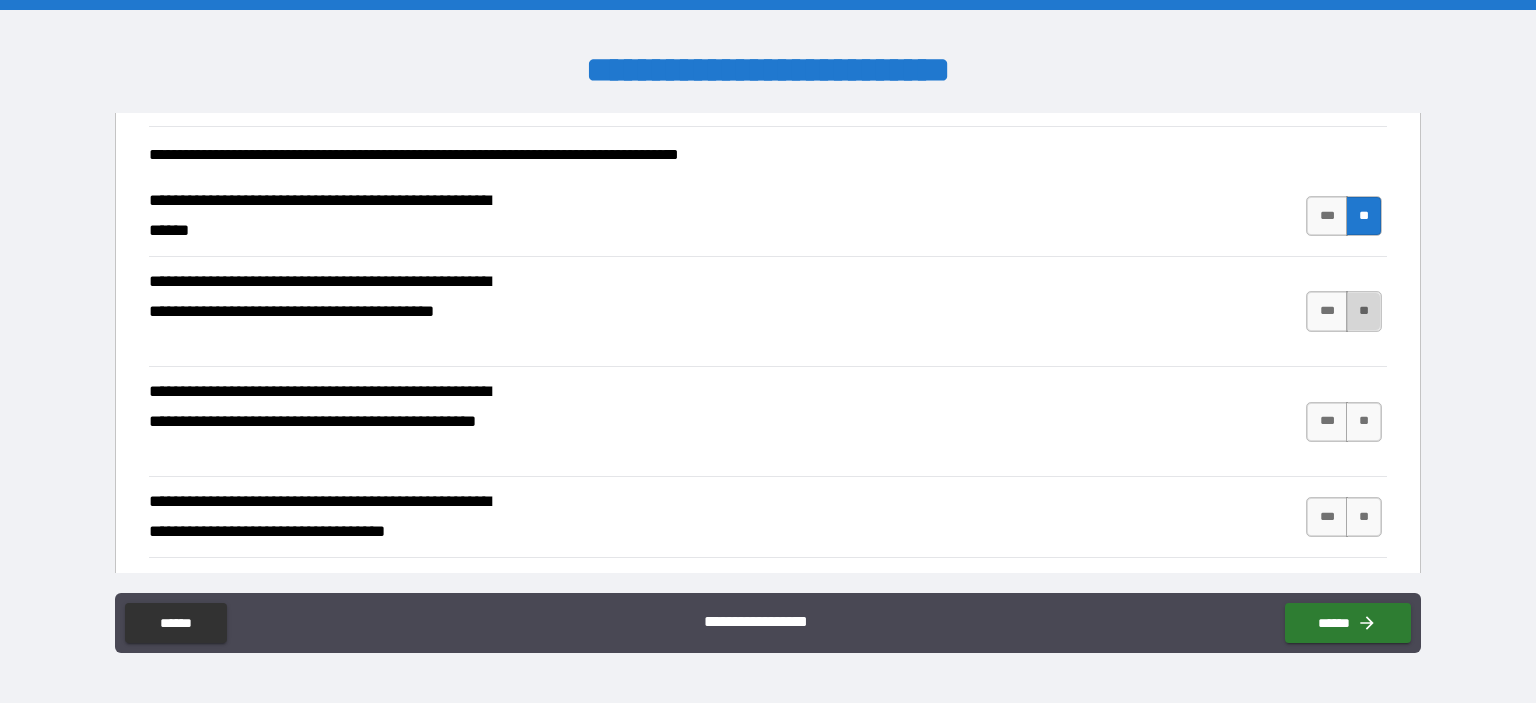 click on "**" at bounding box center (1364, 311) 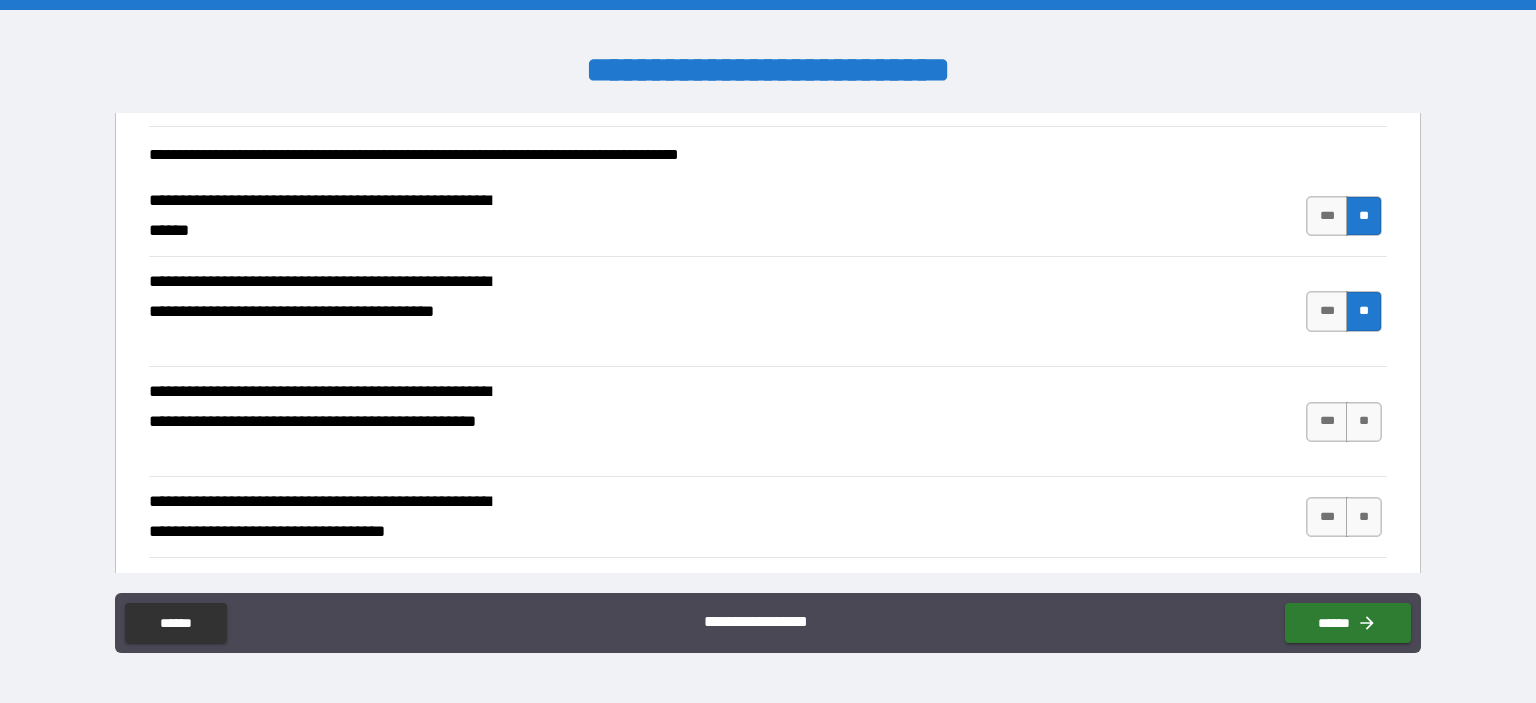 scroll, scrollTop: 1093, scrollLeft: 0, axis: vertical 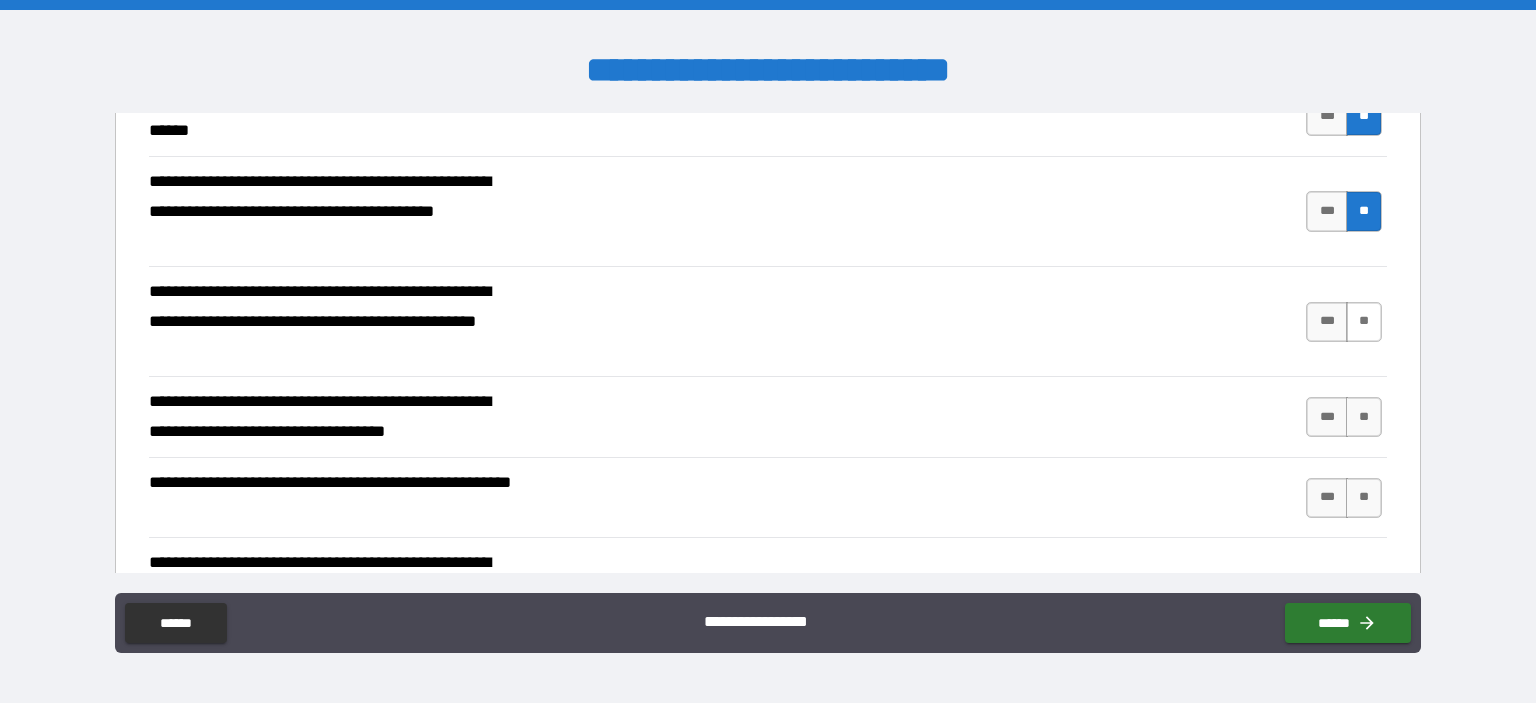 click on "**" at bounding box center [1364, 322] 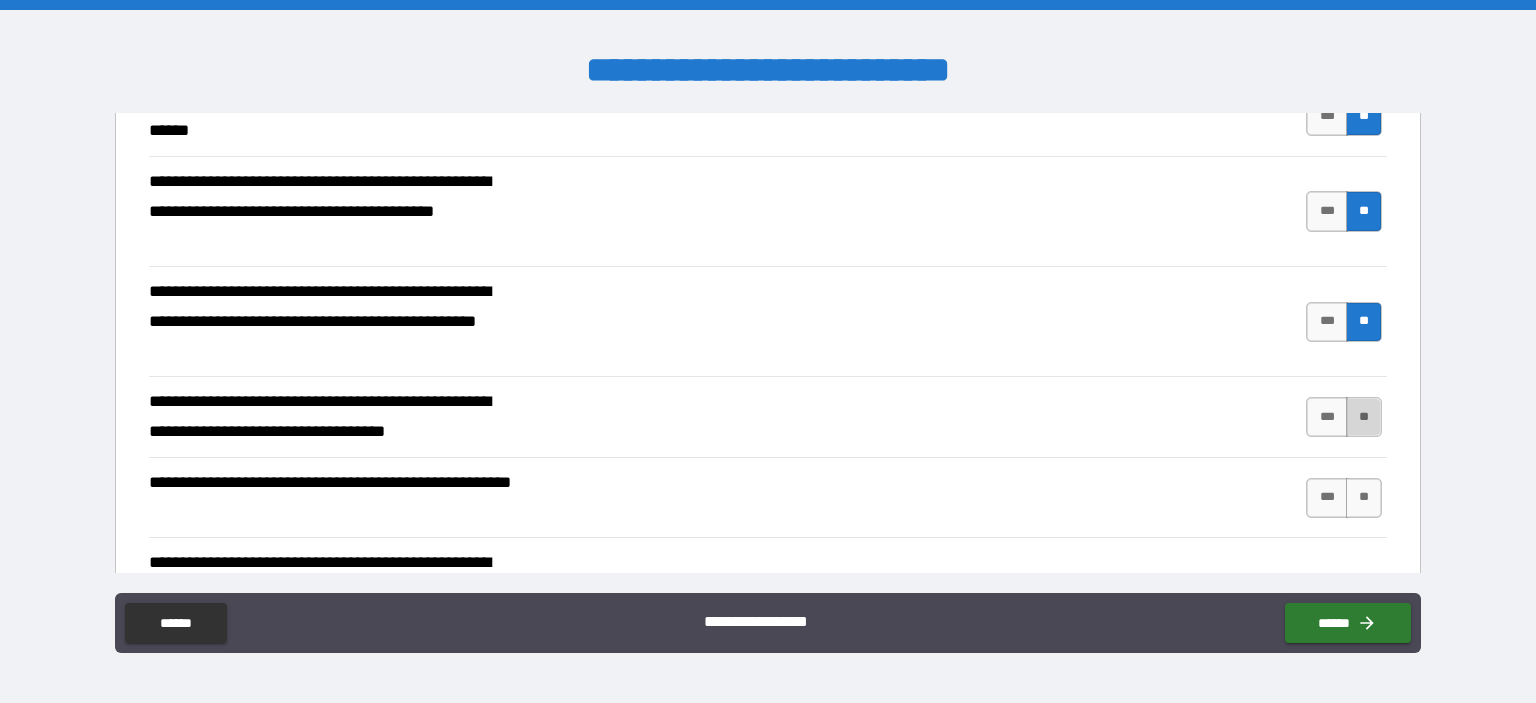 click on "**" at bounding box center (1364, 417) 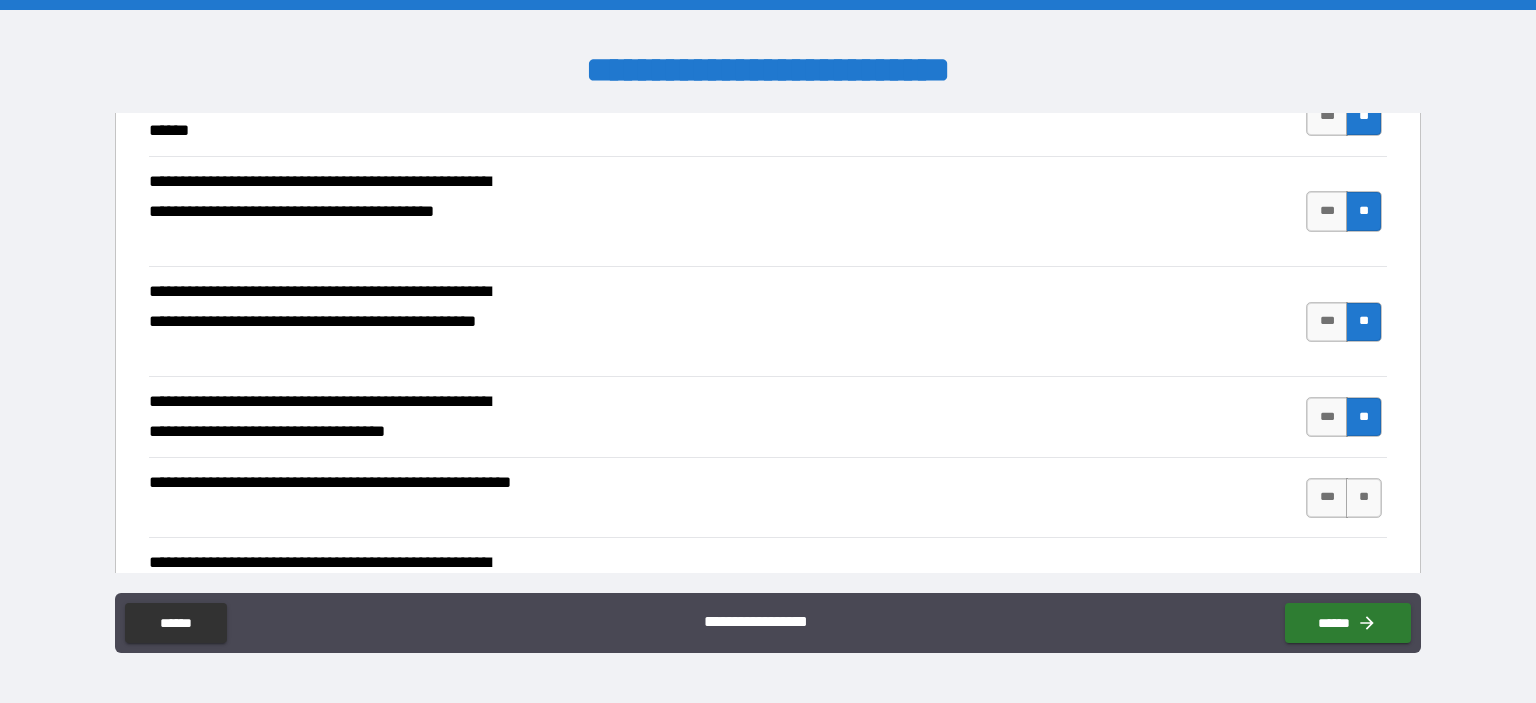 scroll, scrollTop: 1193, scrollLeft: 0, axis: vertical 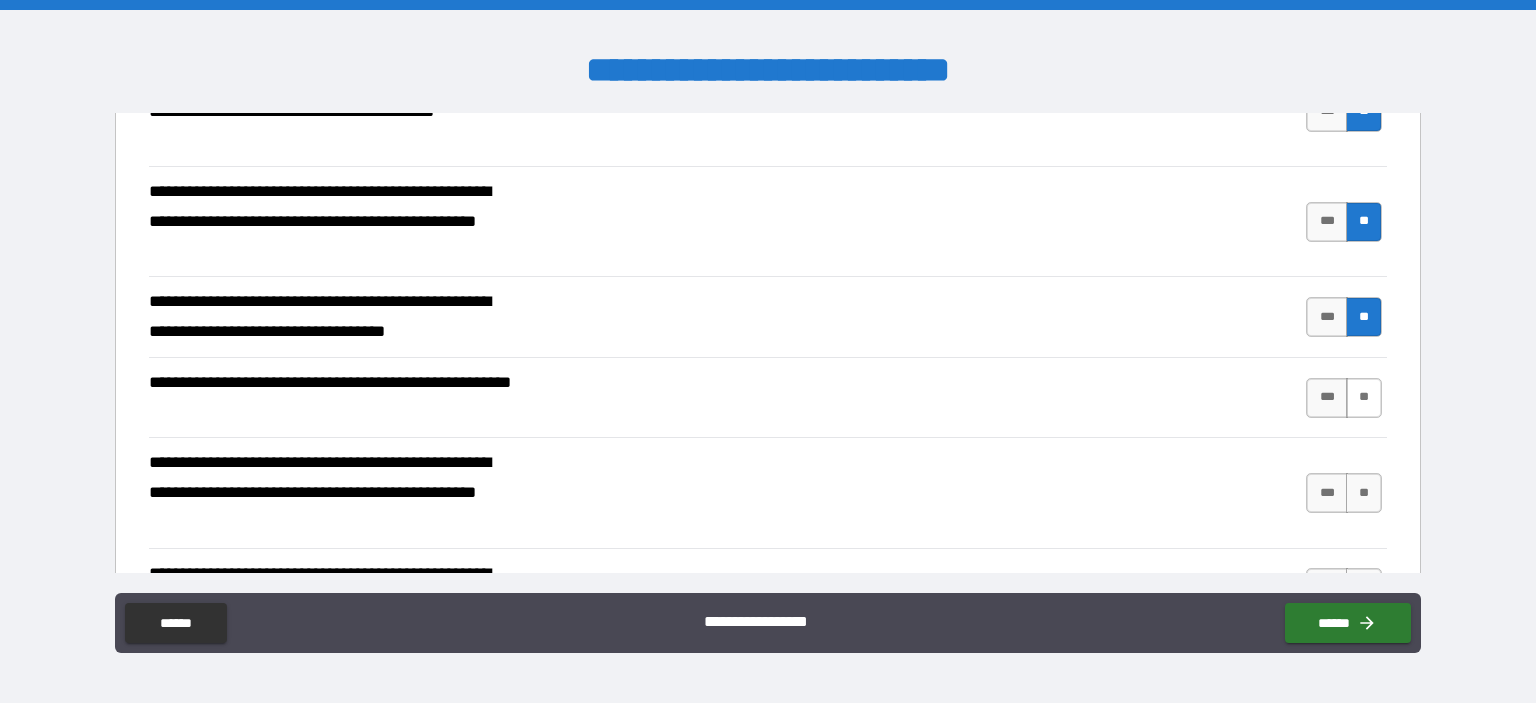 click on "**" at bounding box center (1364, 398) 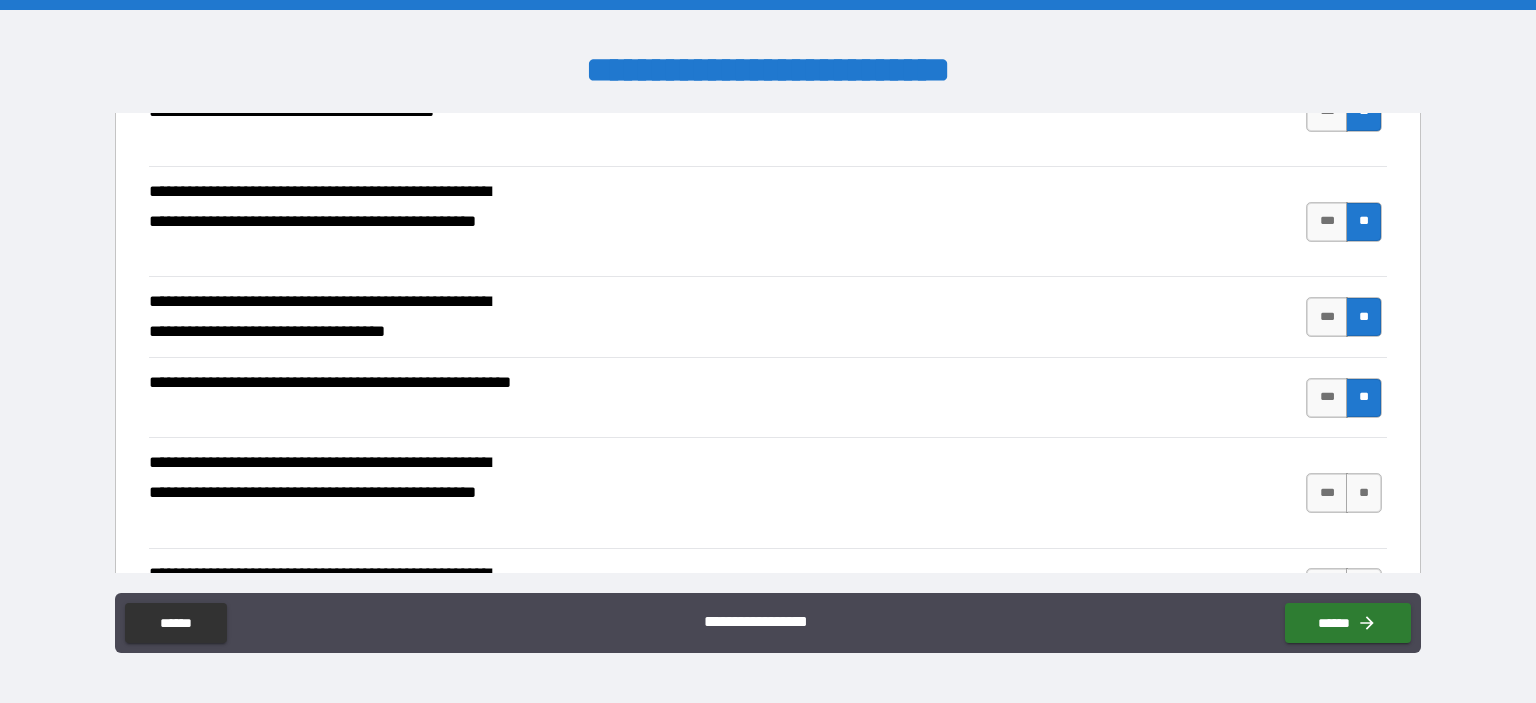 scroll, scrollTop: 1293, scrollLeft: 0, axis: vertical 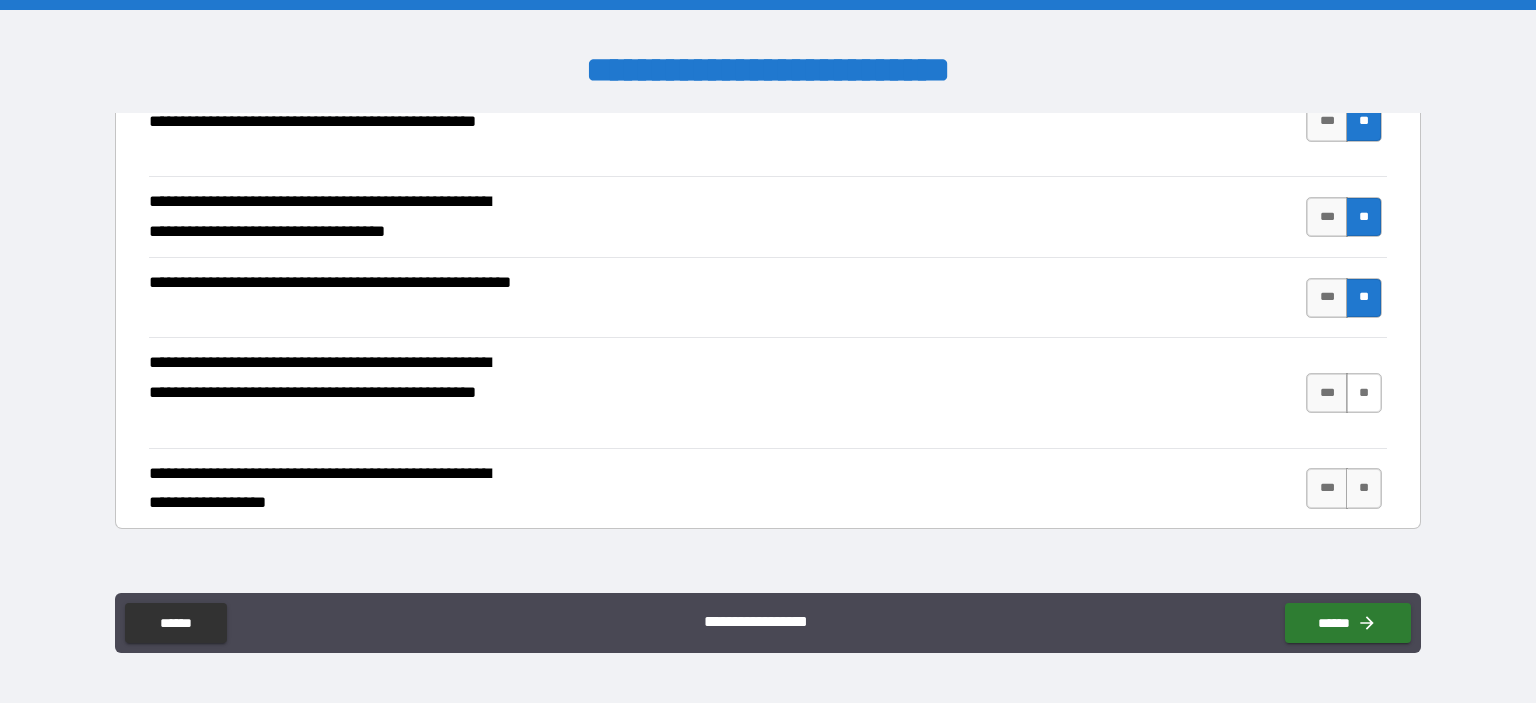 click on "**" at bounding box center (1364, 393) 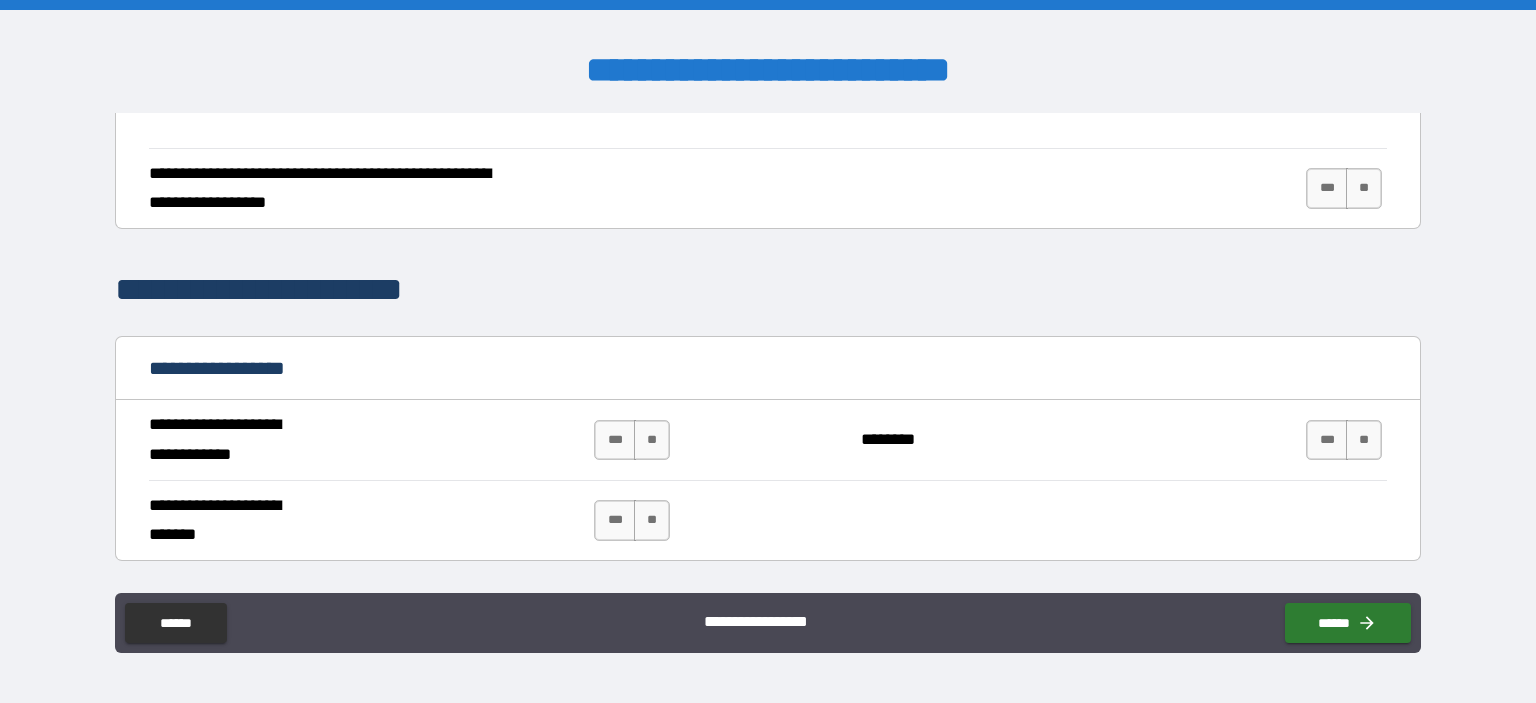 scroll, scrollTop: 1493, scrollLeft: 0, axis: vertical 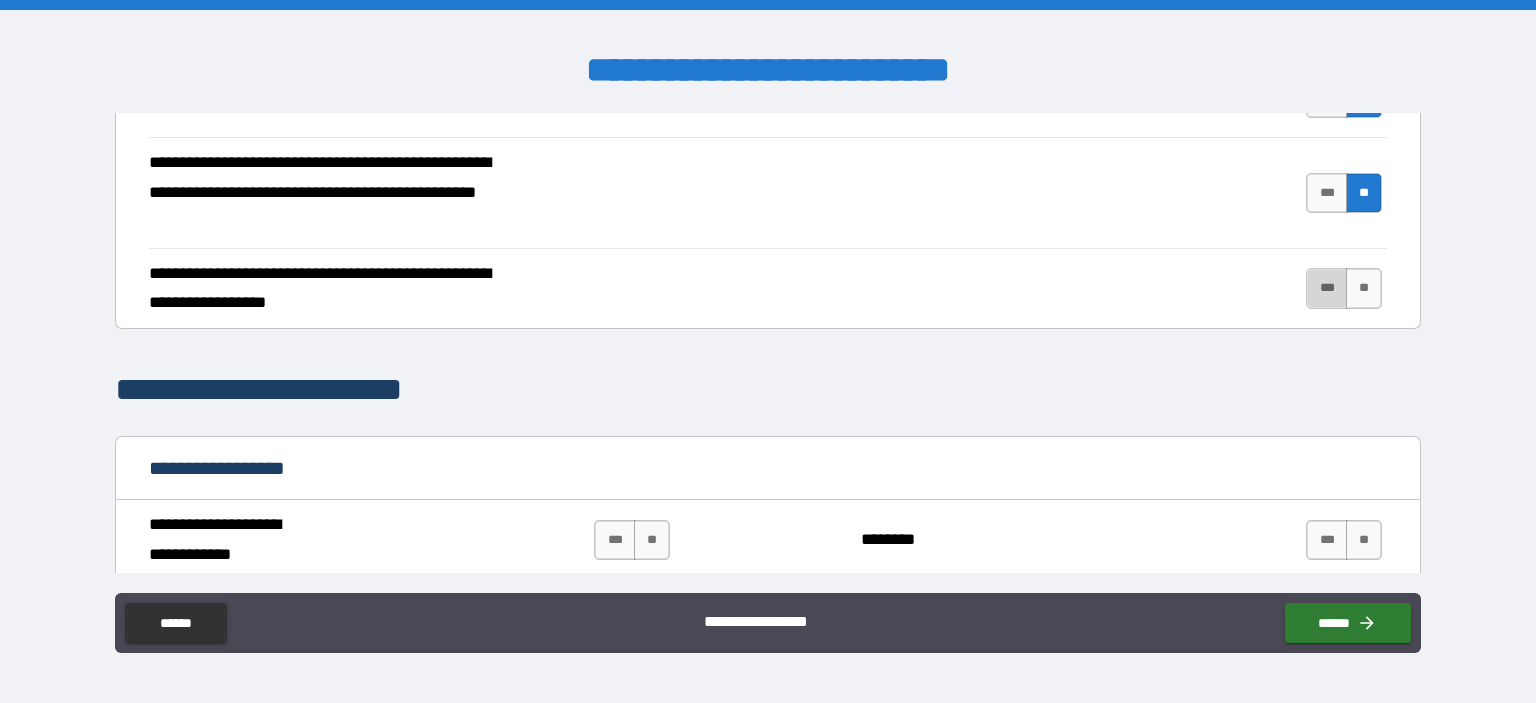 click on "***" at bounding box center [1327, 288] 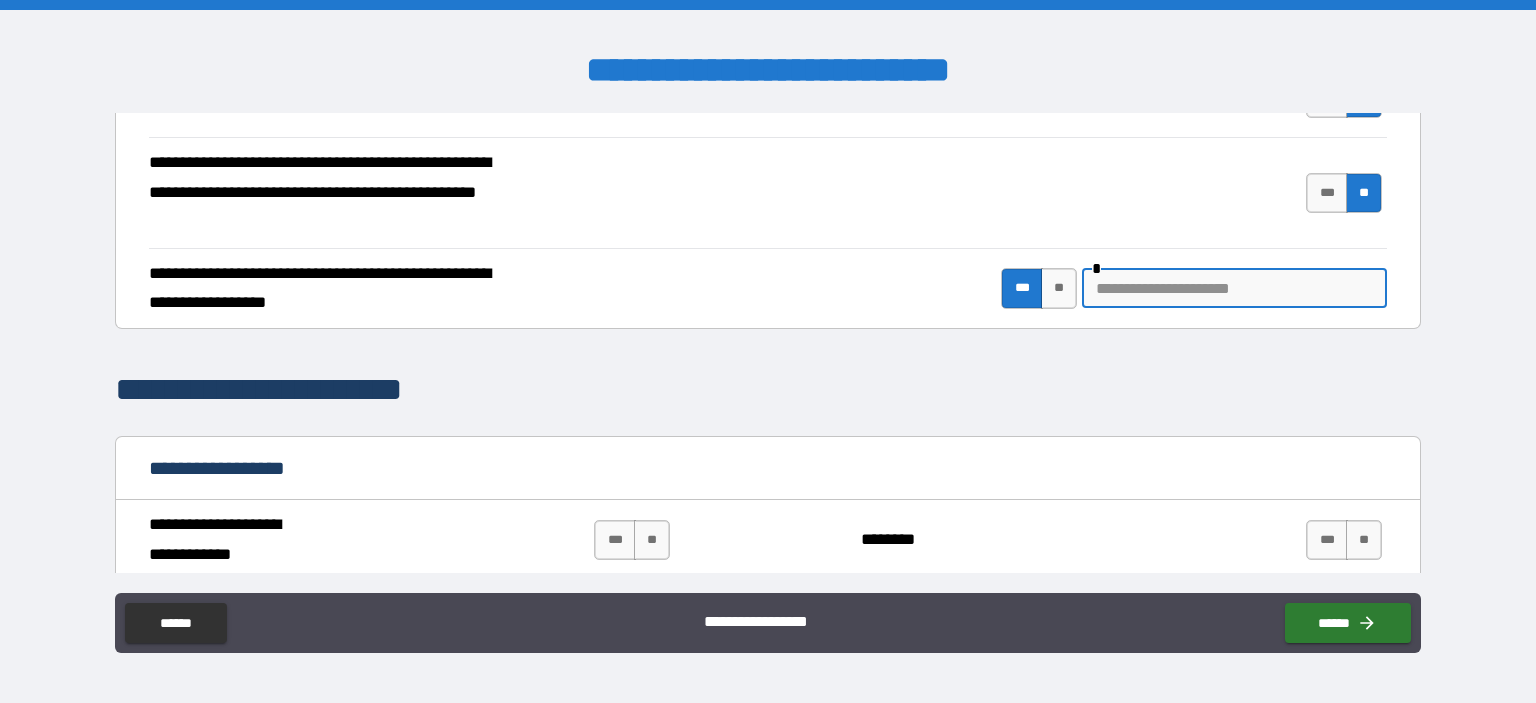 click at bounding box center [1234, 288] 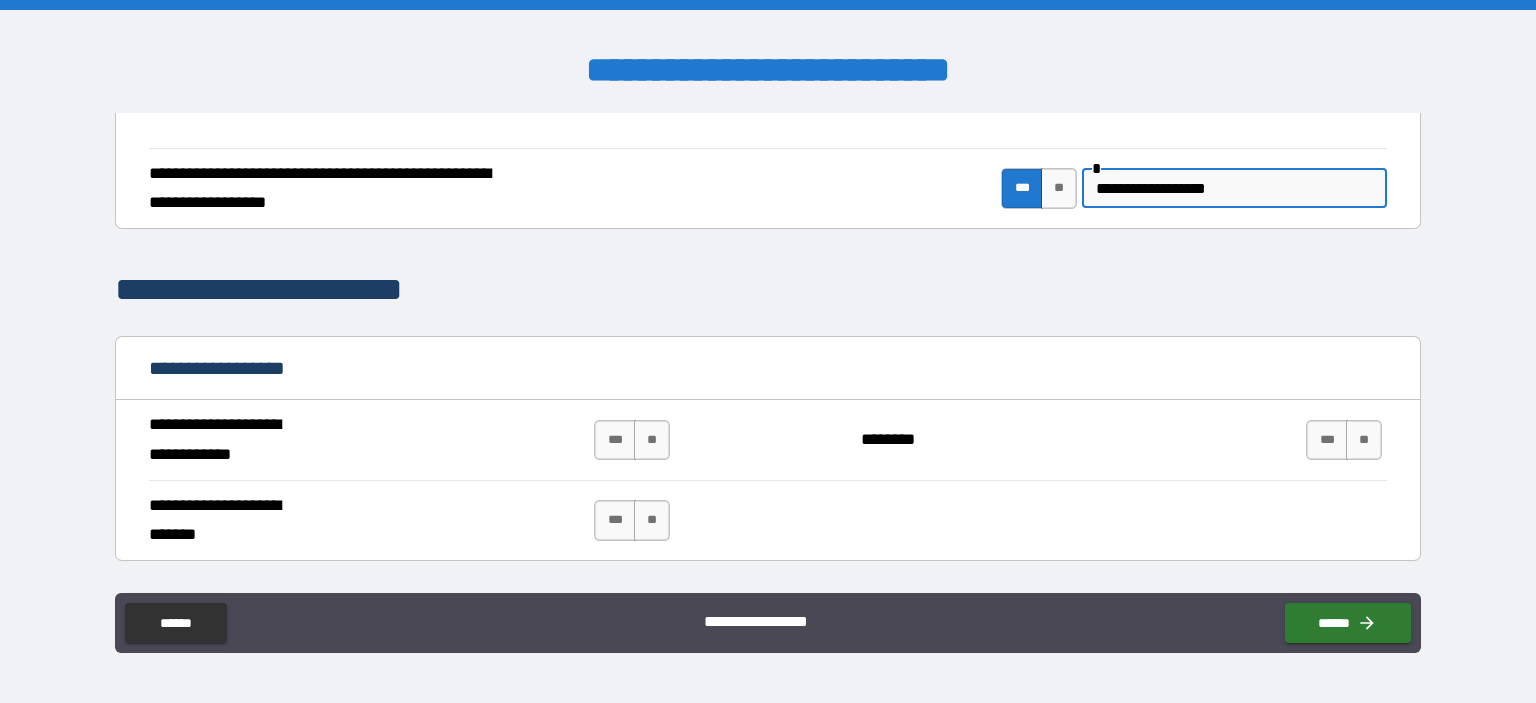 scroll, scrollTop: 1693, scrollLeft: 0, axis: vertical 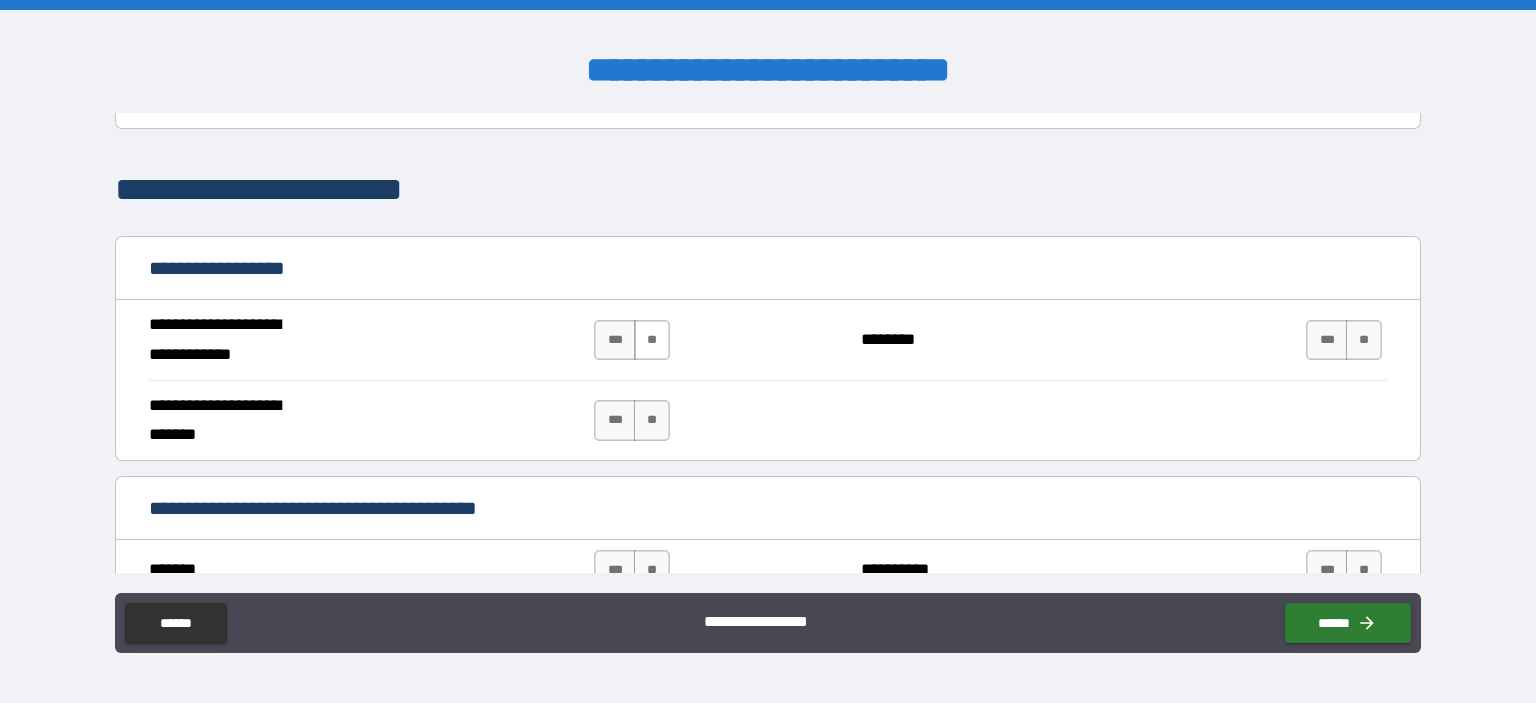 type on "**********" 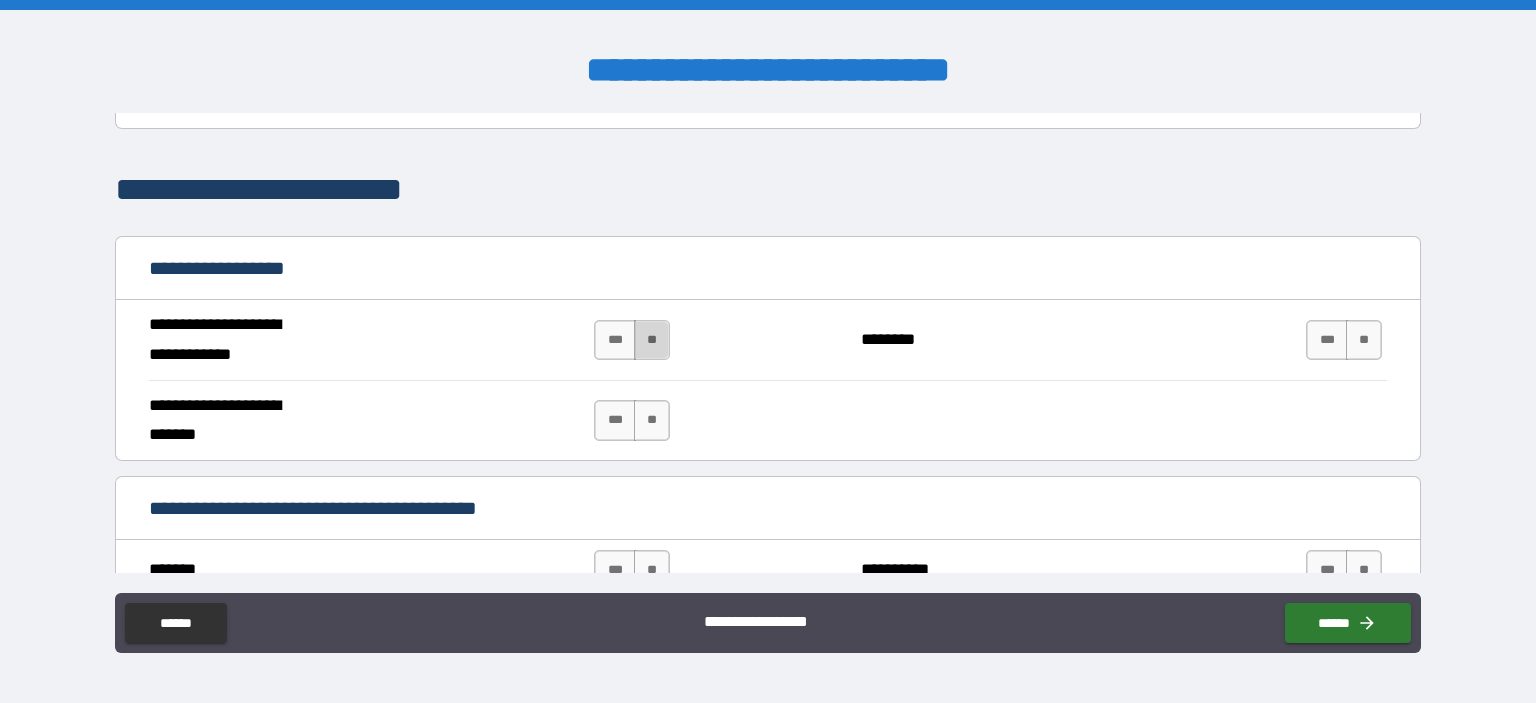 click on "**" at bounding box center (652, 340) 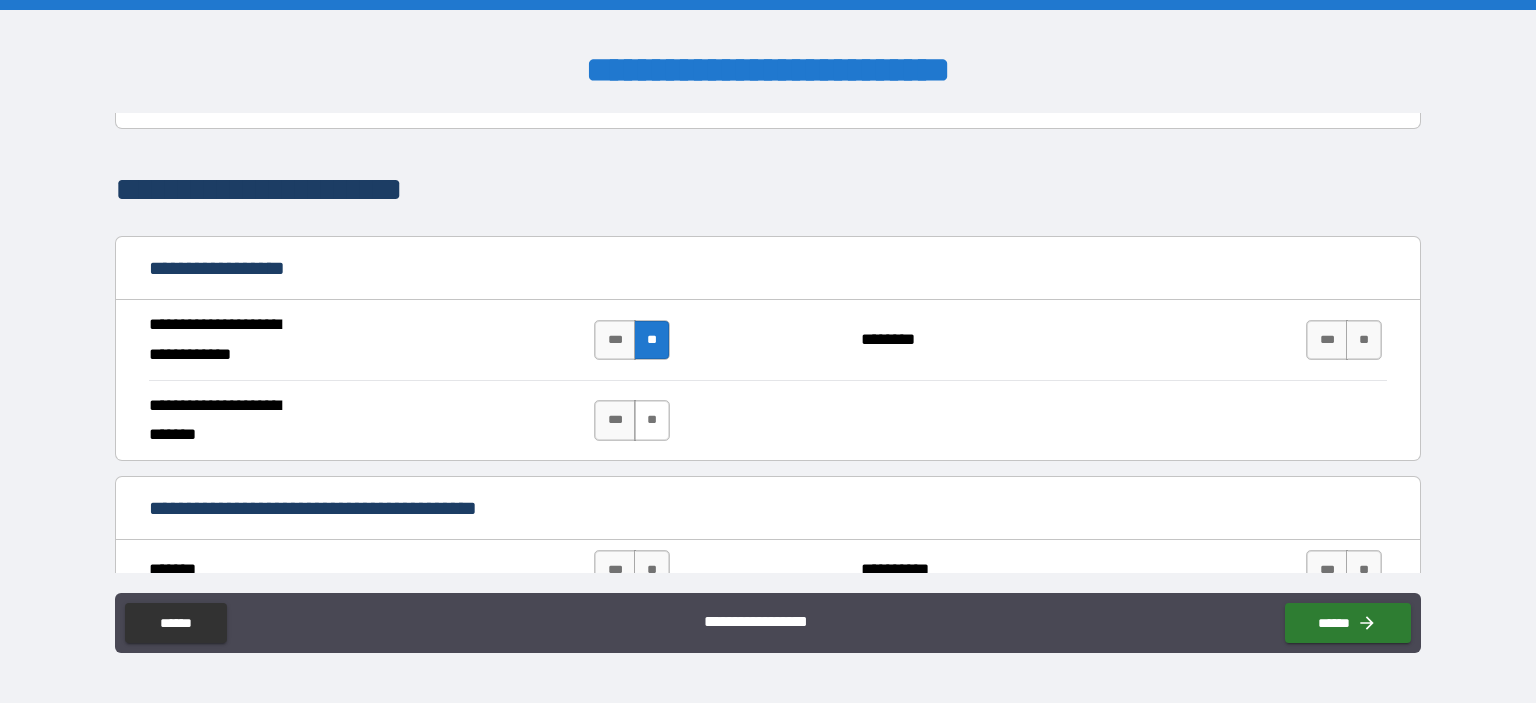 click on "**" at bounding box center [652, 420] 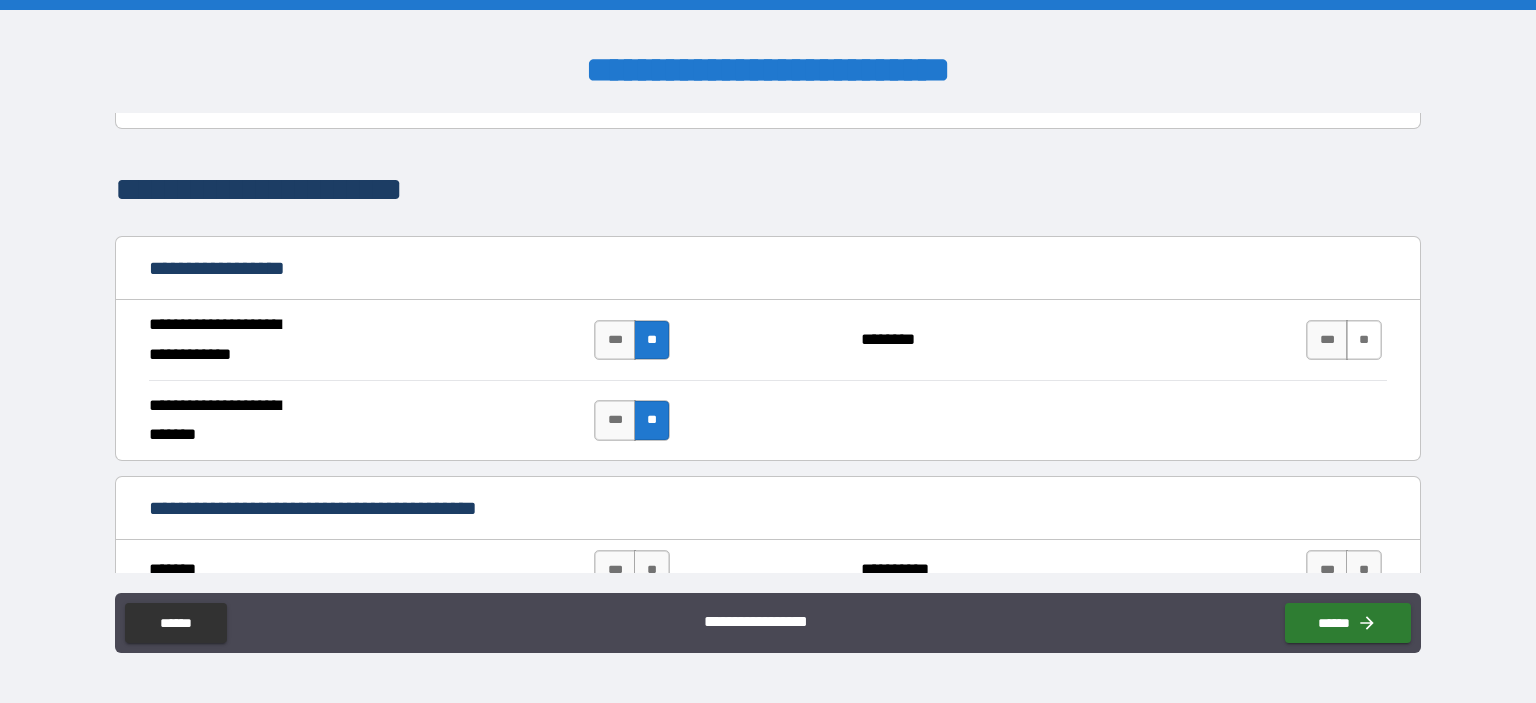 drag, startPoint x: 1347, startPoint y: 331, endPoint x: 1338, endPoint y: 339, distance: 12.0415945 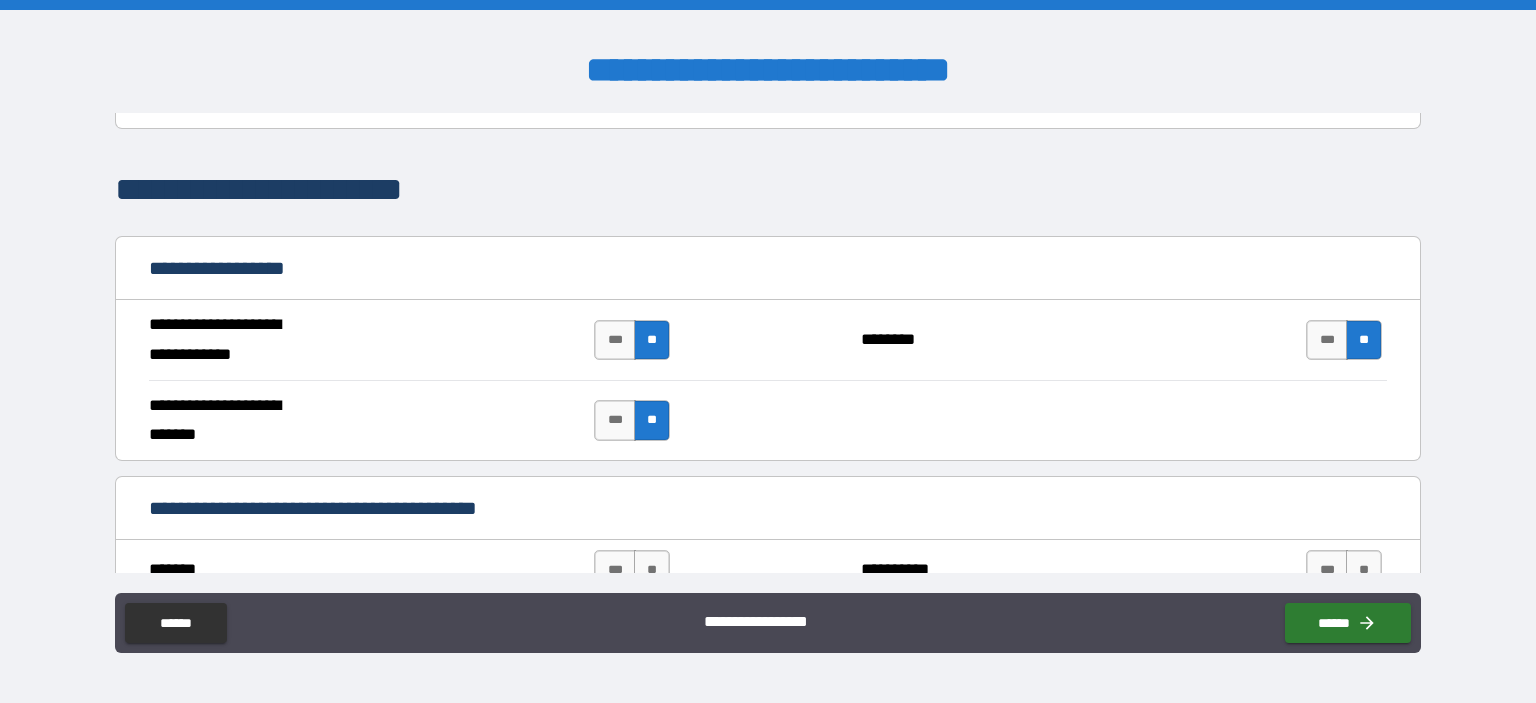 scroll, scrollTop: 1793, scrollLeft: 0, axis: vertical 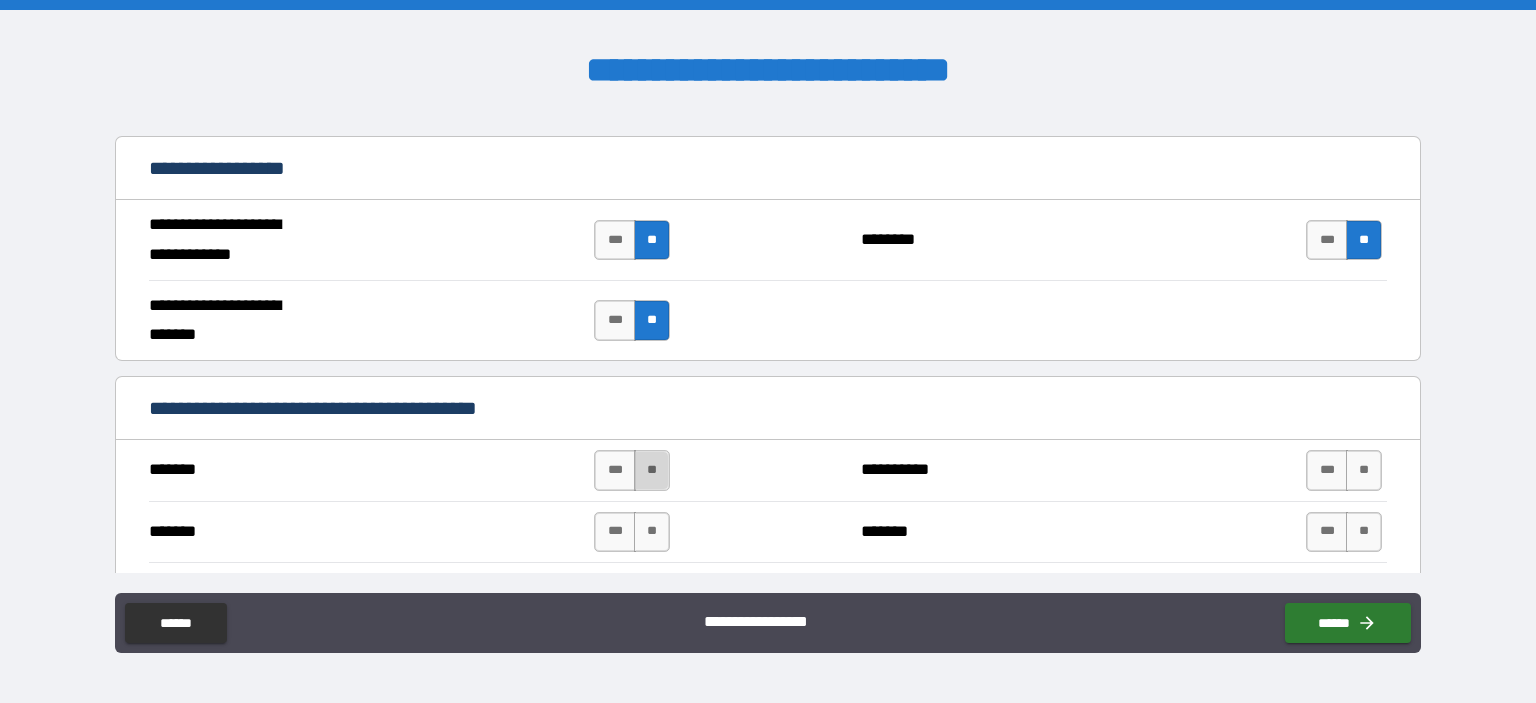 click on "**" at bounding box center [652, 470] 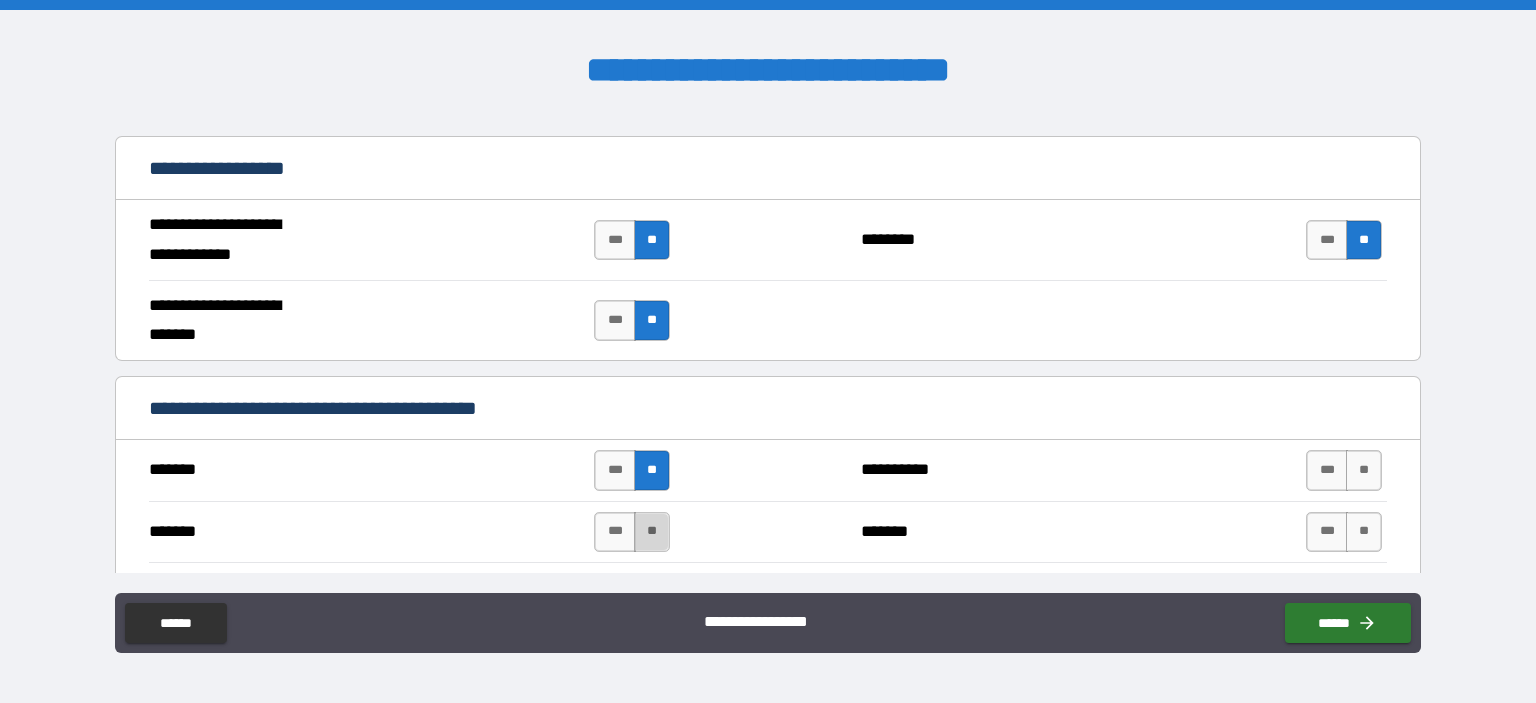 click on "**" at bounding box center [652, 532] 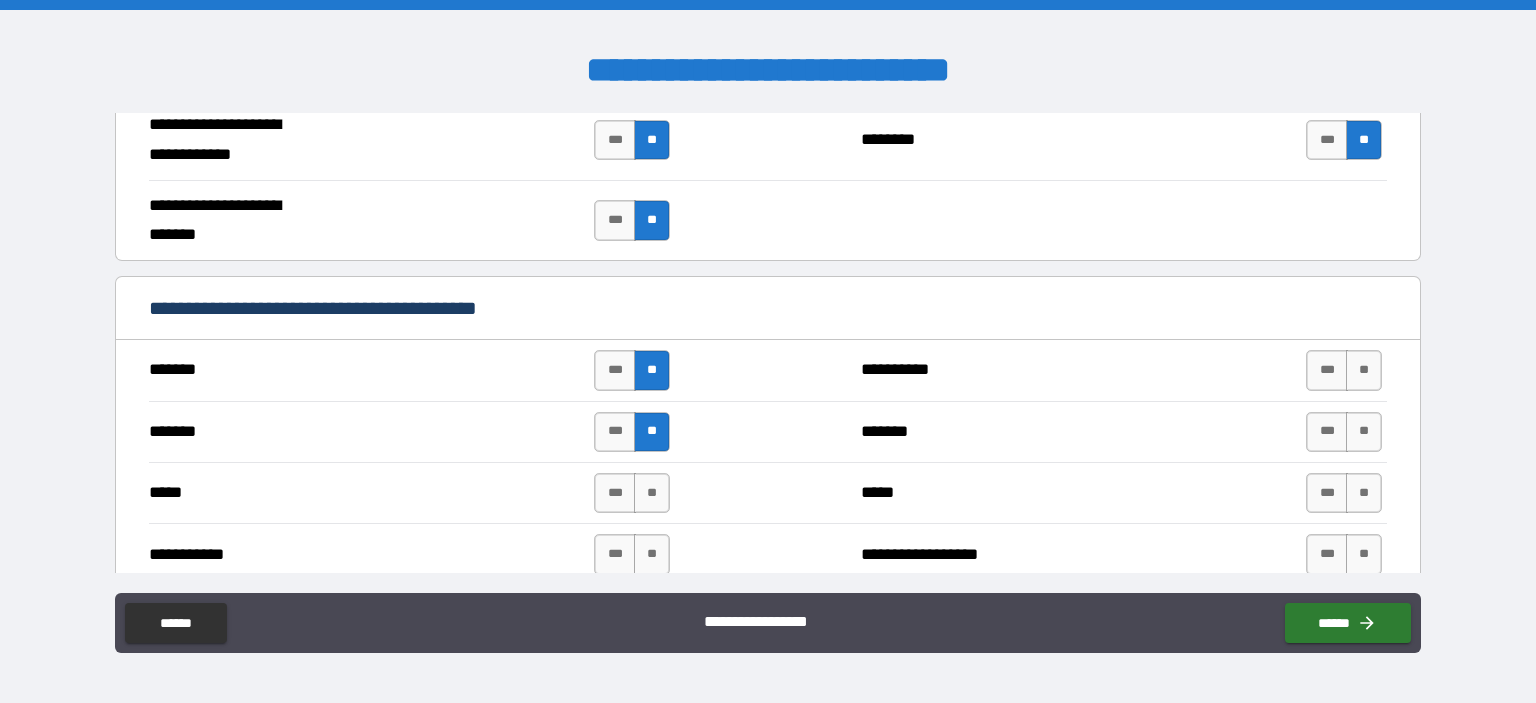 scroll, scrollTop: 1993, scrollLeft: 0, axis: vertical 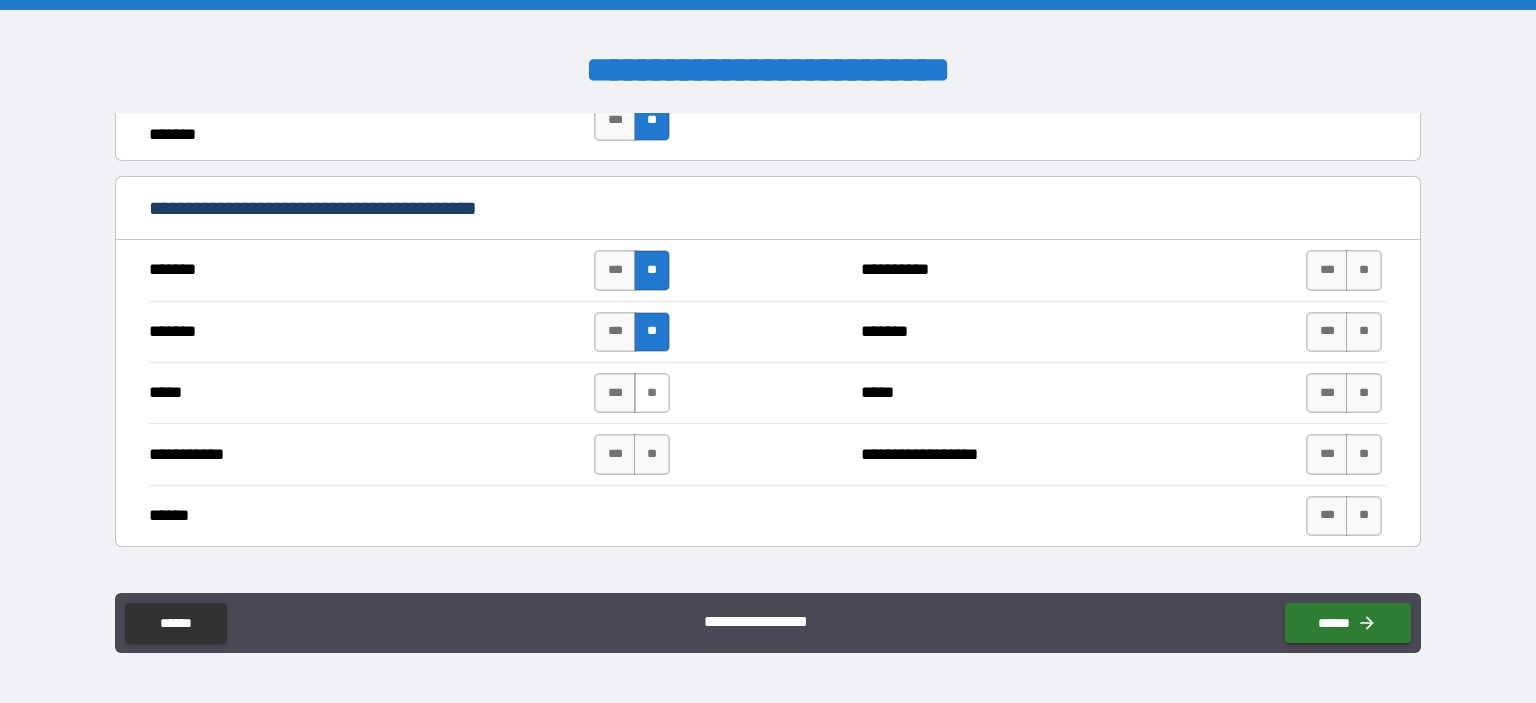 click on "**" at bounding box center [652, 393] 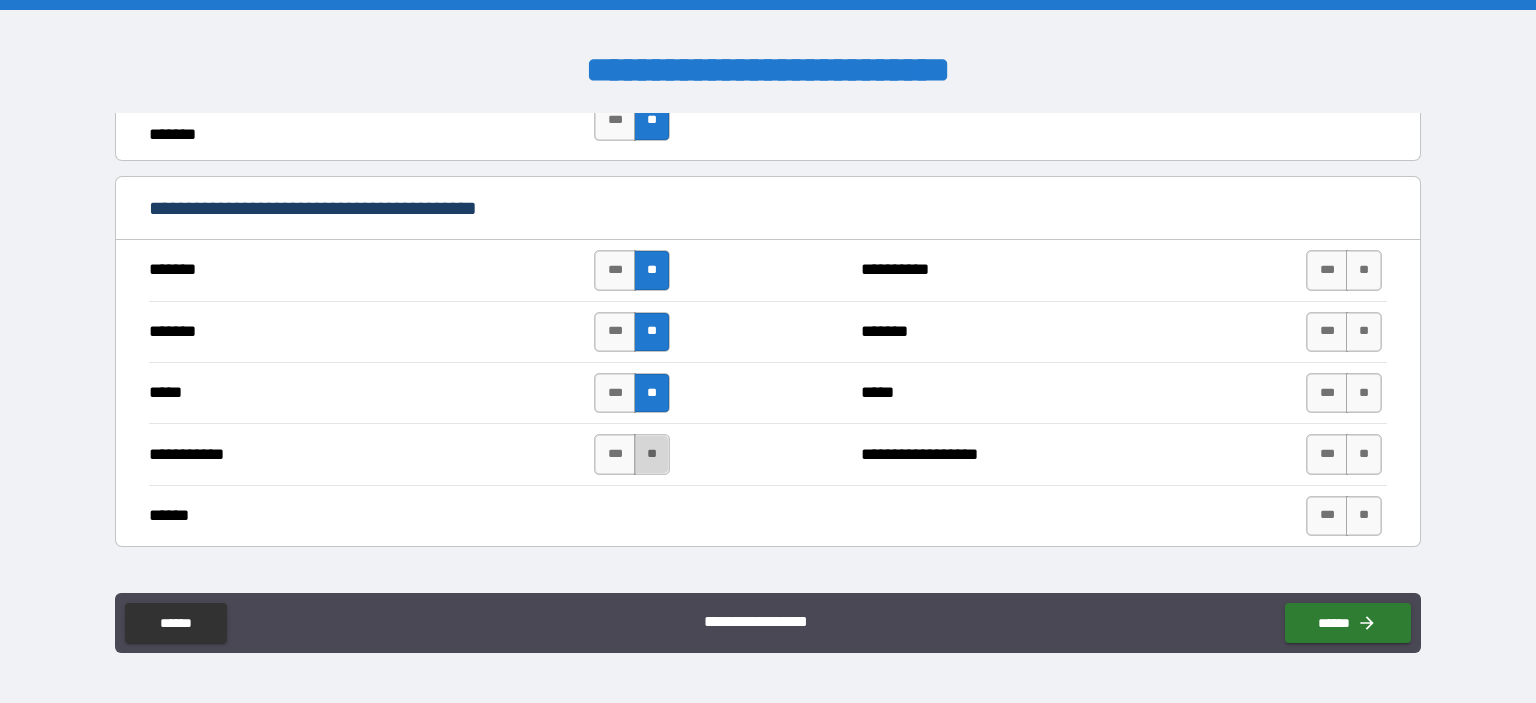 click on "**" at bounding box center [652, 454] 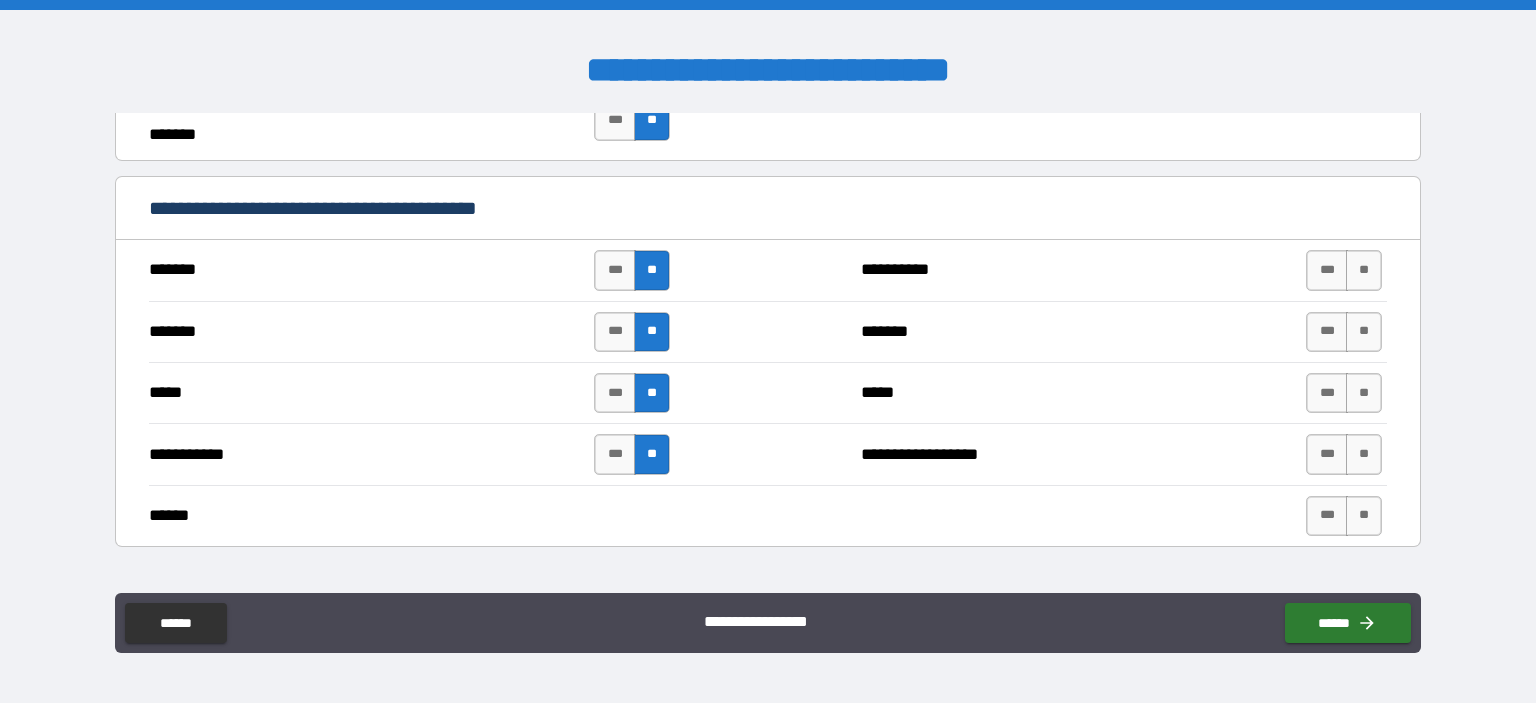 scroll, scrollTop: 2093, scrollLeft: 0, axis: vertical 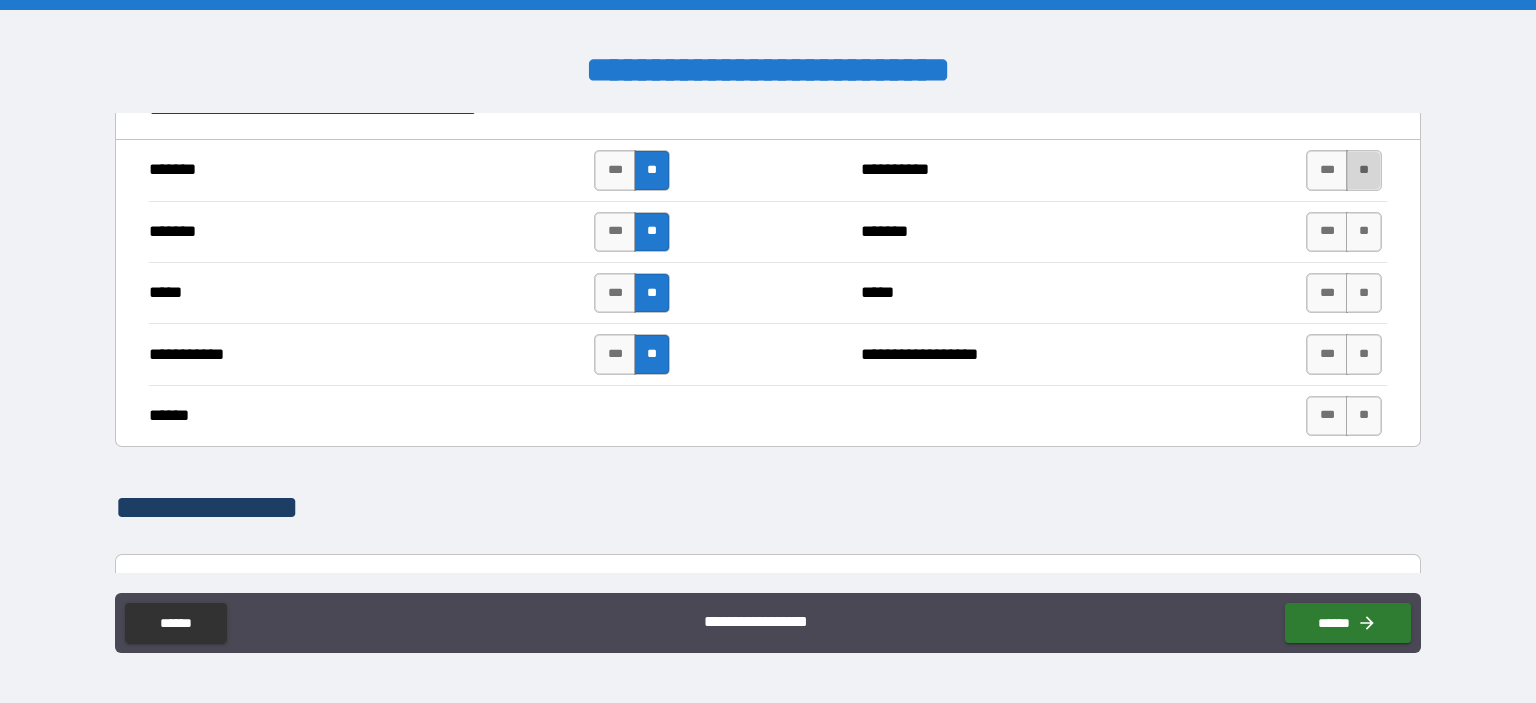 click on "**" at bounding box center [1364, 170] 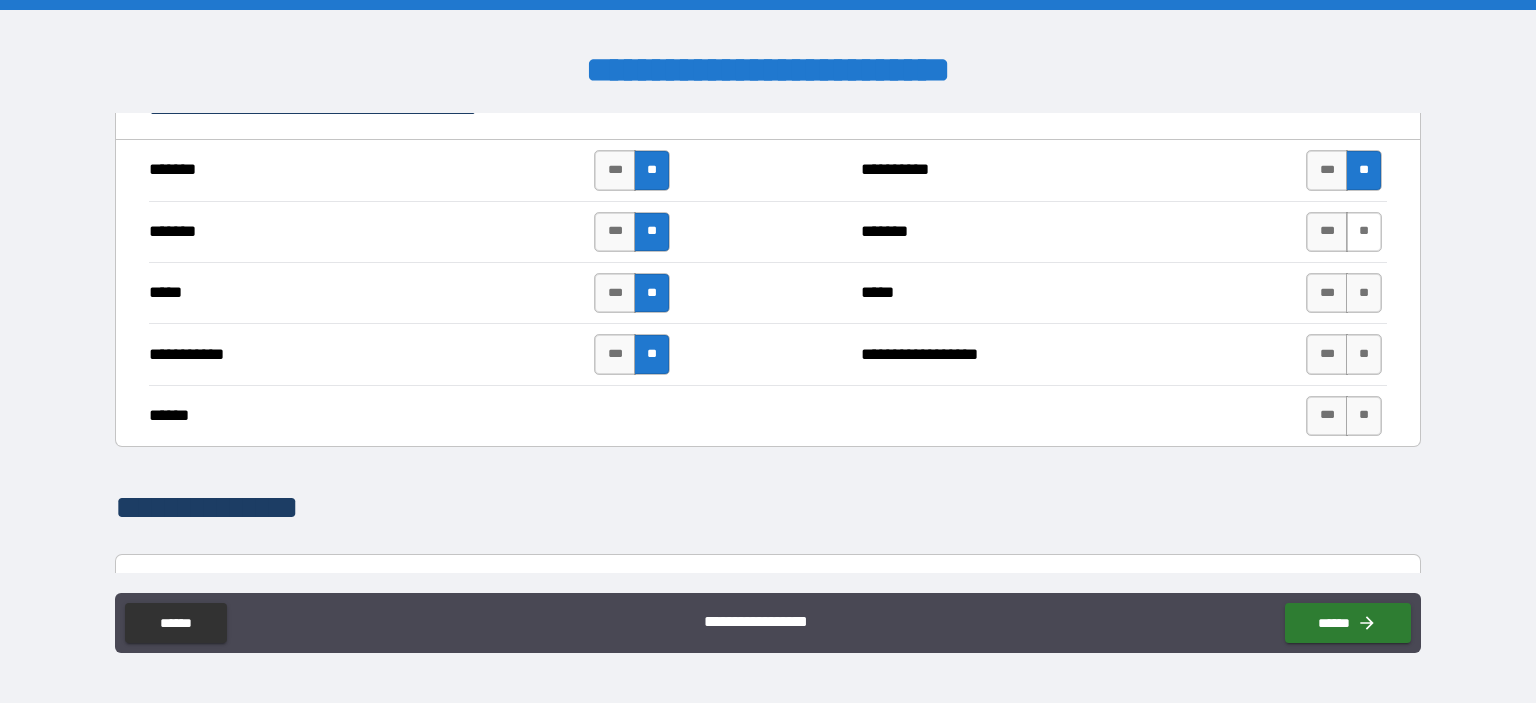 drag, startPoint x: 1344, startPoint y: 219, endPoint x: 1344, endPoint y: 231, distance: 12 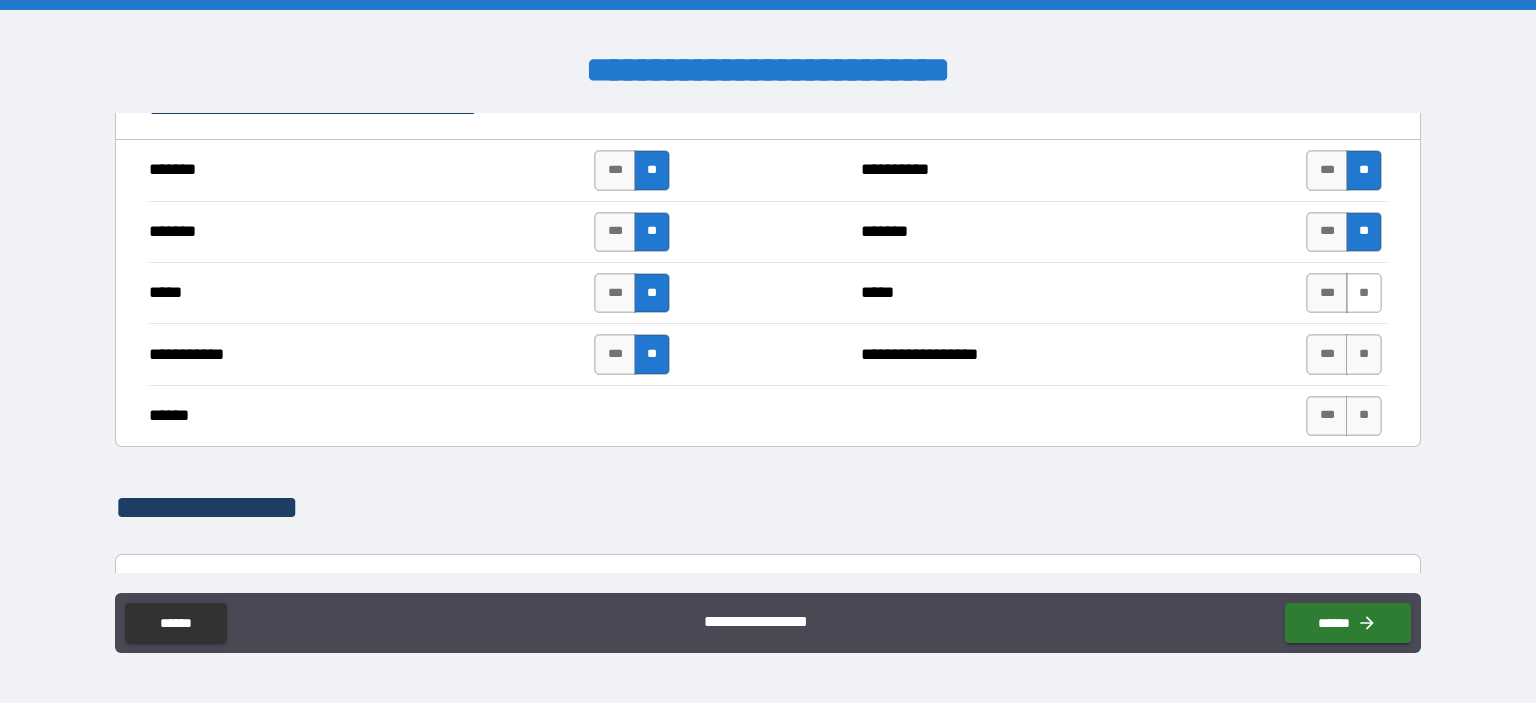 click on "**" at bounding box center [1364, 293] 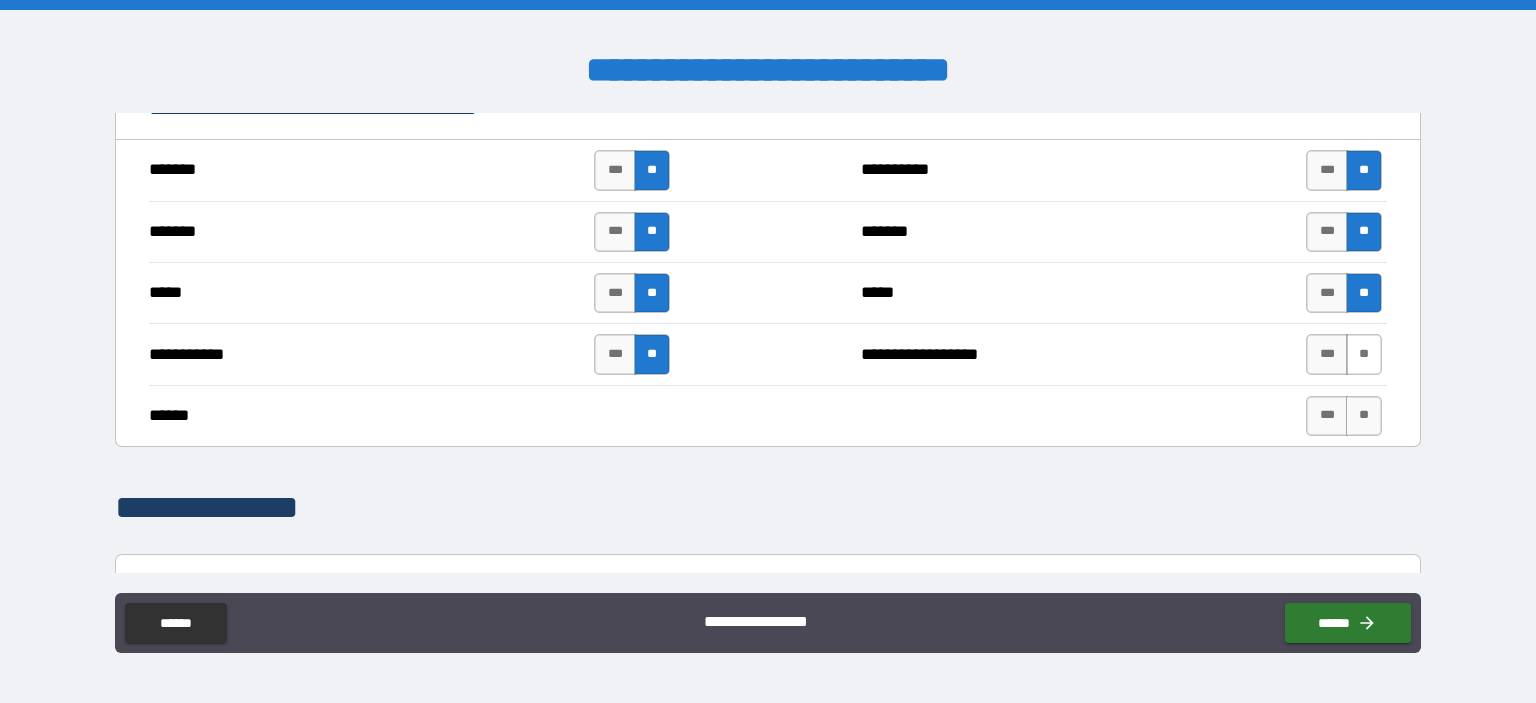 click on "**" at bounding box center (1364, 354) 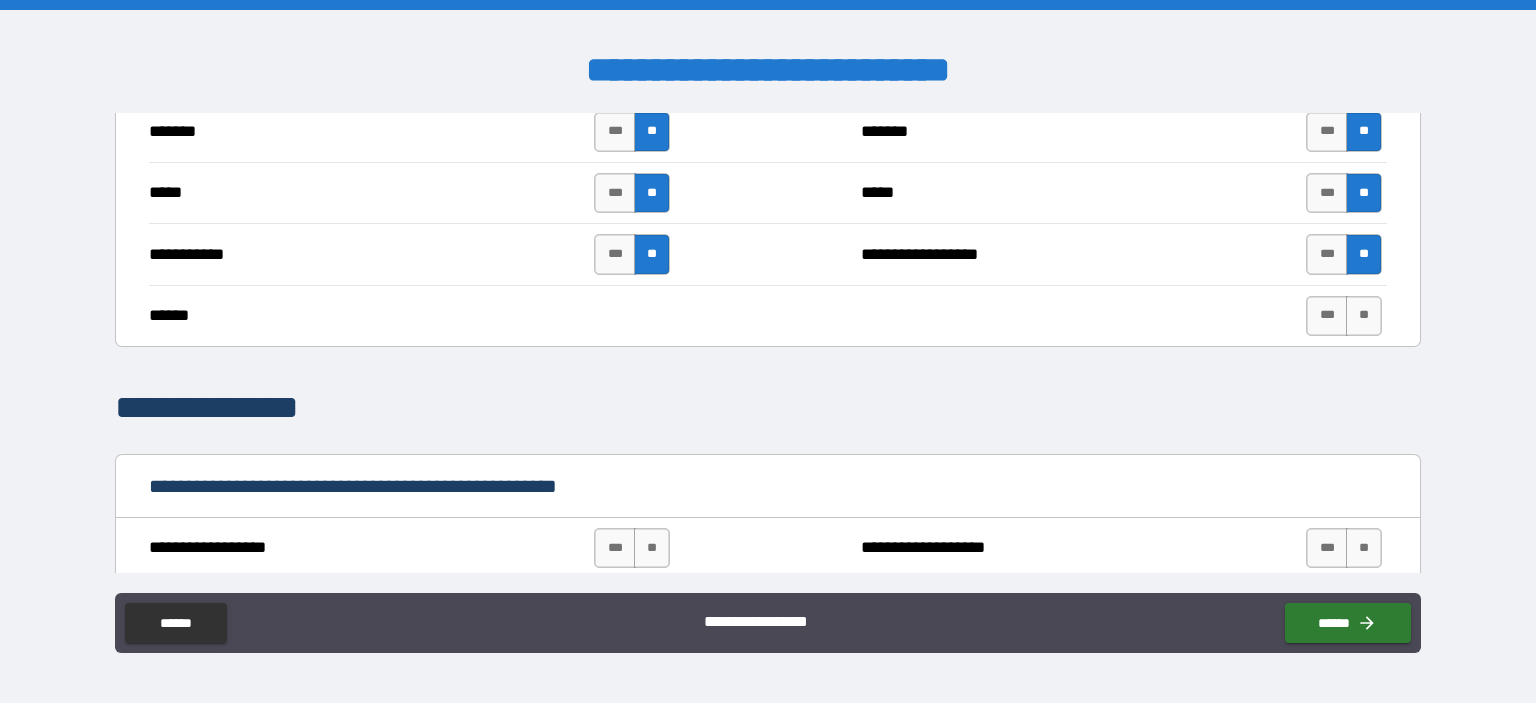 scroll, scrollTop: 2393, scrollLeft: 0, axis: vertical 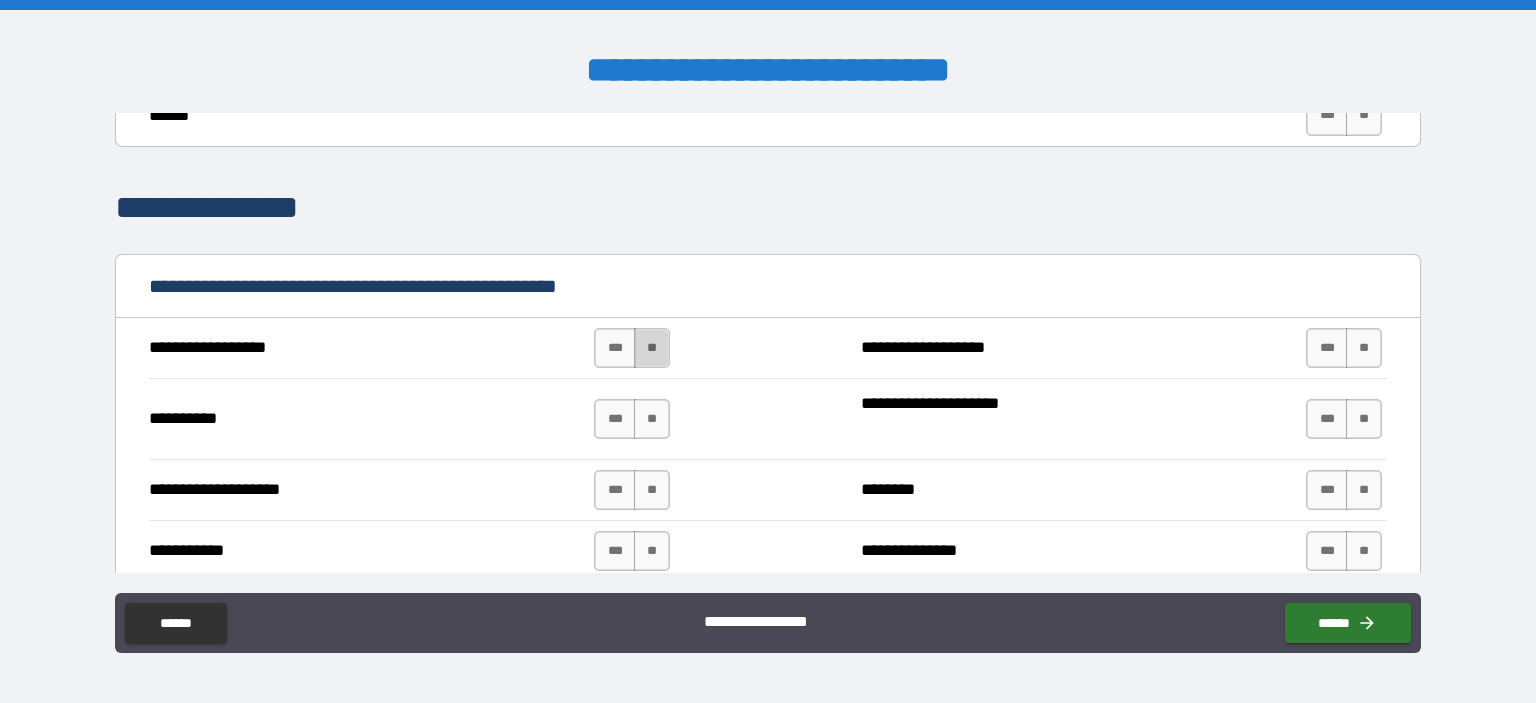 click on "**" at bounding box center (652, 348) 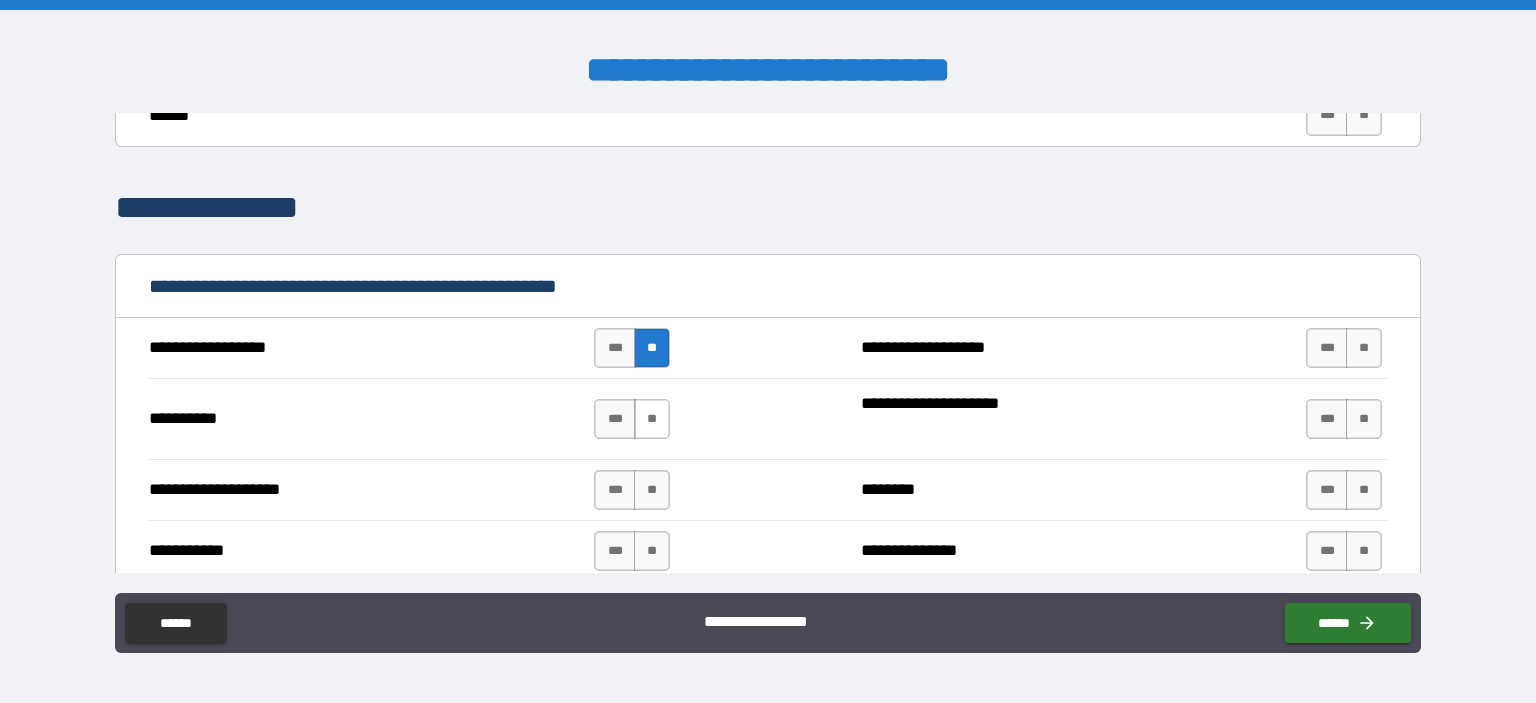 click on "**" at bounding box center (652, 419) 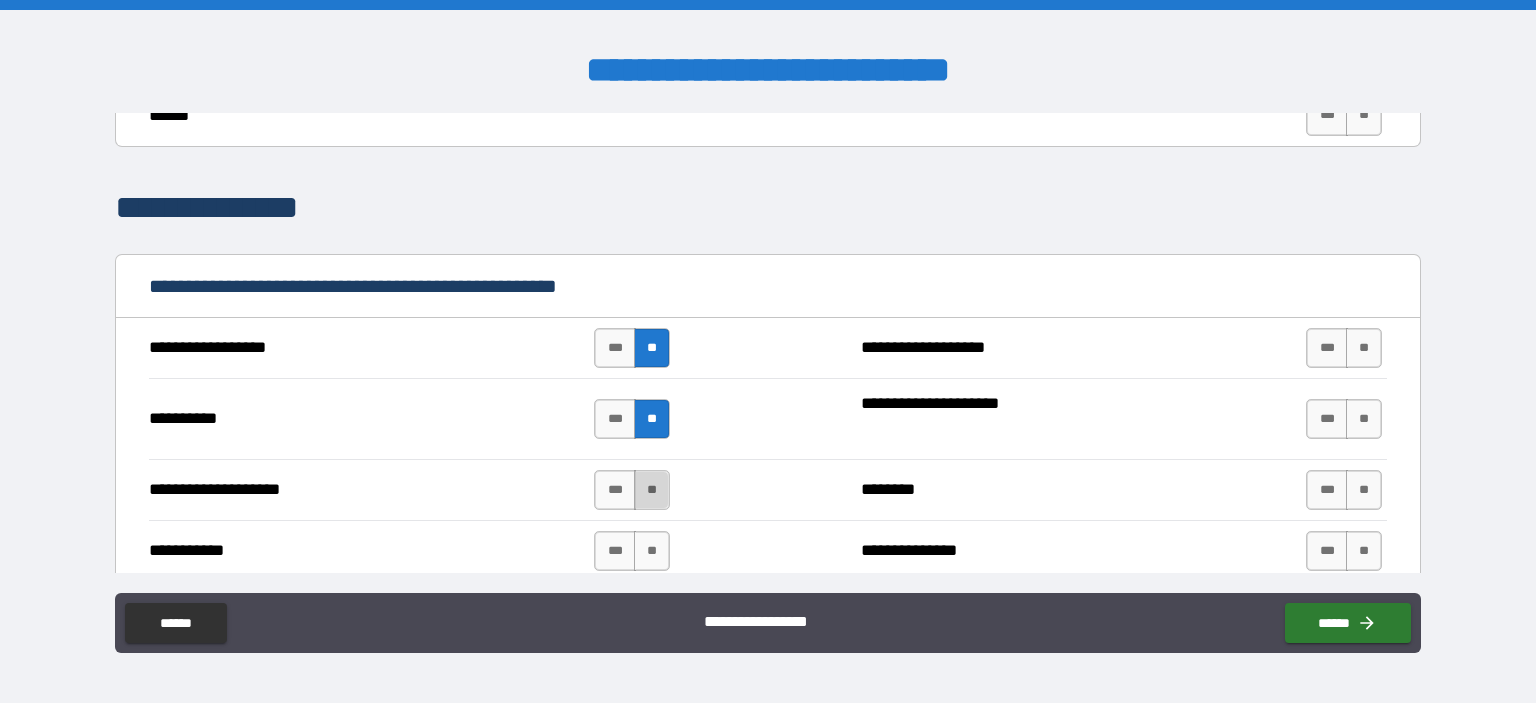 click on "**" at bounding box center (652, 490) 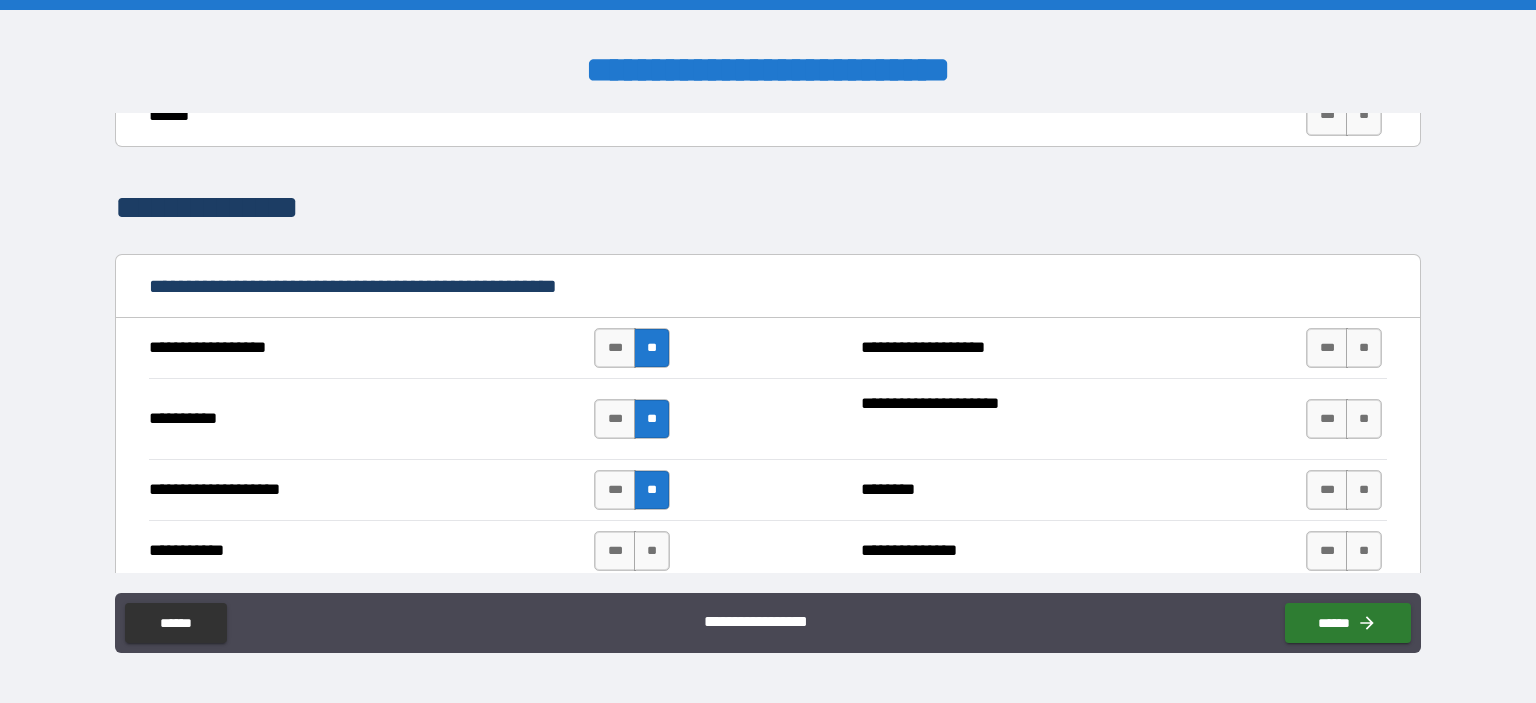 scroll, scrollTop: 2593, scrollLeft: 0, axis: vertical 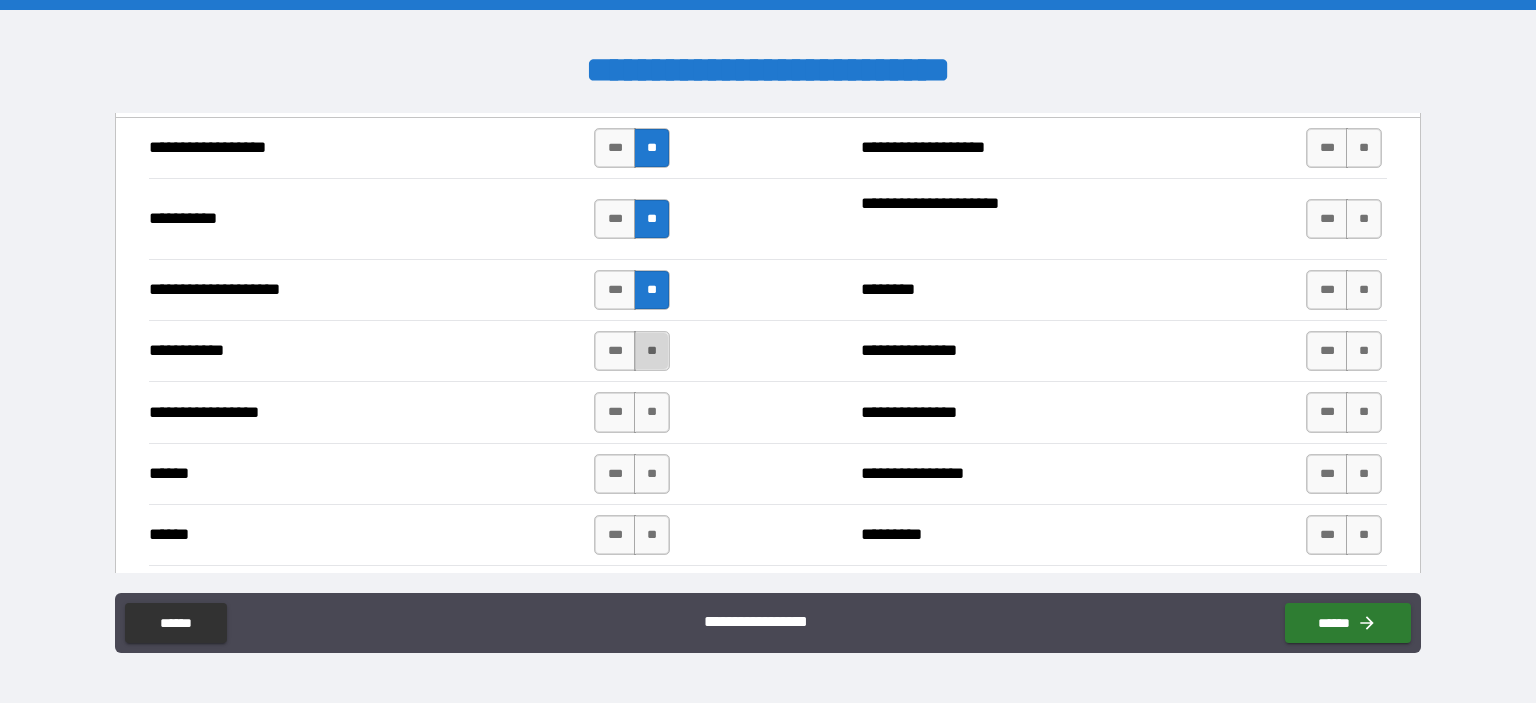 click on "**" at bounding box center [652, 351] 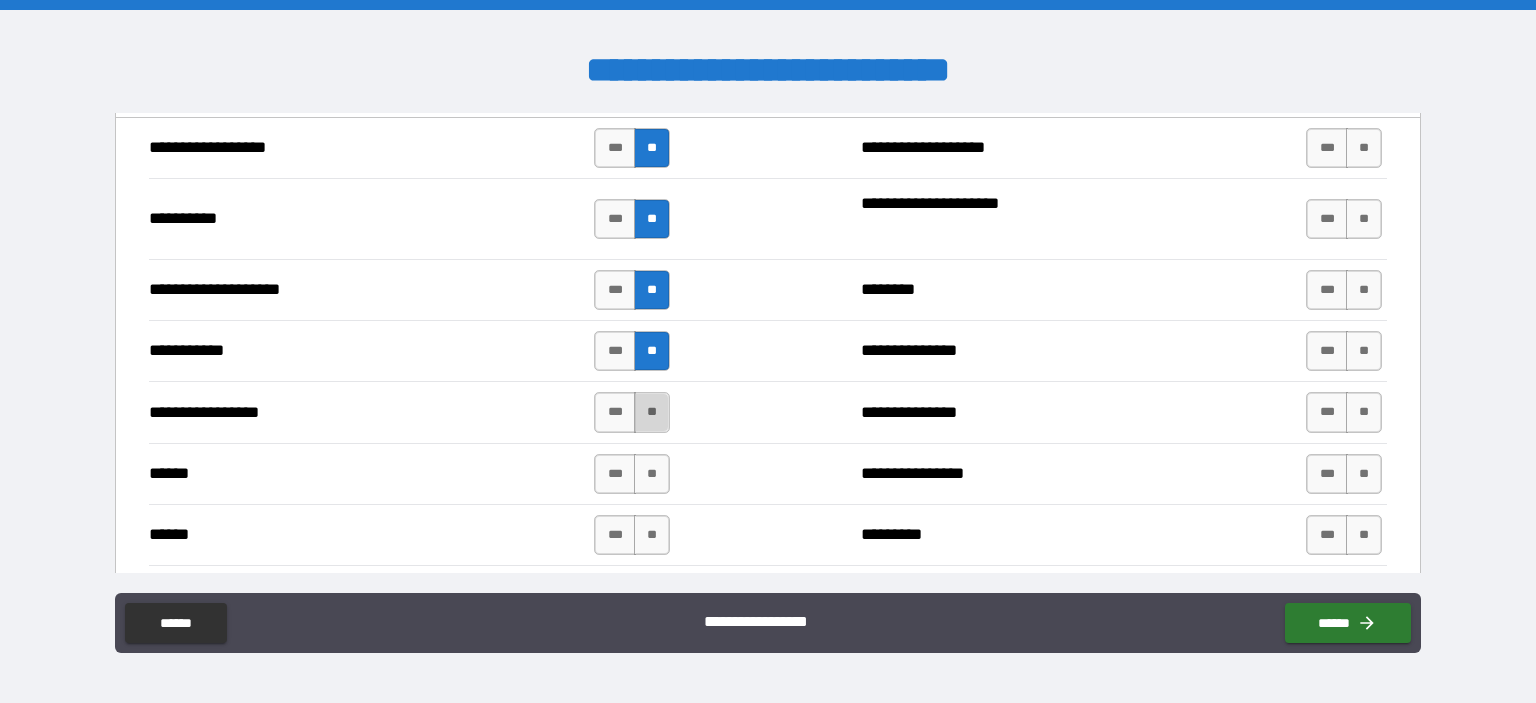 click on "**" at bounding box center (652, 412) 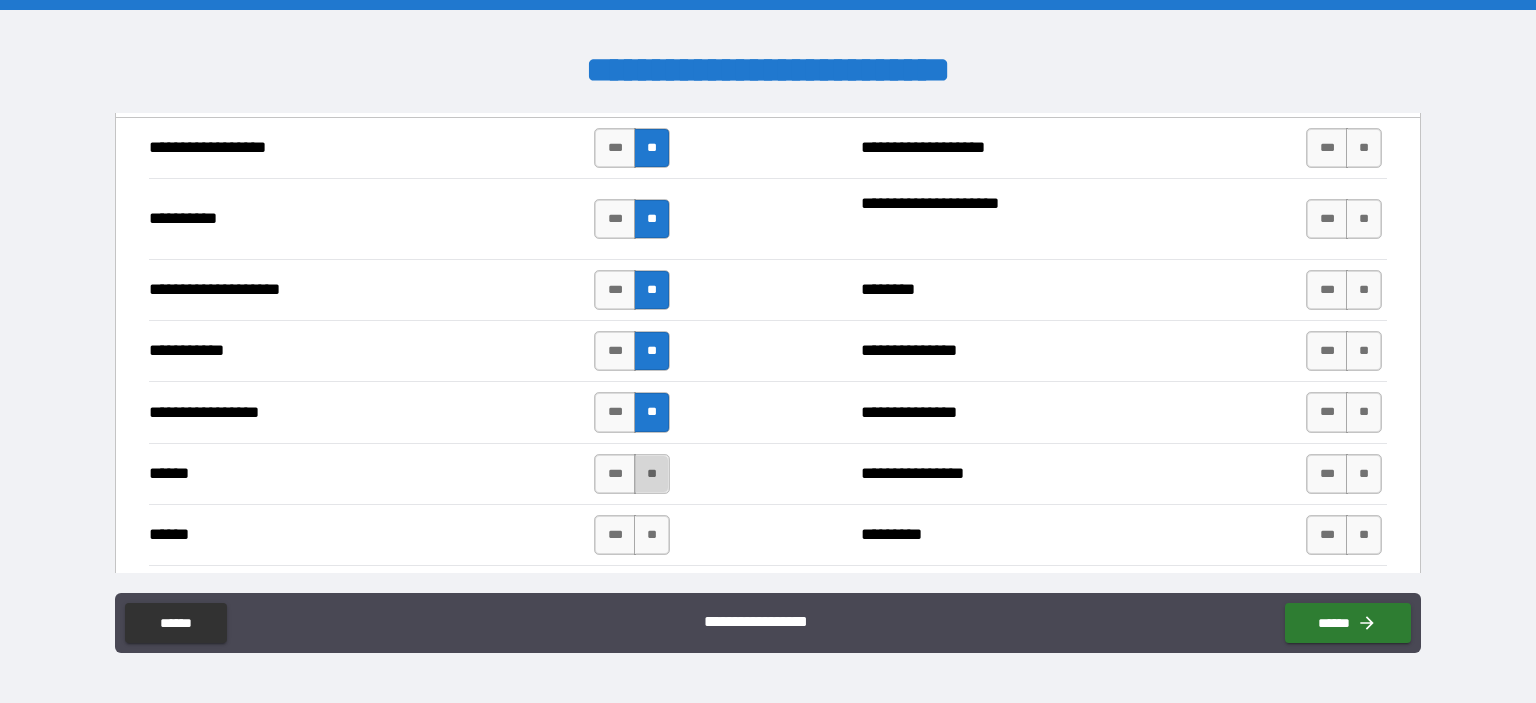 click on "**" at bounding box center (652, 474) 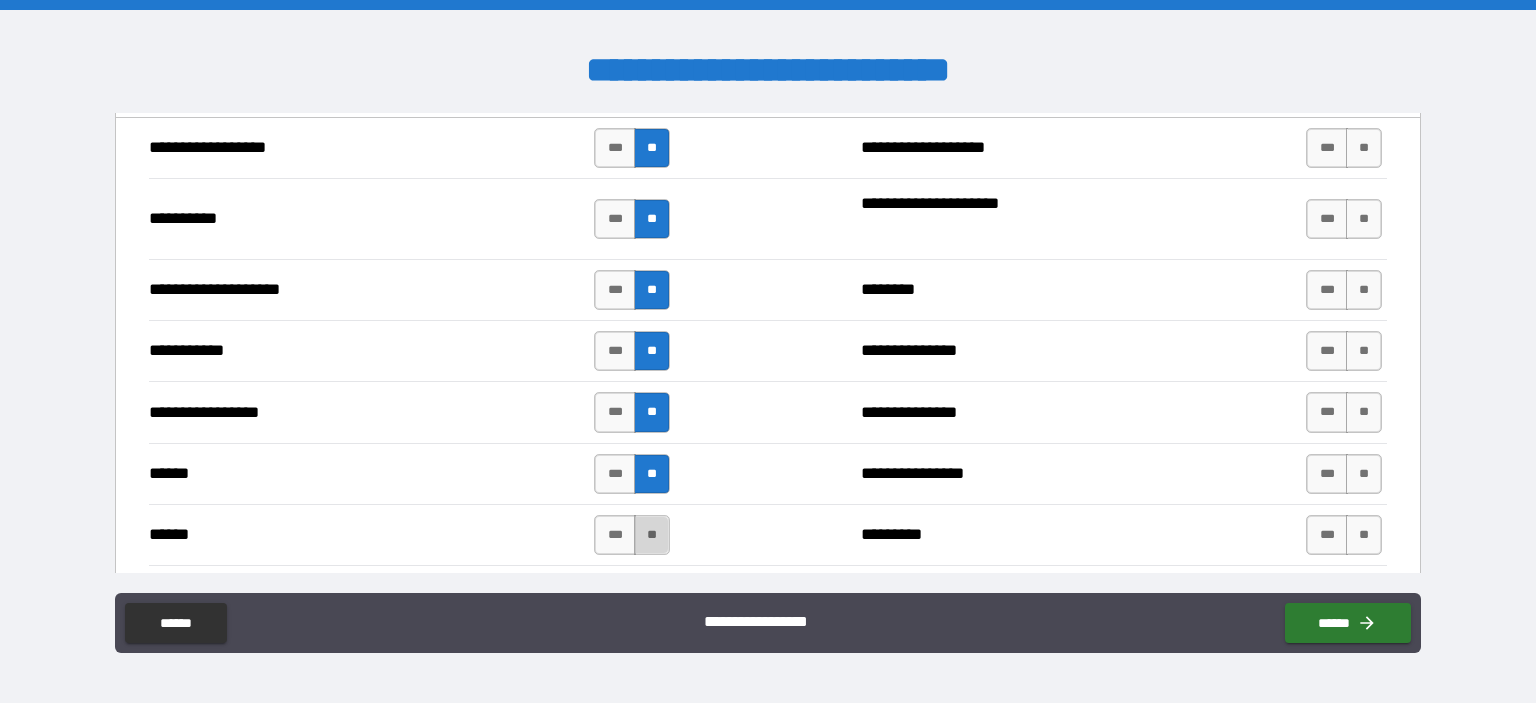 click on "**" at bounding box center (652, 535) 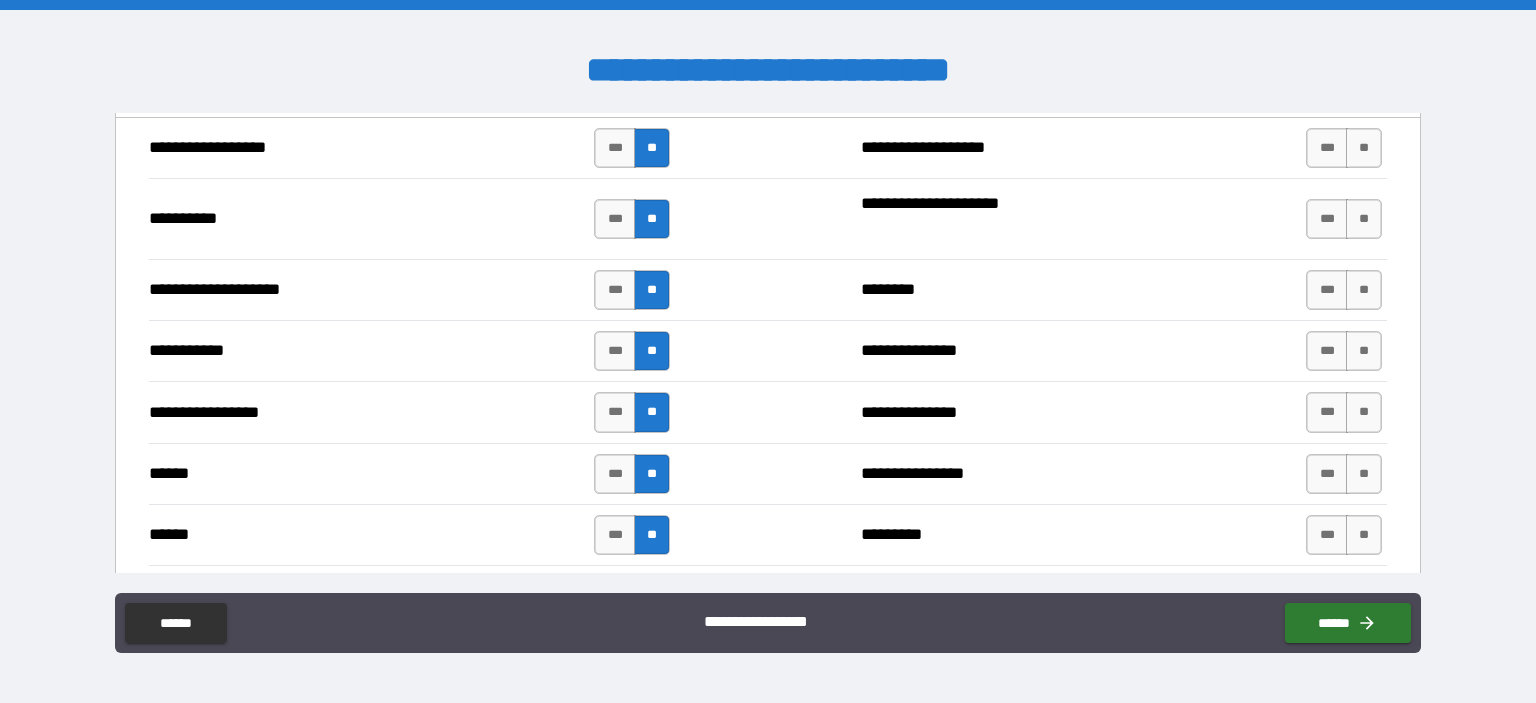 scroll, scrollTop: 2693, scrollLeft: 0, axis: vertical 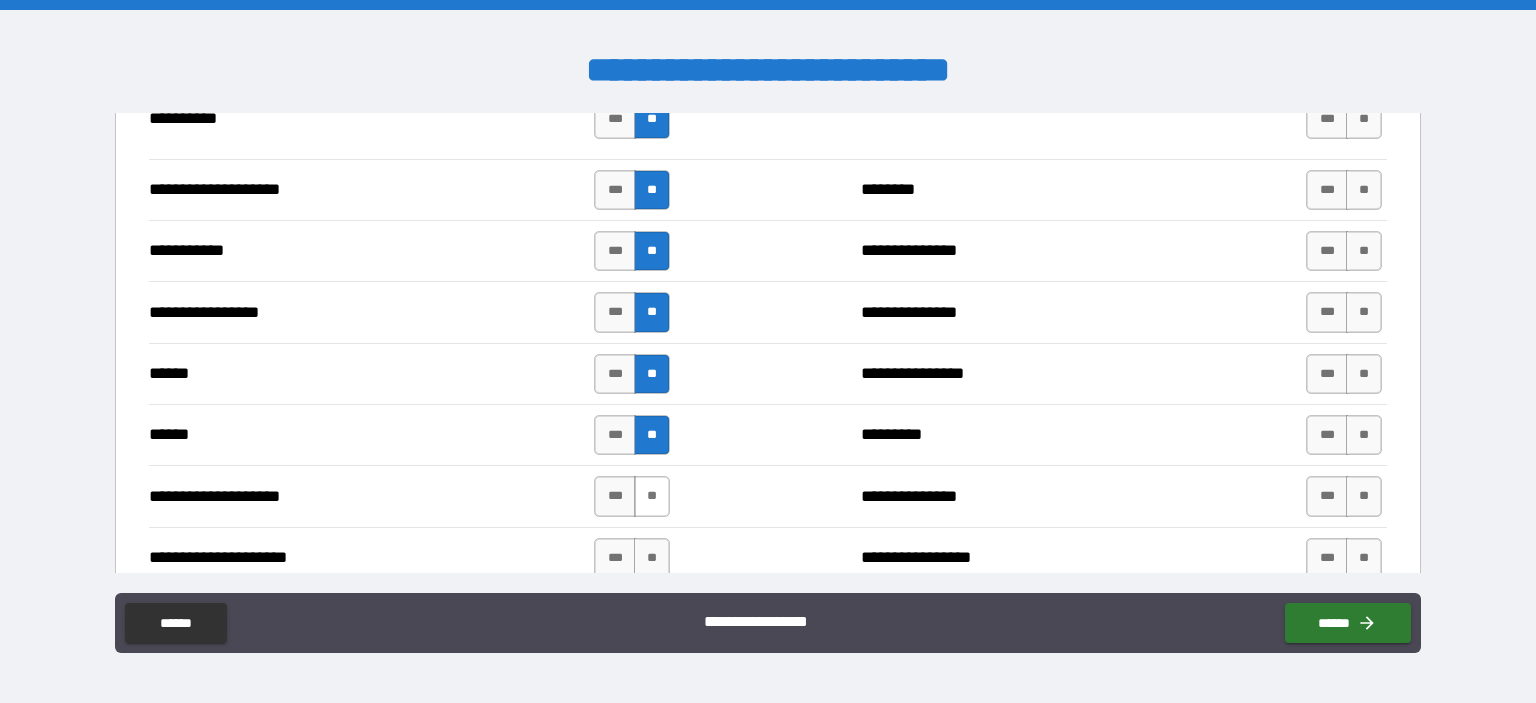 click on "**" at bounding box center [652, 496] 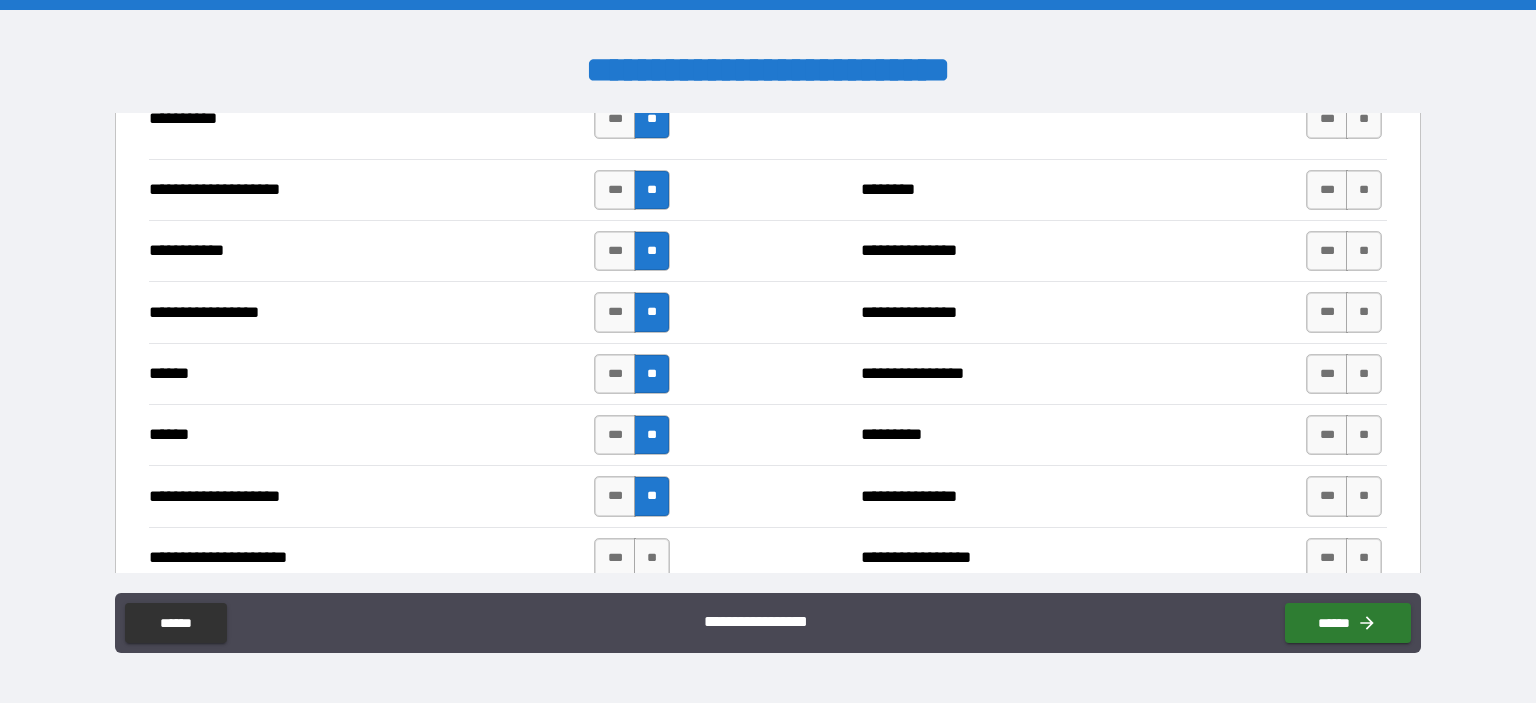 scroll, scrollTop: 2893, scrollLeft: 0, axis: vertical 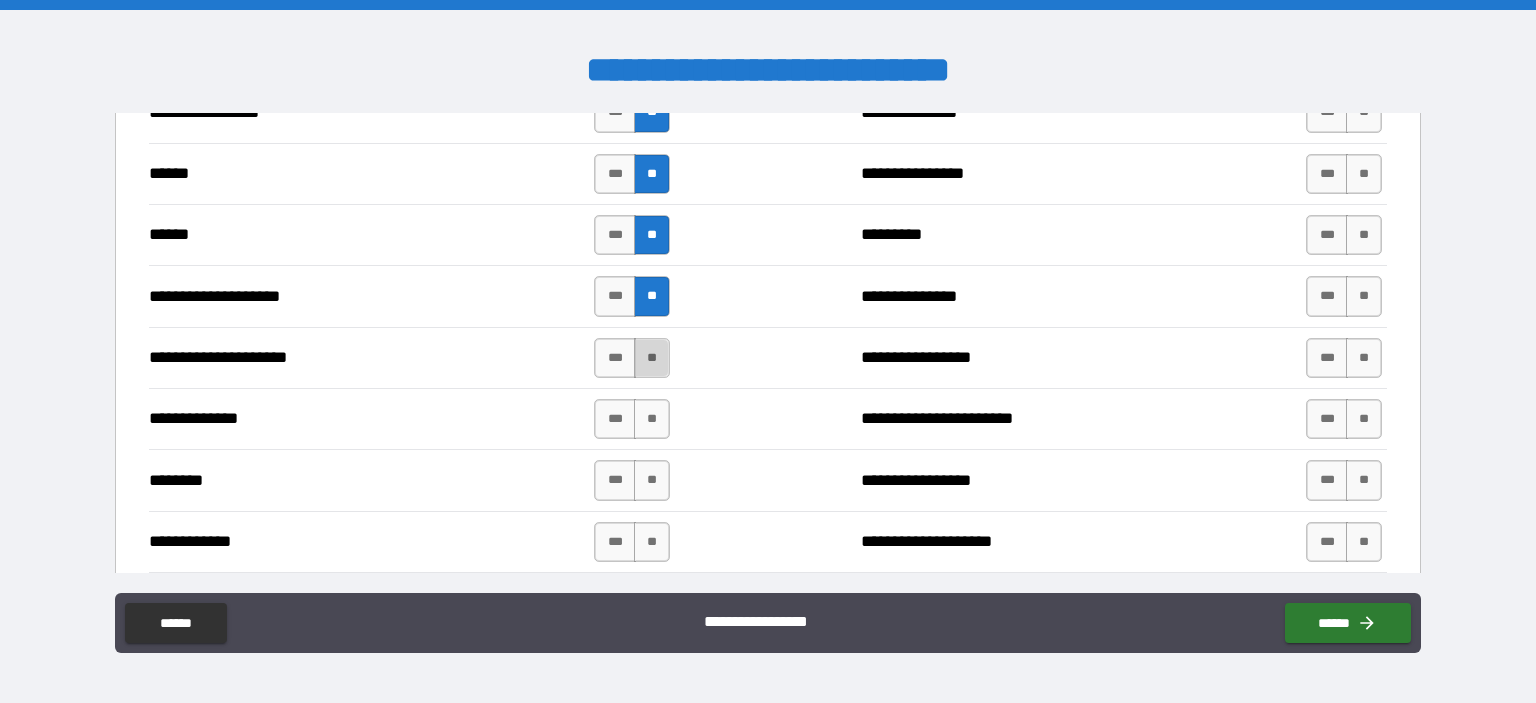 click on "**" at bounding box center (652, 358) 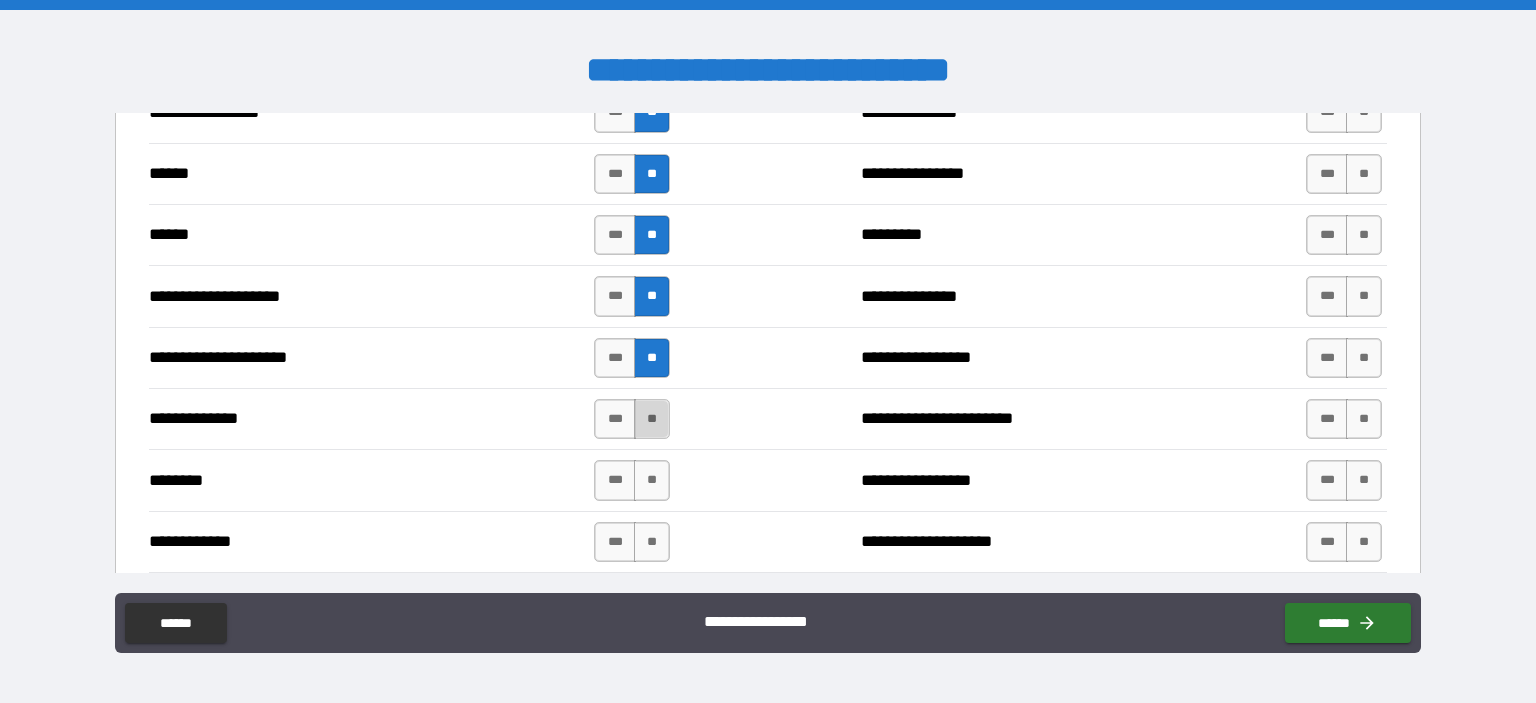 click on "**" at bounding box center (652, 419) 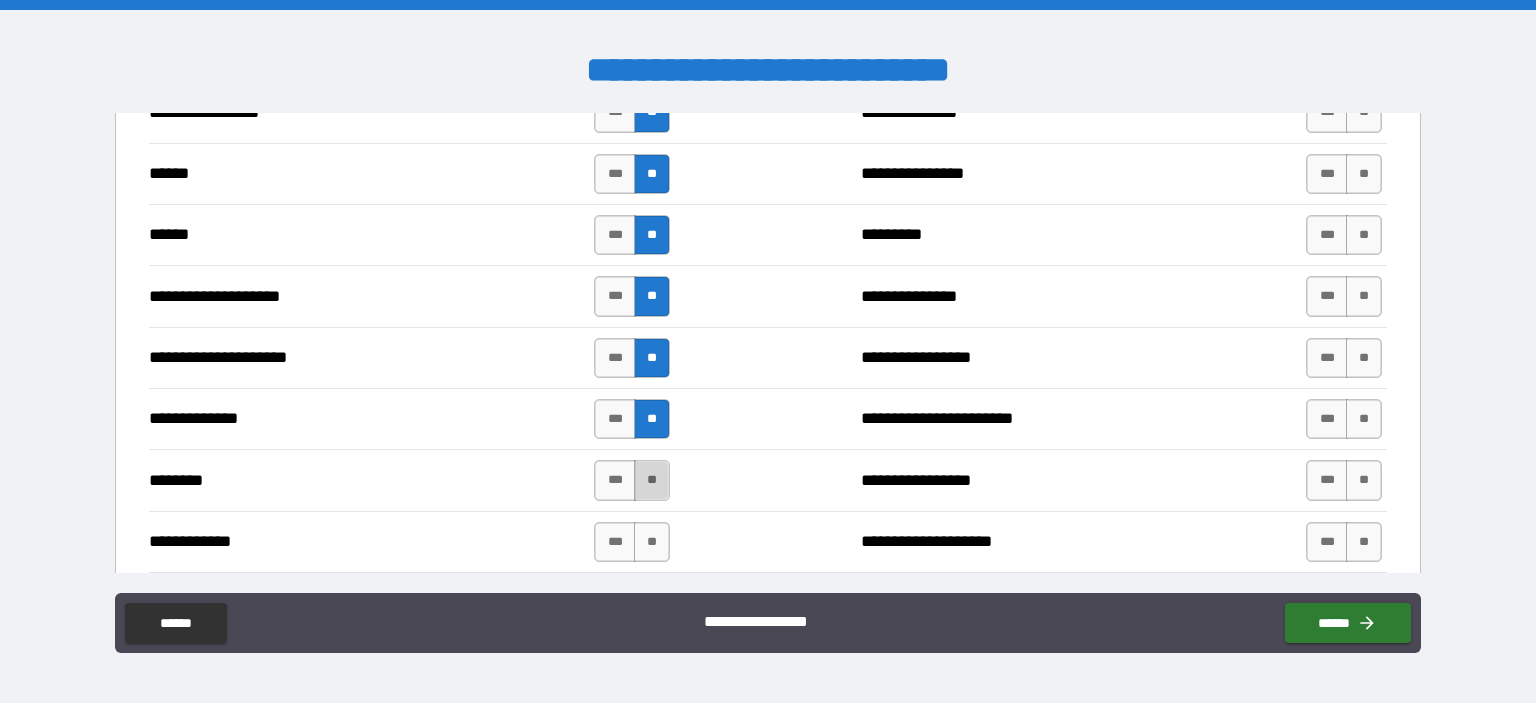 click on "**" at bounding box center (652, 480) 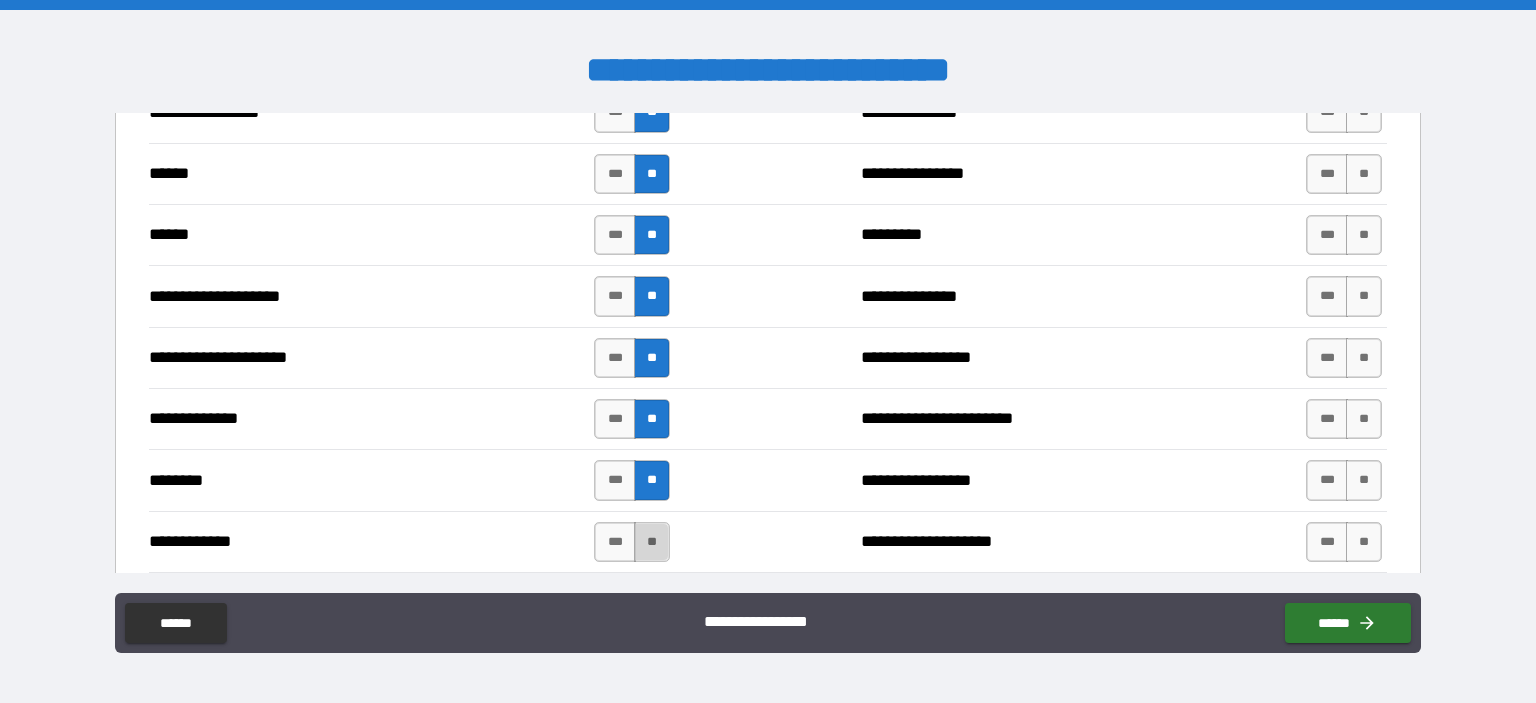 click on "**" at bounding box center [652, 542] 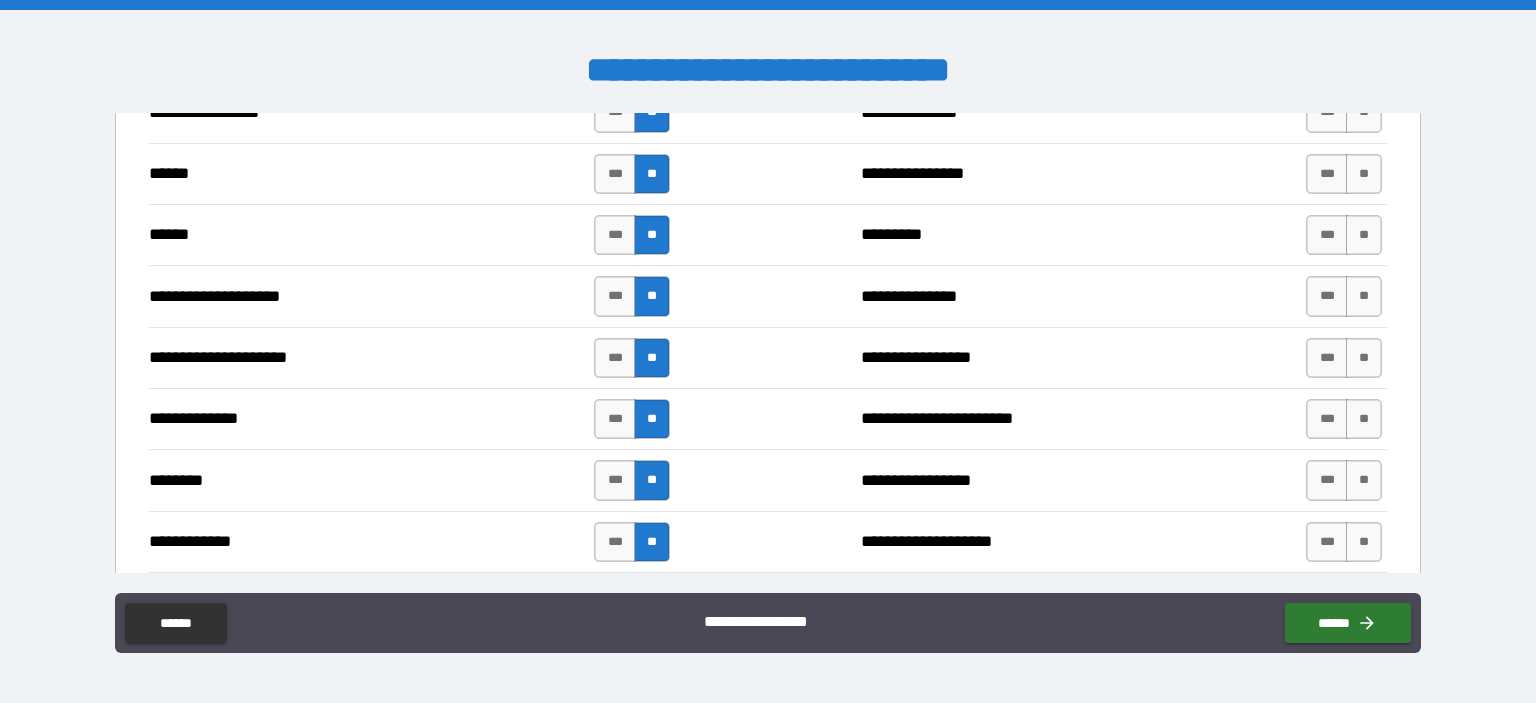 scroll, scrollTop: 2993, scrollLeft: 0, axis: vertical 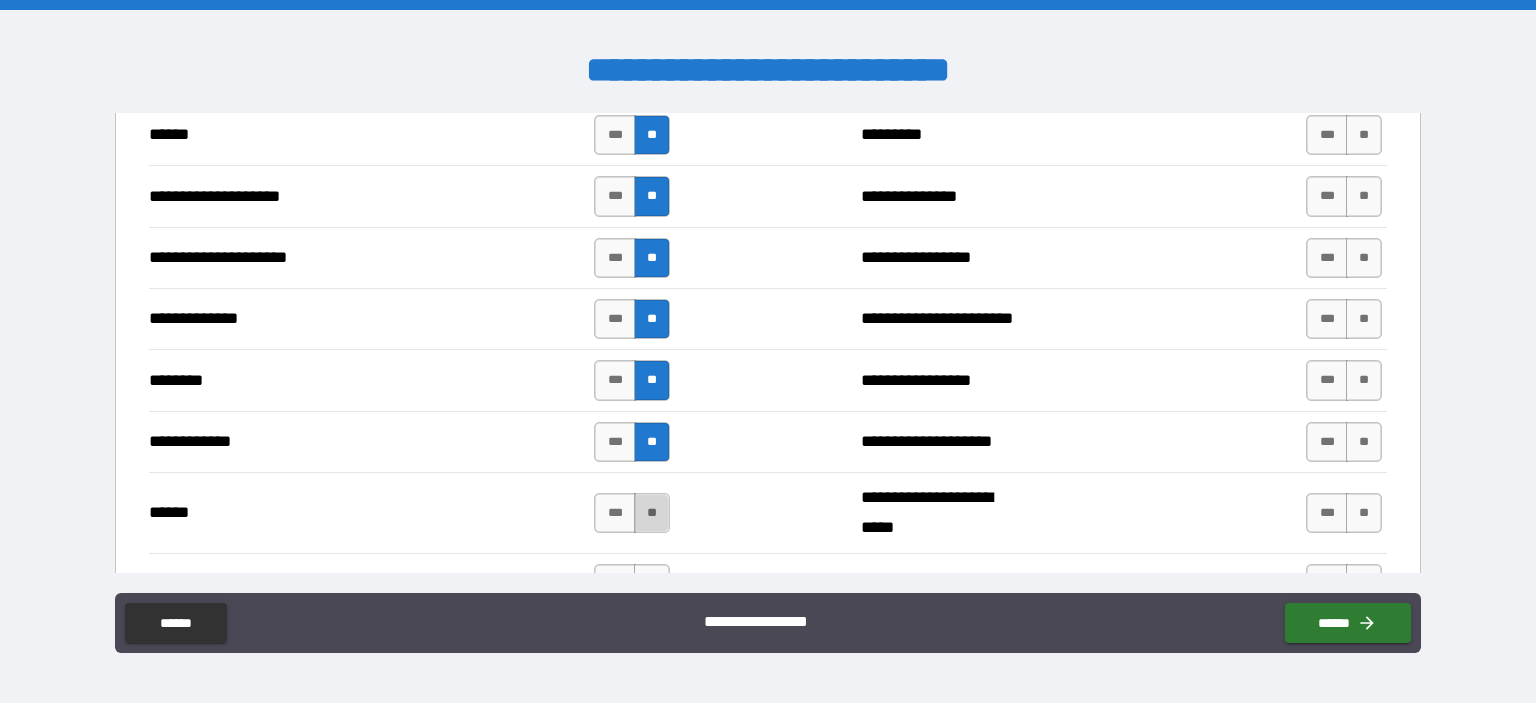 click on "**" at bounding box center (652, 513) 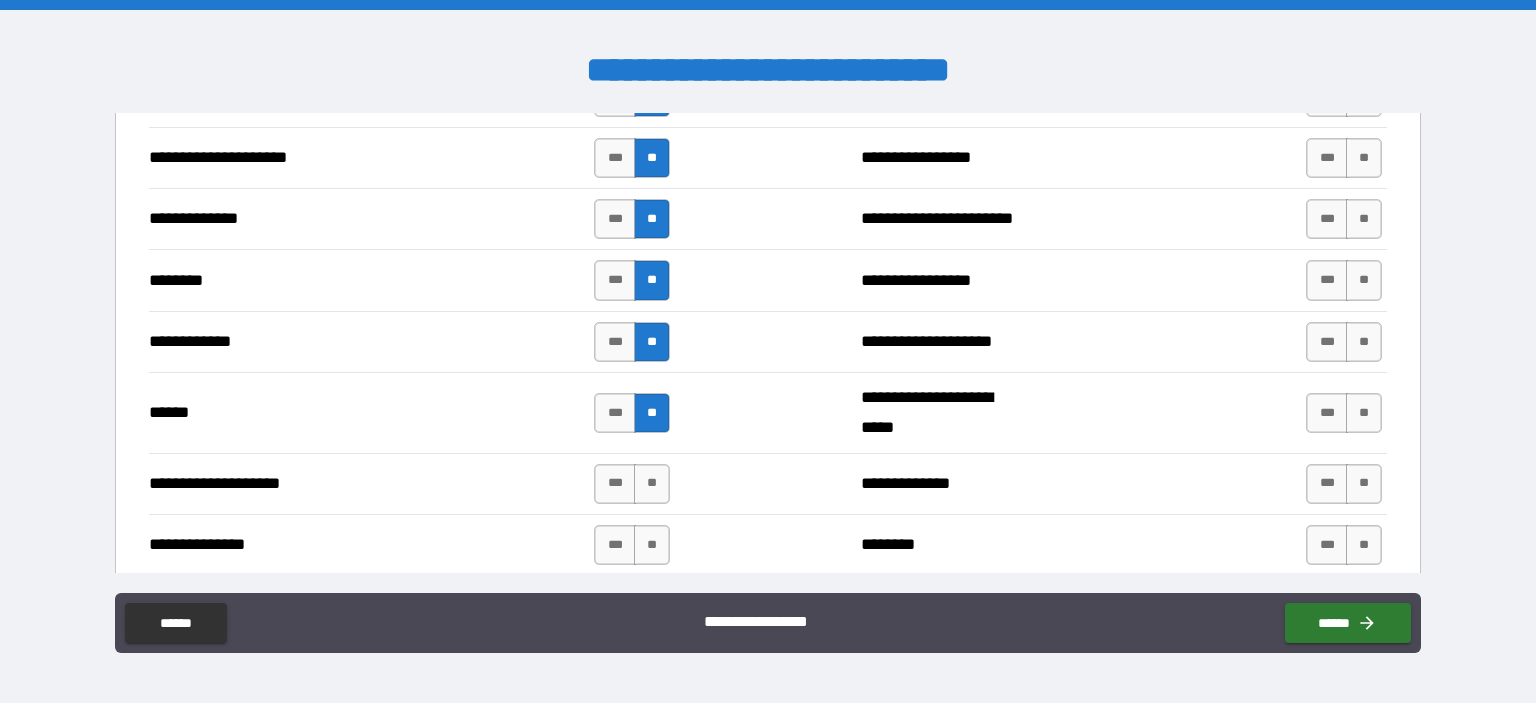 scroll, scrollTop: 3193, scrollLeft: 0, axis: vertical 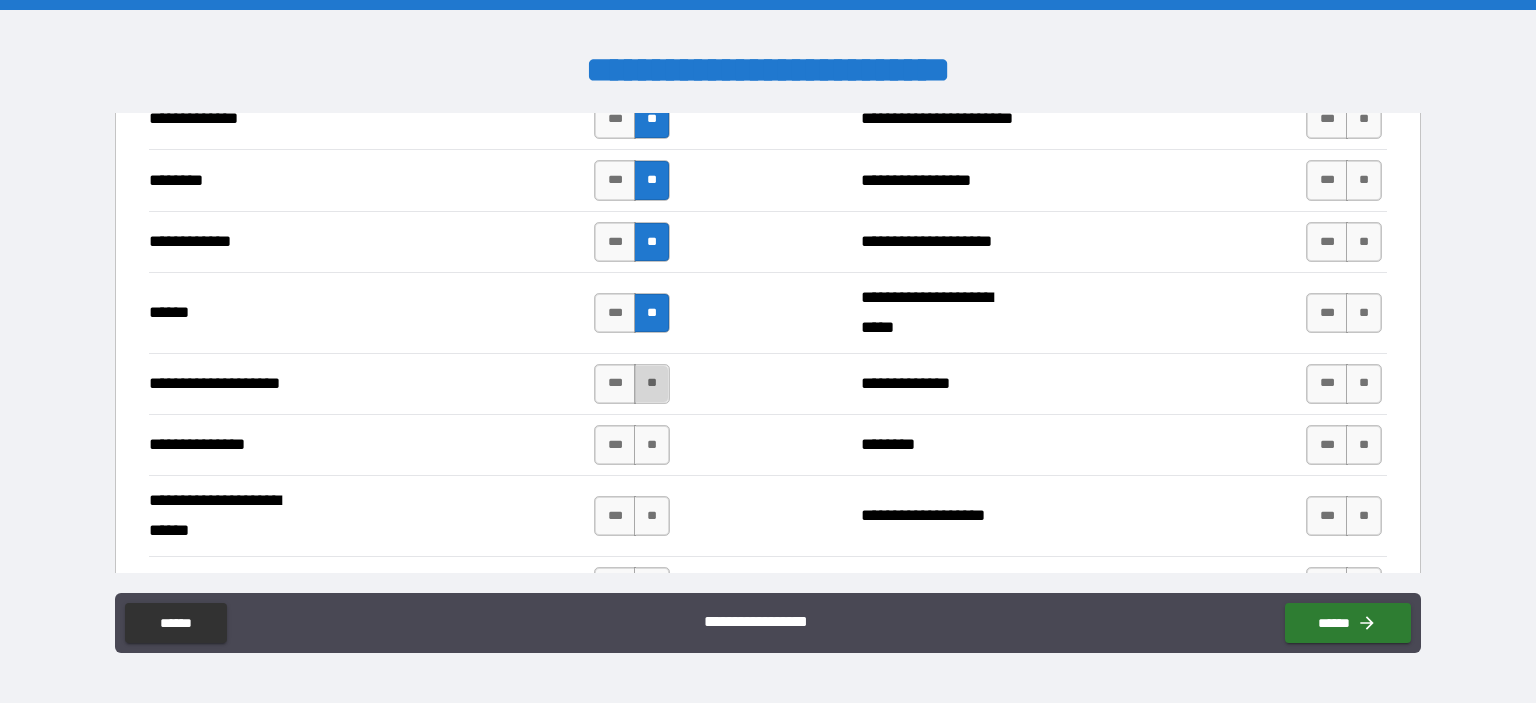 click on "**" at bounding box center (652, 384) 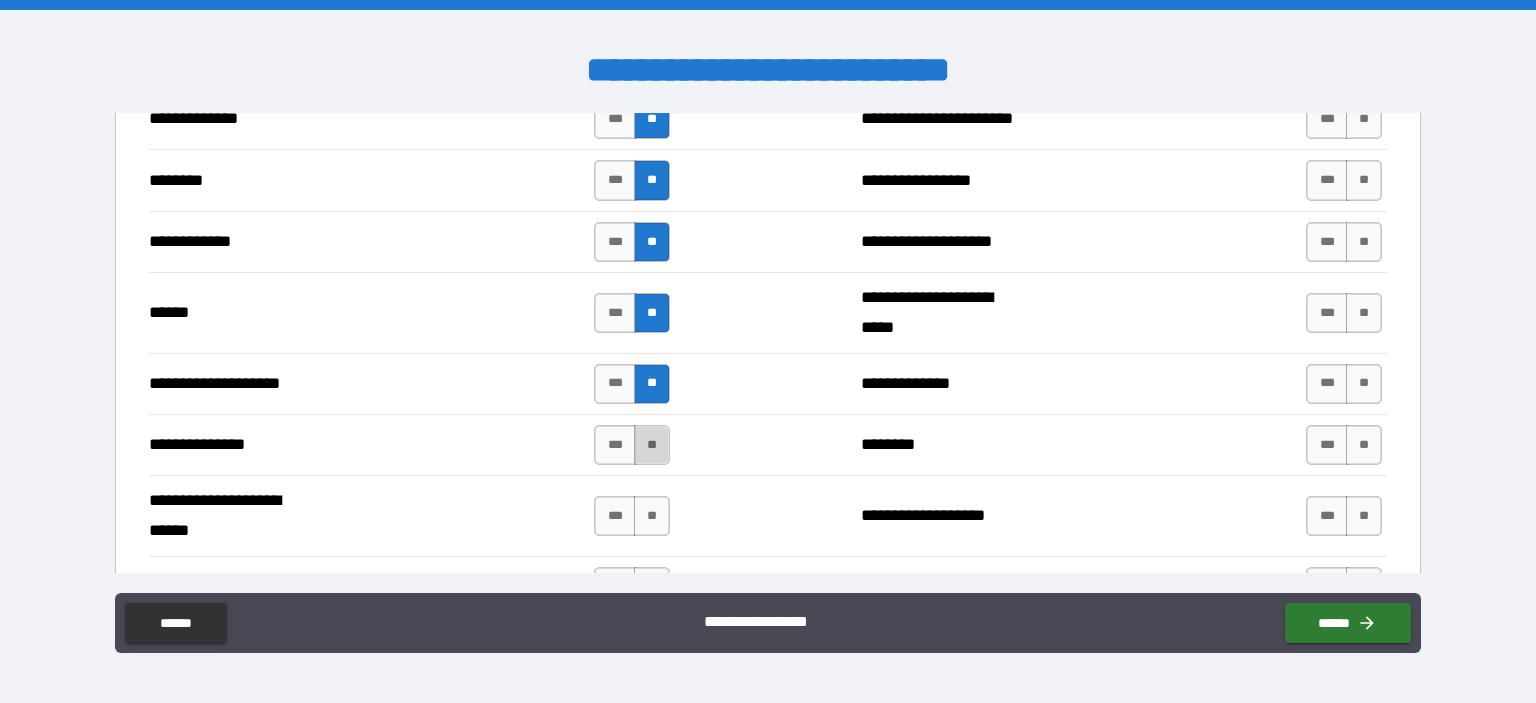 click on "**" at bounding box center (652, 445) 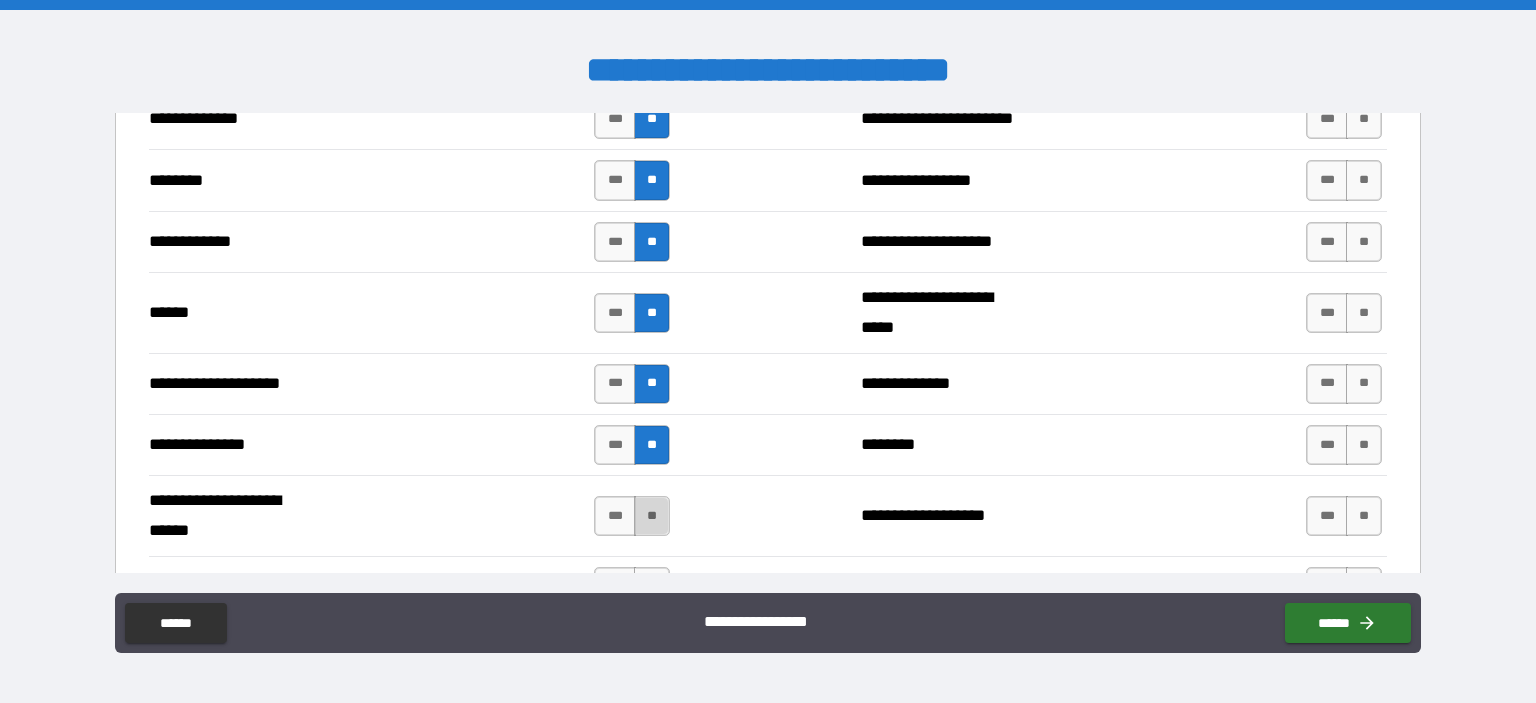 click on "**" at bounding box center (652, 516) 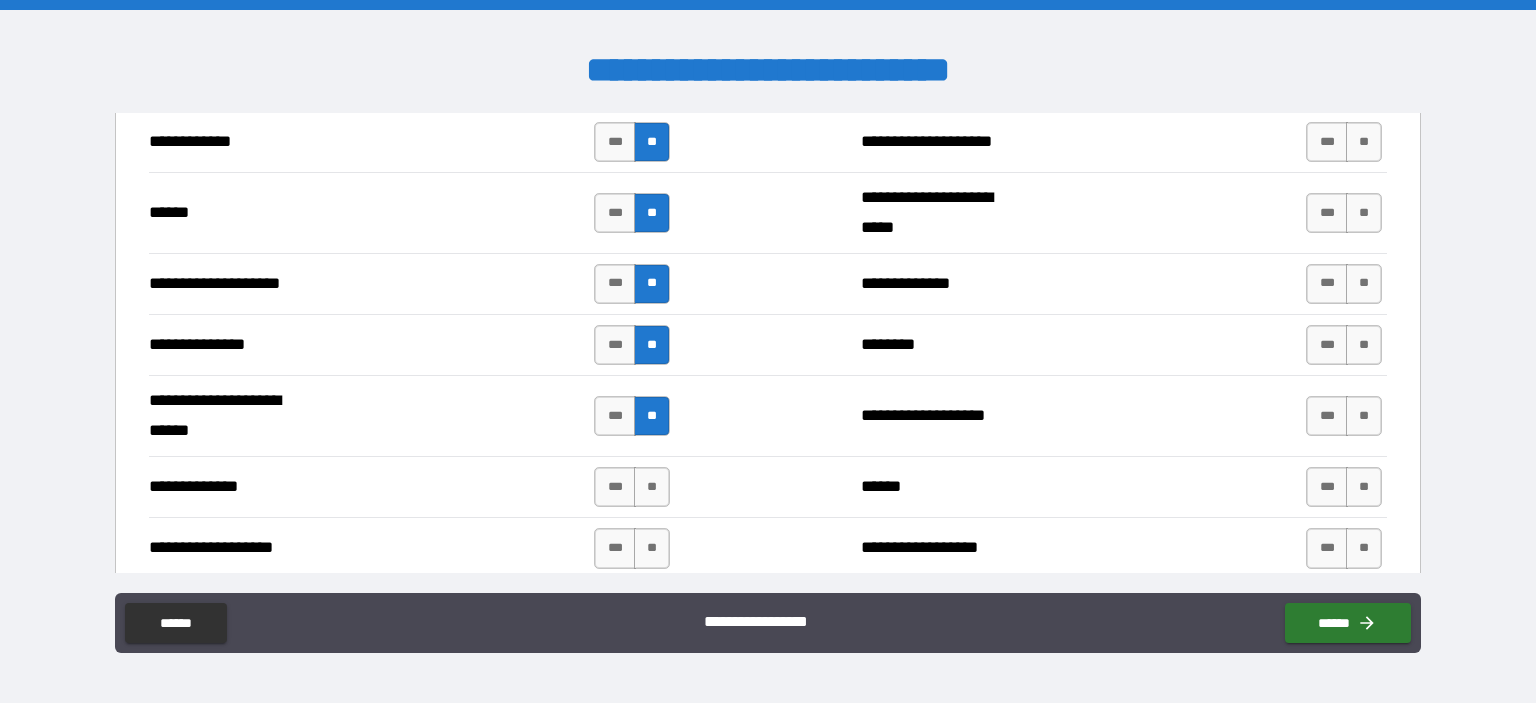 scroll, scrollTop: 3393, scrollLeft: 0, axis: vertical 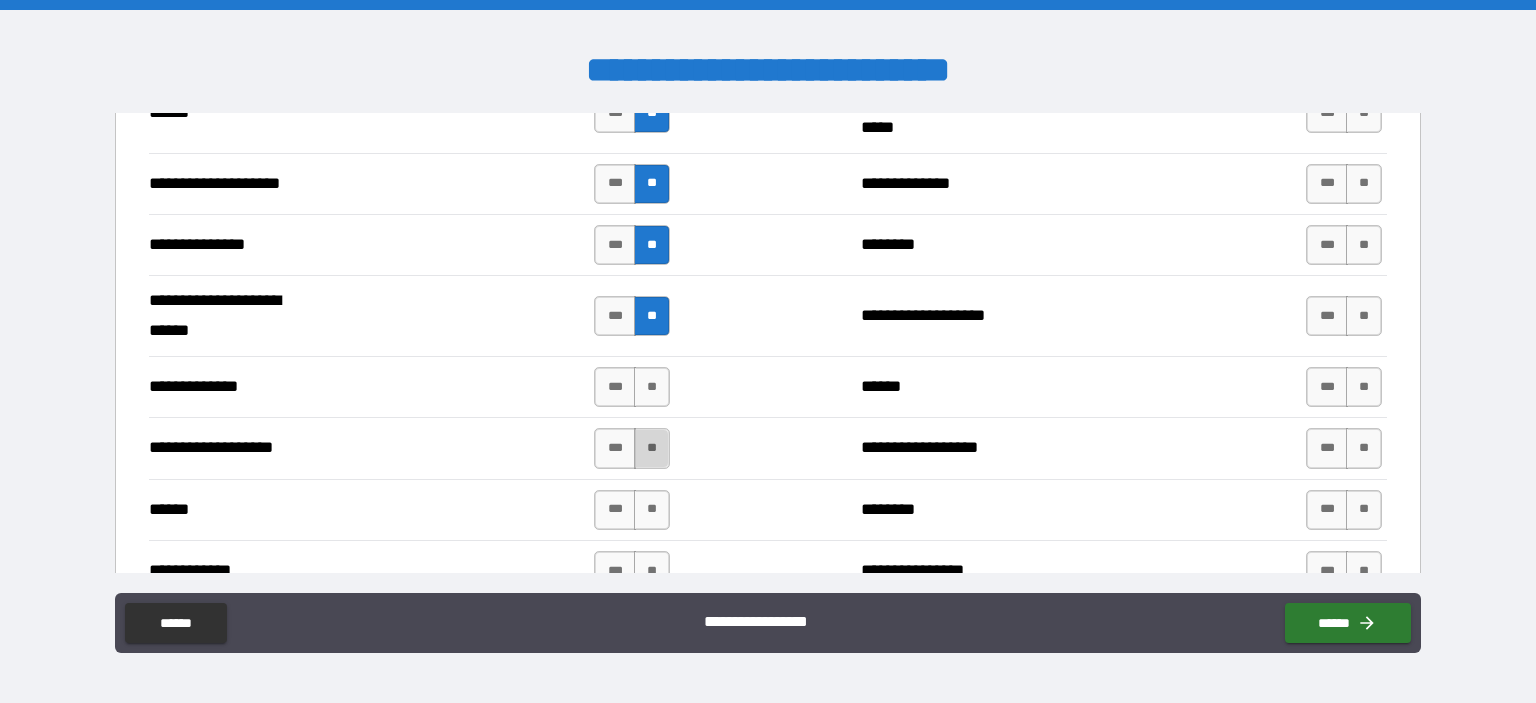 click on "**" at bounding box center (652, 448) 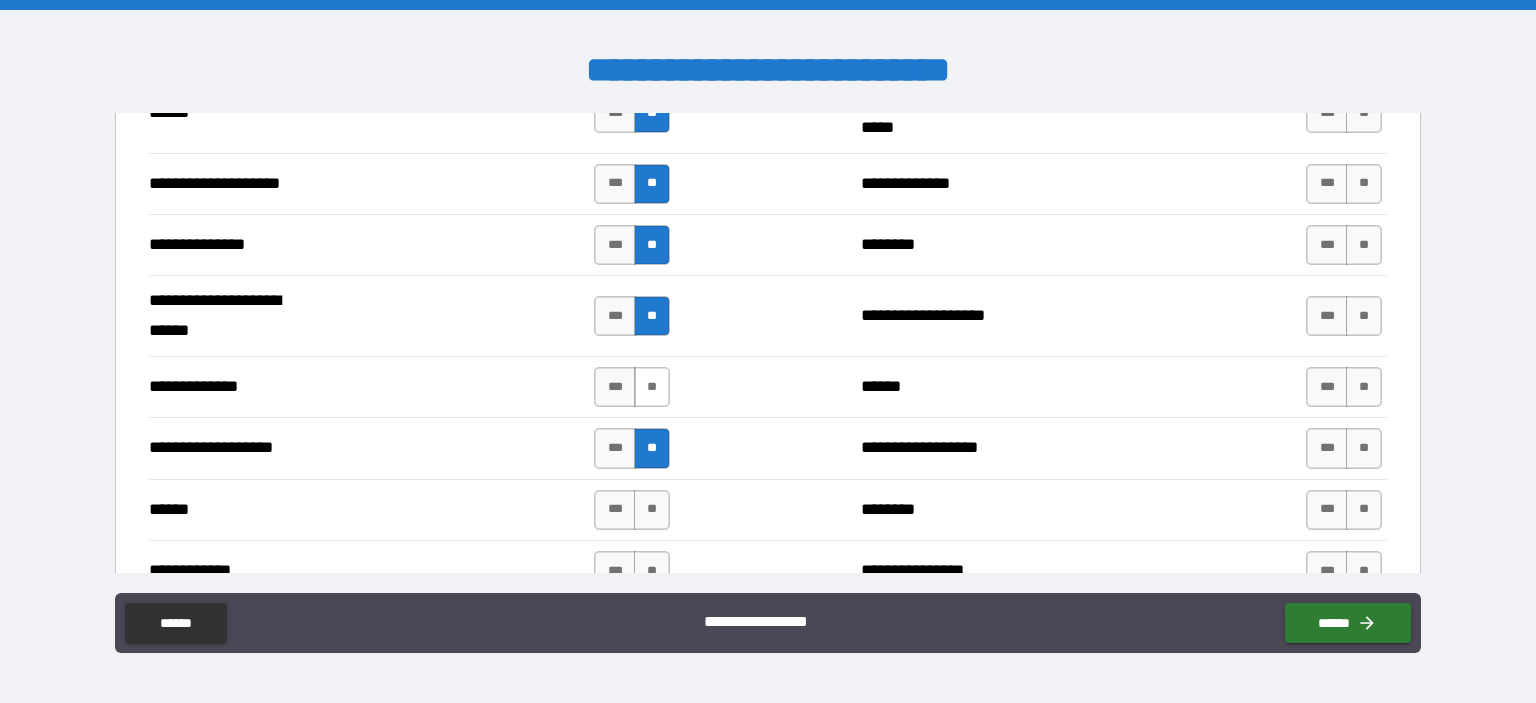 click on "**" at bounding box center [652, 387] 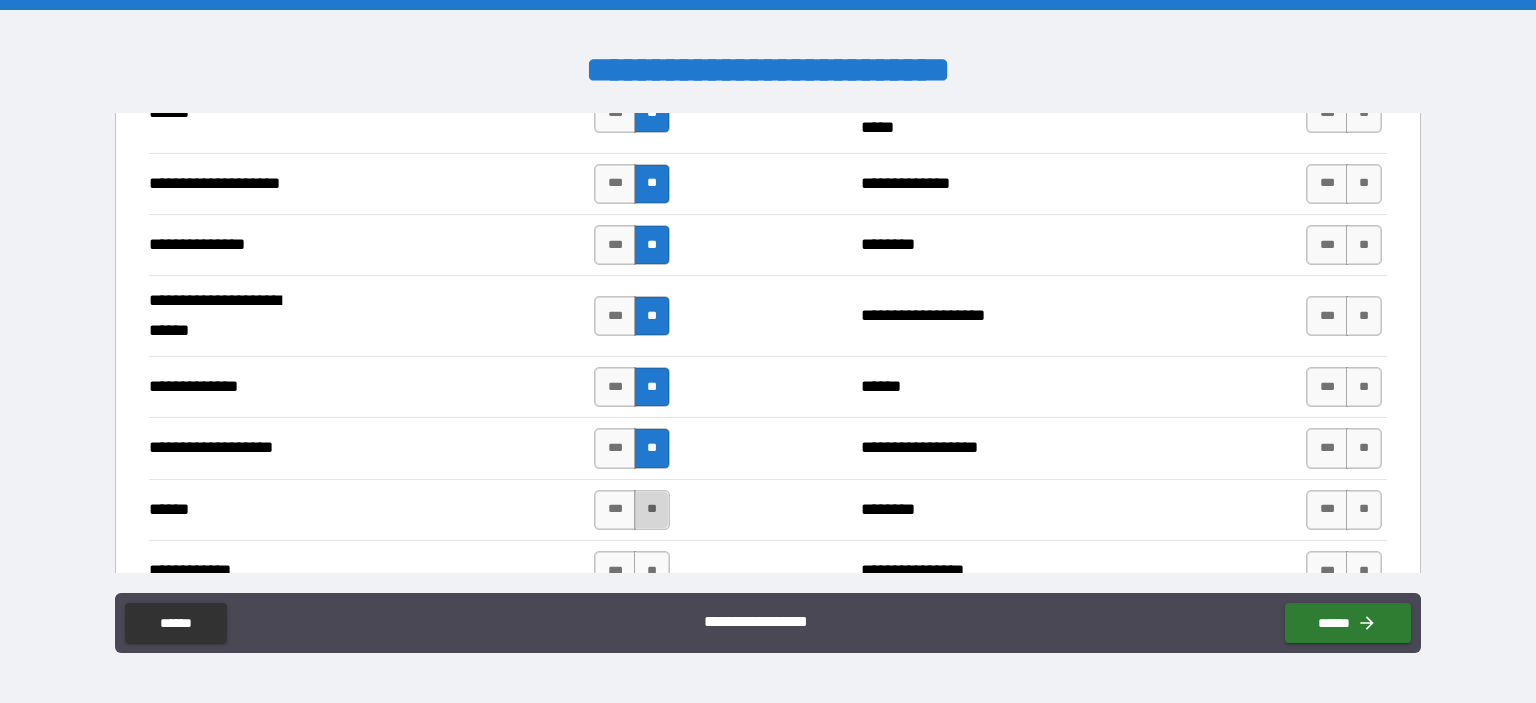 click on "**" at bounding box center [652, 510] 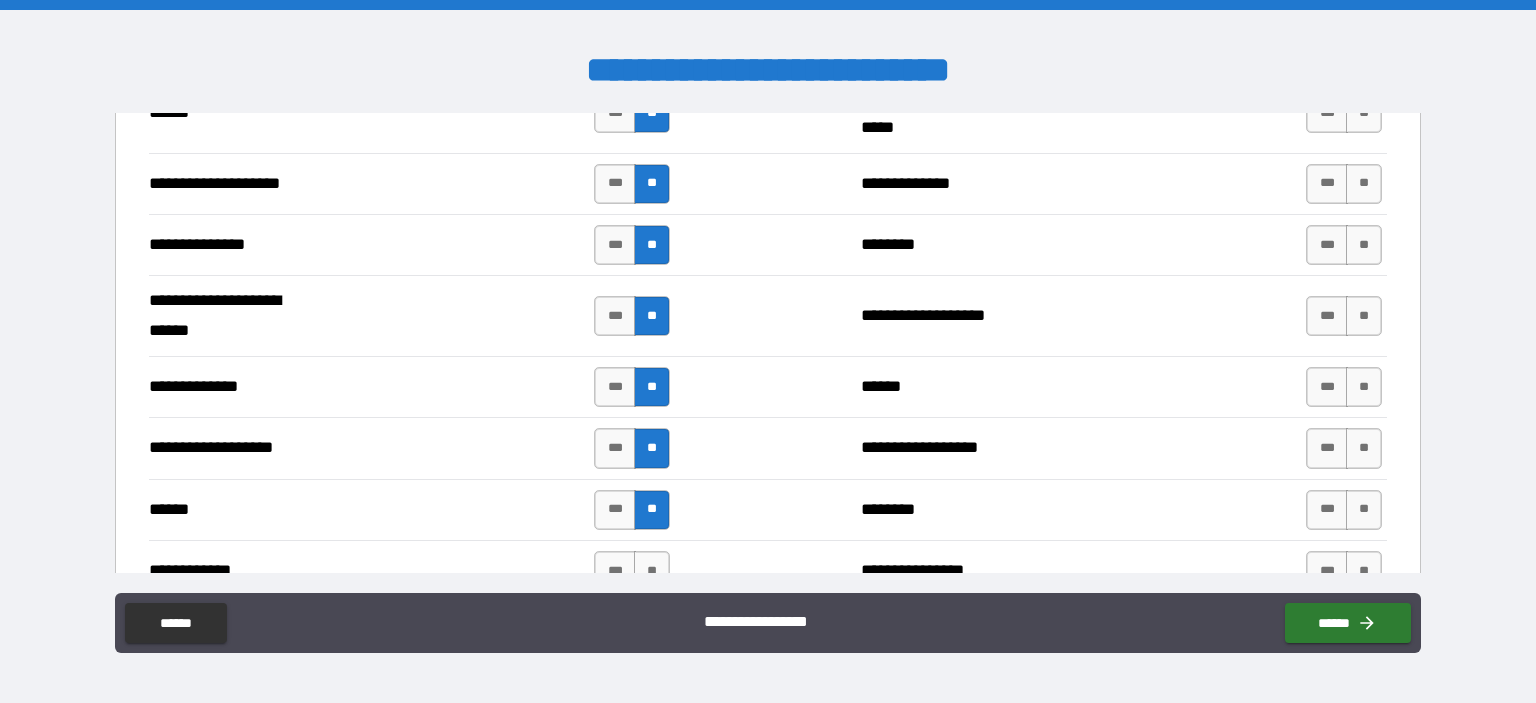 scroll, scrollTop: 3493, scrollLeft: 0, axis: vertical 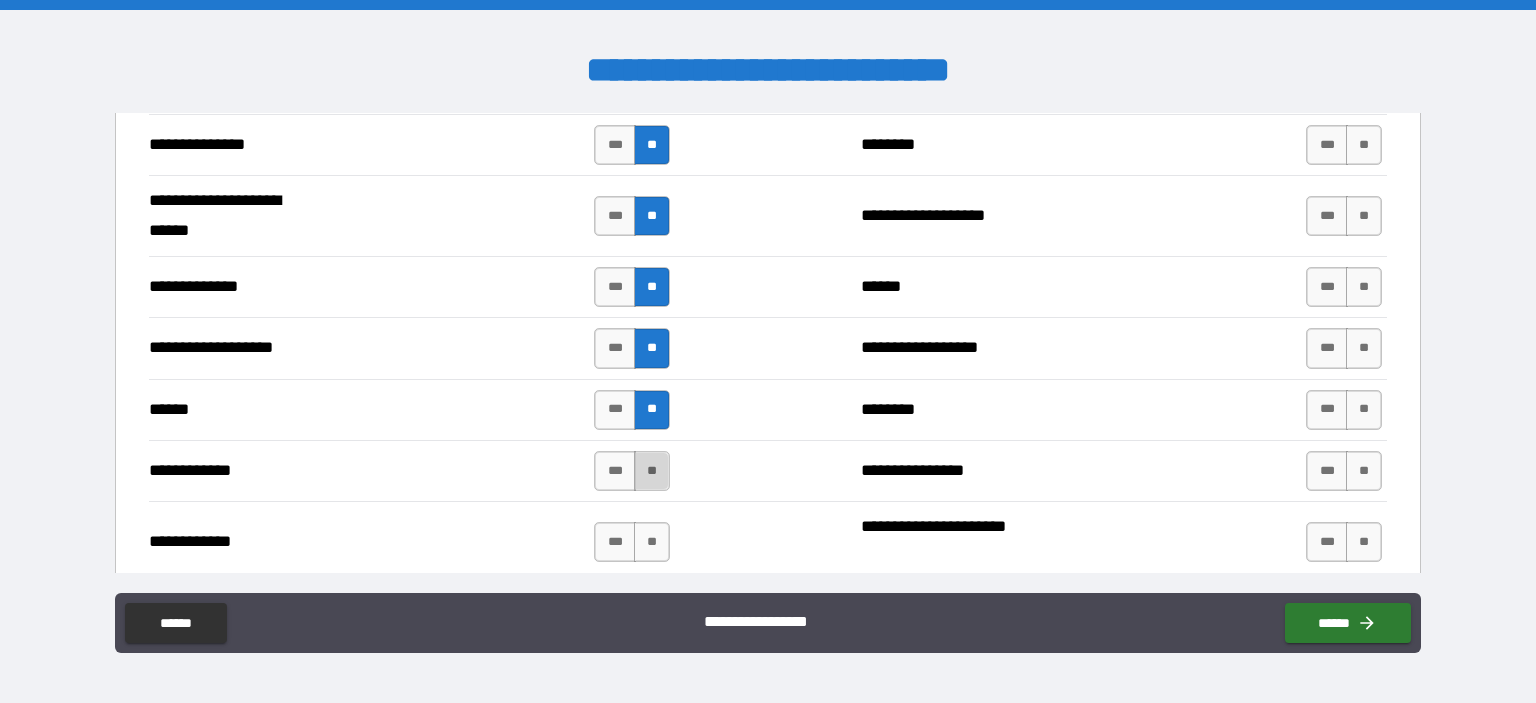 click on "**" at bounding box center [652, 471] 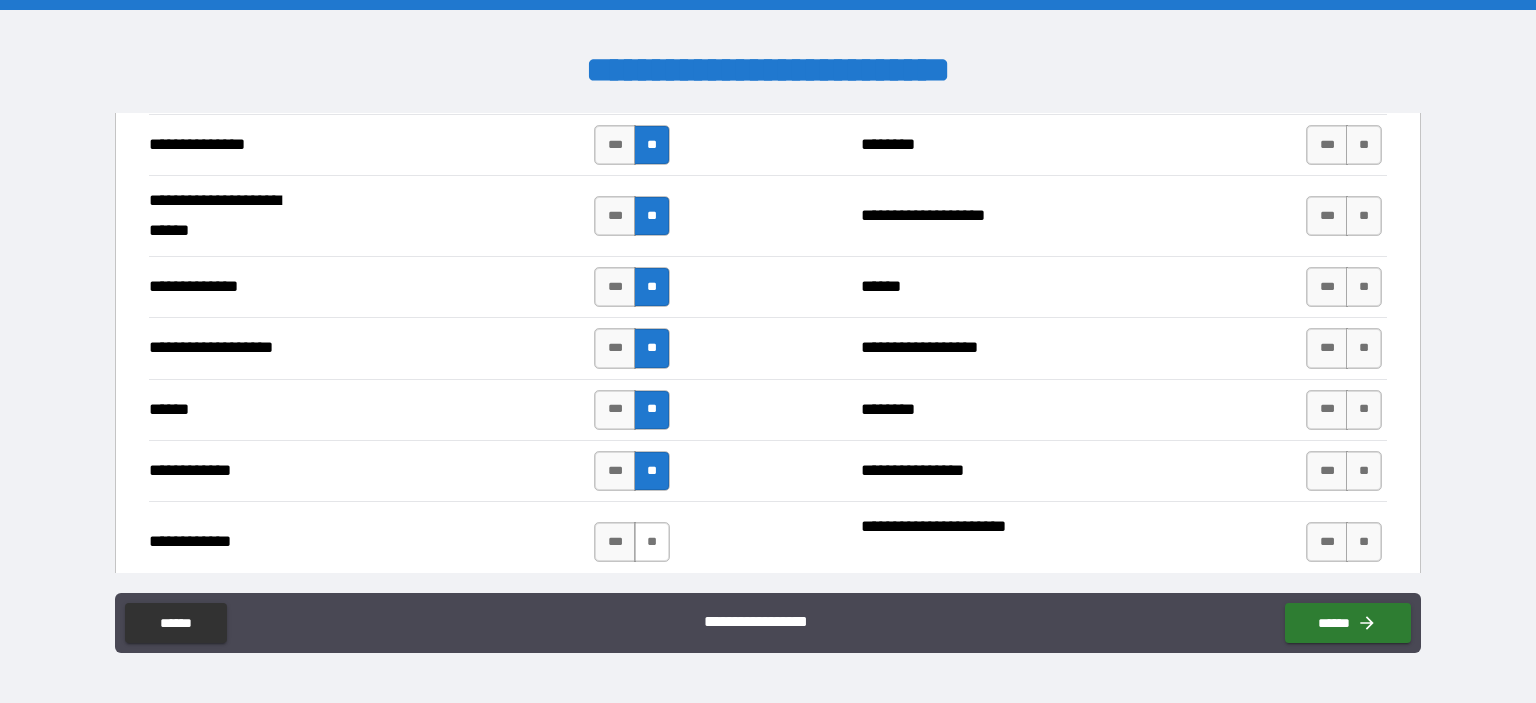 click on "**" at bounding box center [652, 542] 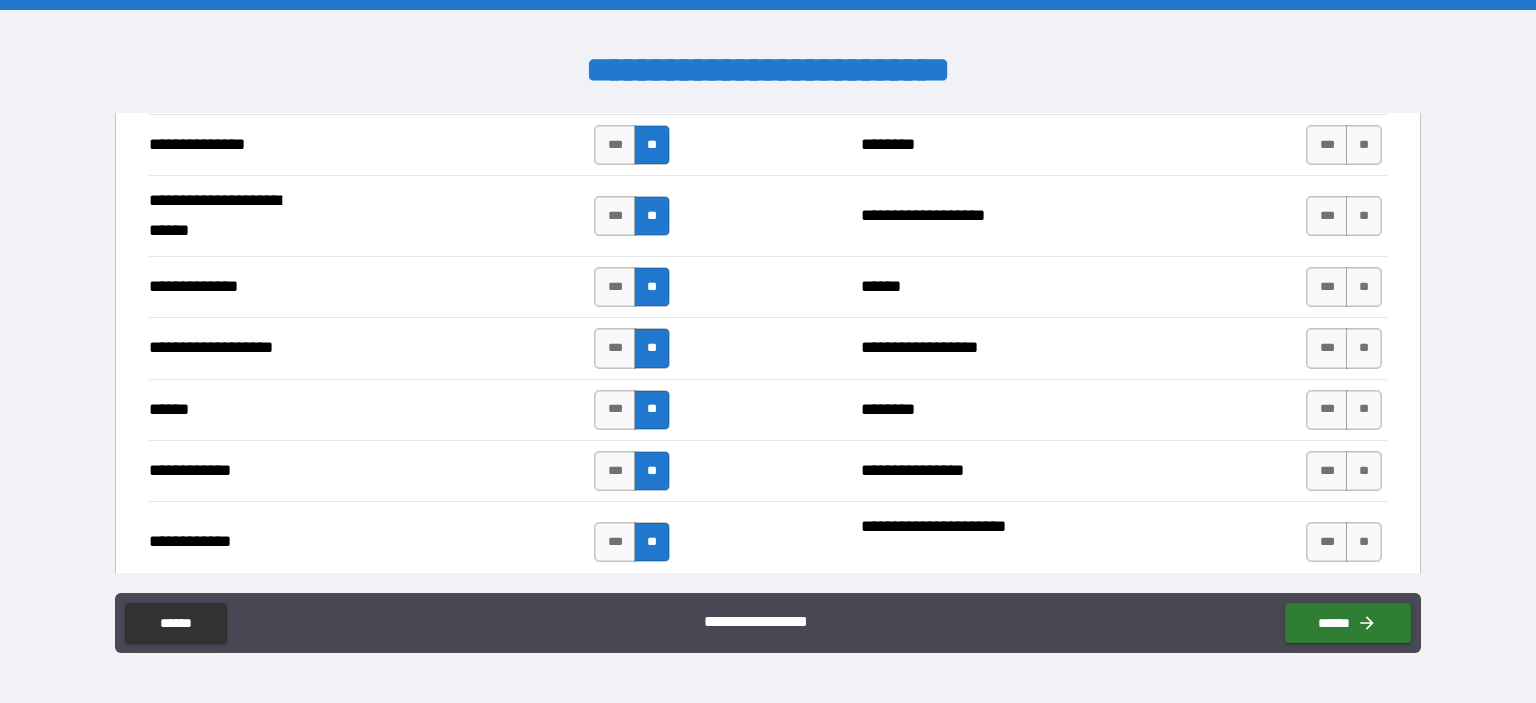 scroll, scrollTop: 3693, scrollLeft: 0, axis: vertical 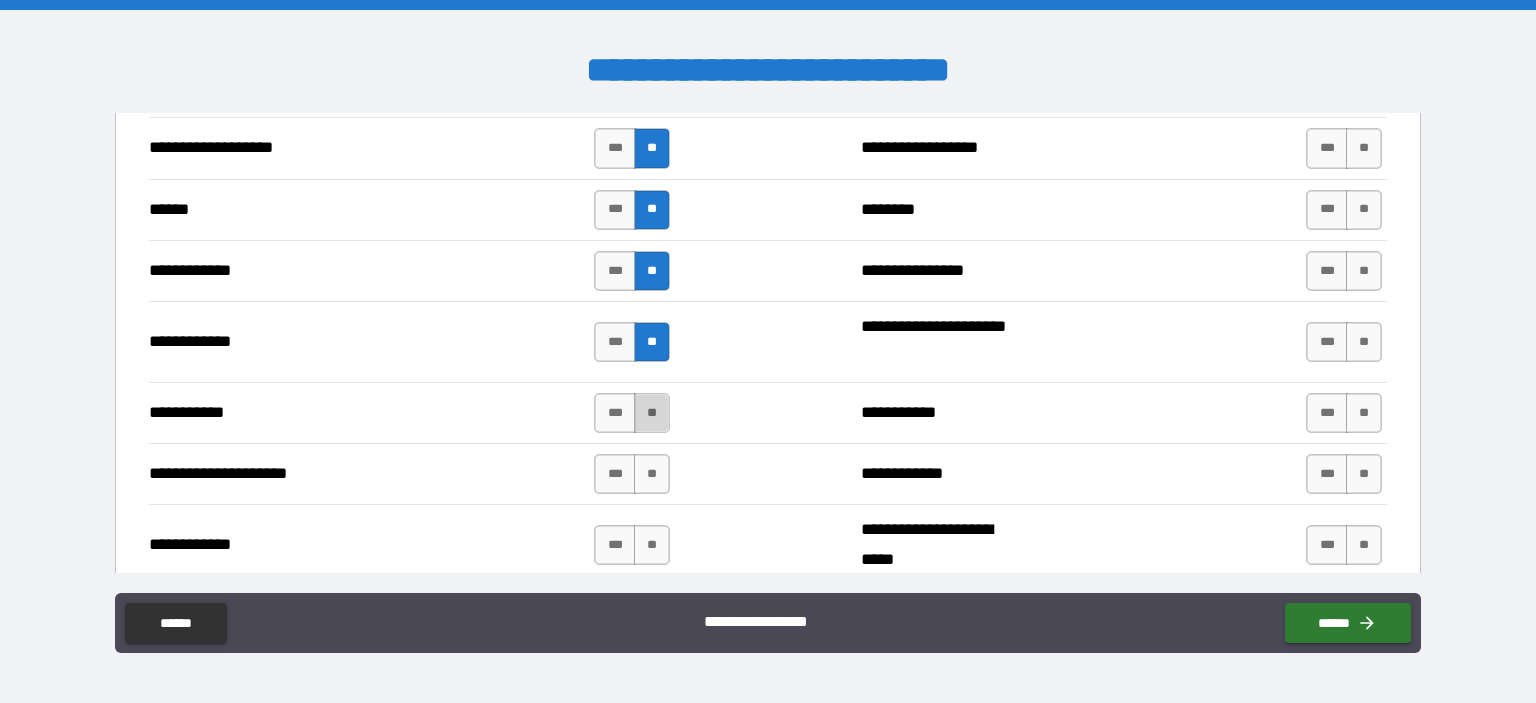 click on "**" at bounding box center (652, 413) 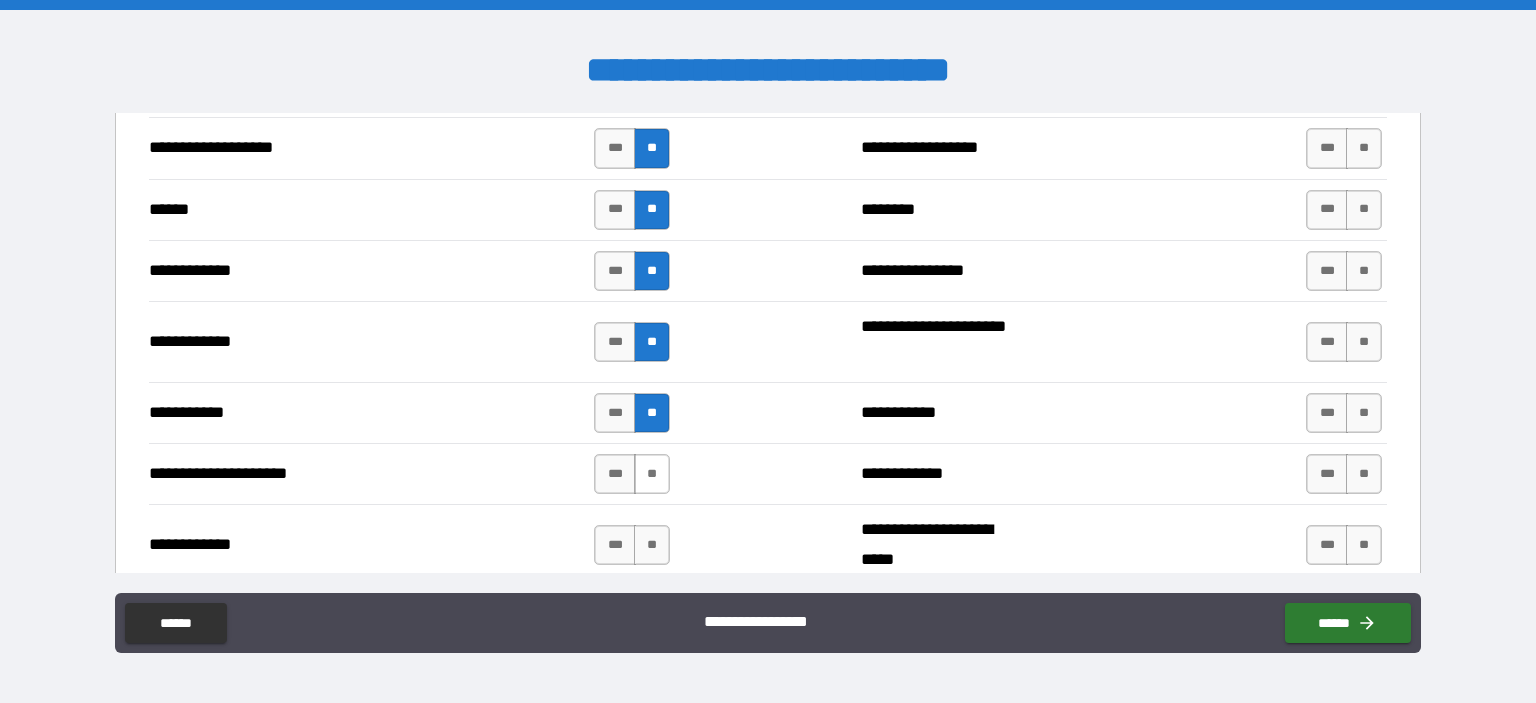 click on "**" at bounding box center [652, 474] 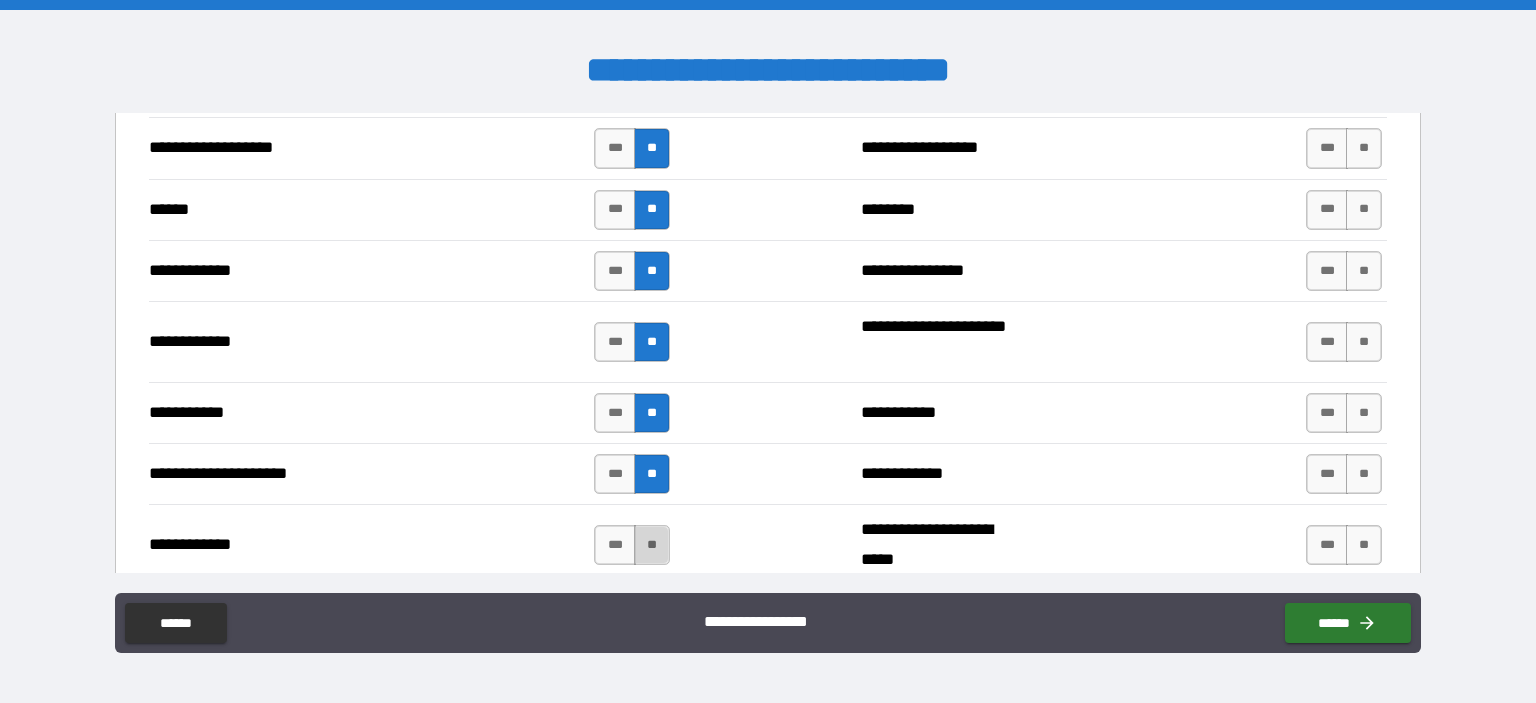 click on "**" at bounding box center [652, 545] 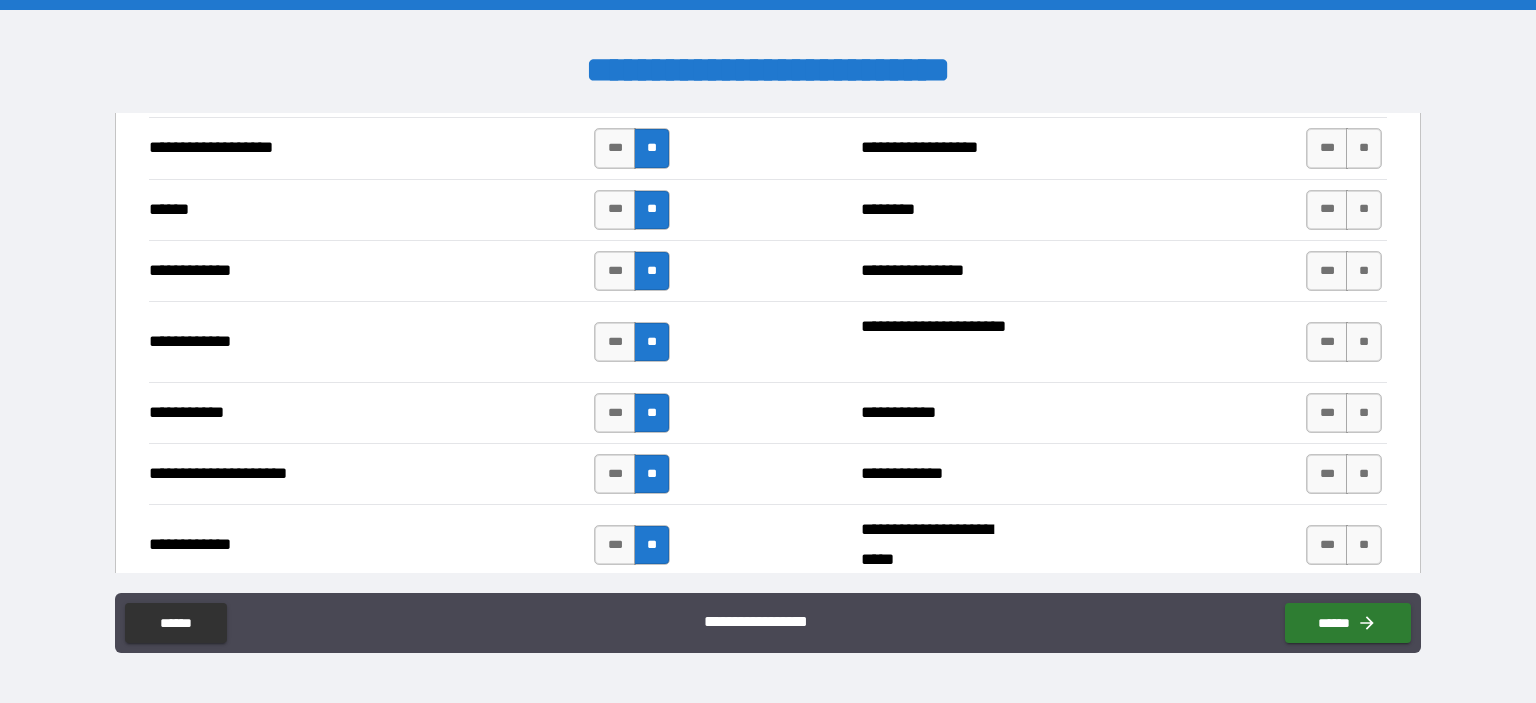 scroll, scrollTop: 3793, scrollLeft: 0, axis: vertical 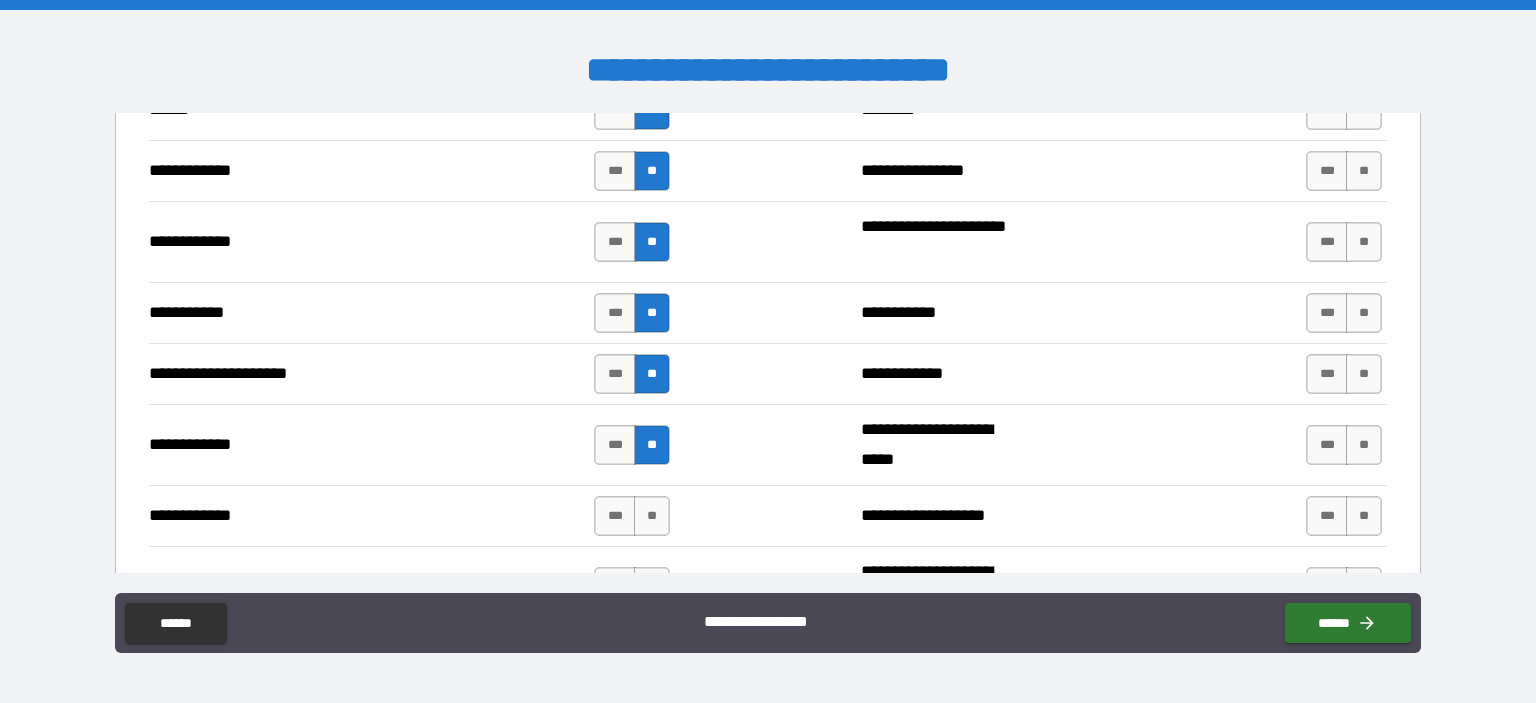 click on "**" at bounding box center [652, 516] 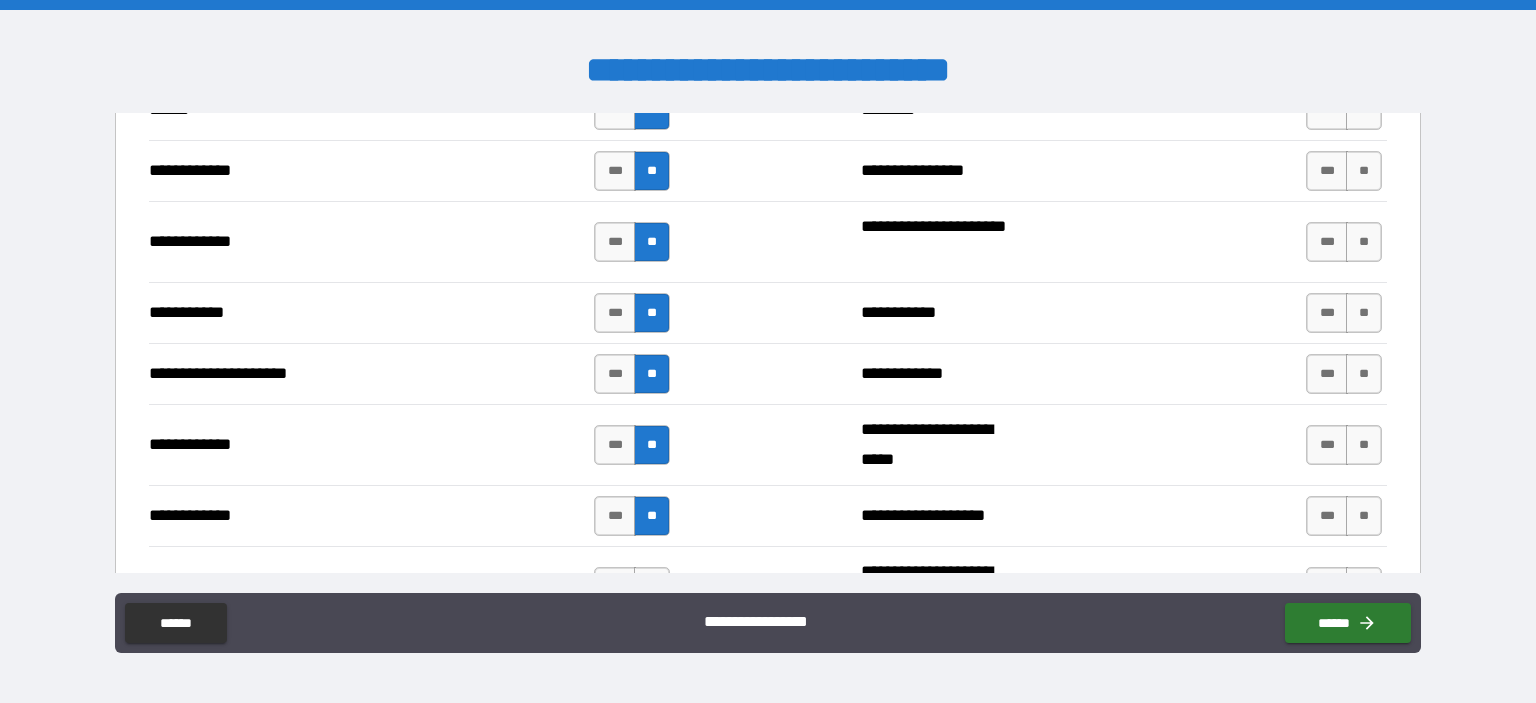 scroll, scrollTop: 3893, scrollLeft: 0, axis: vertical 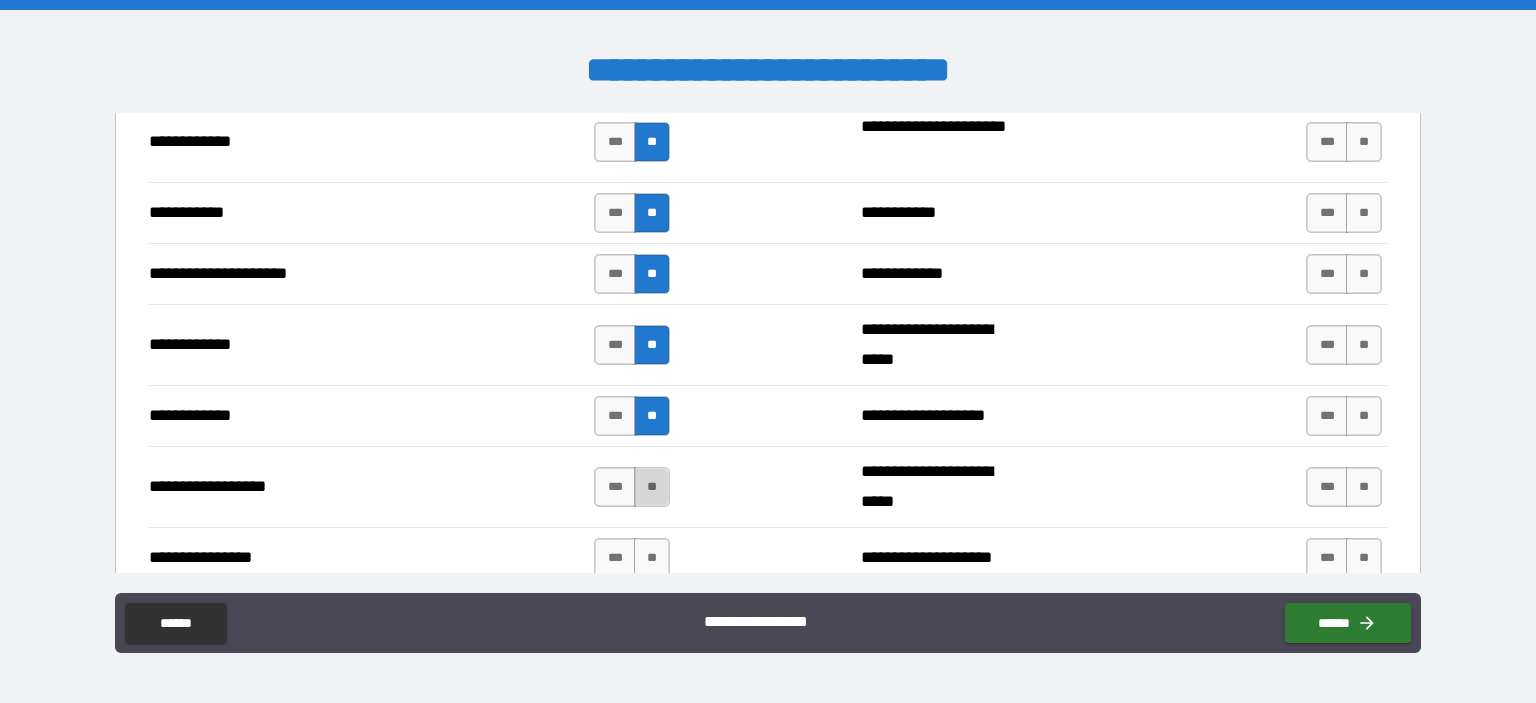click on "**" at bounding box center (652, 487) 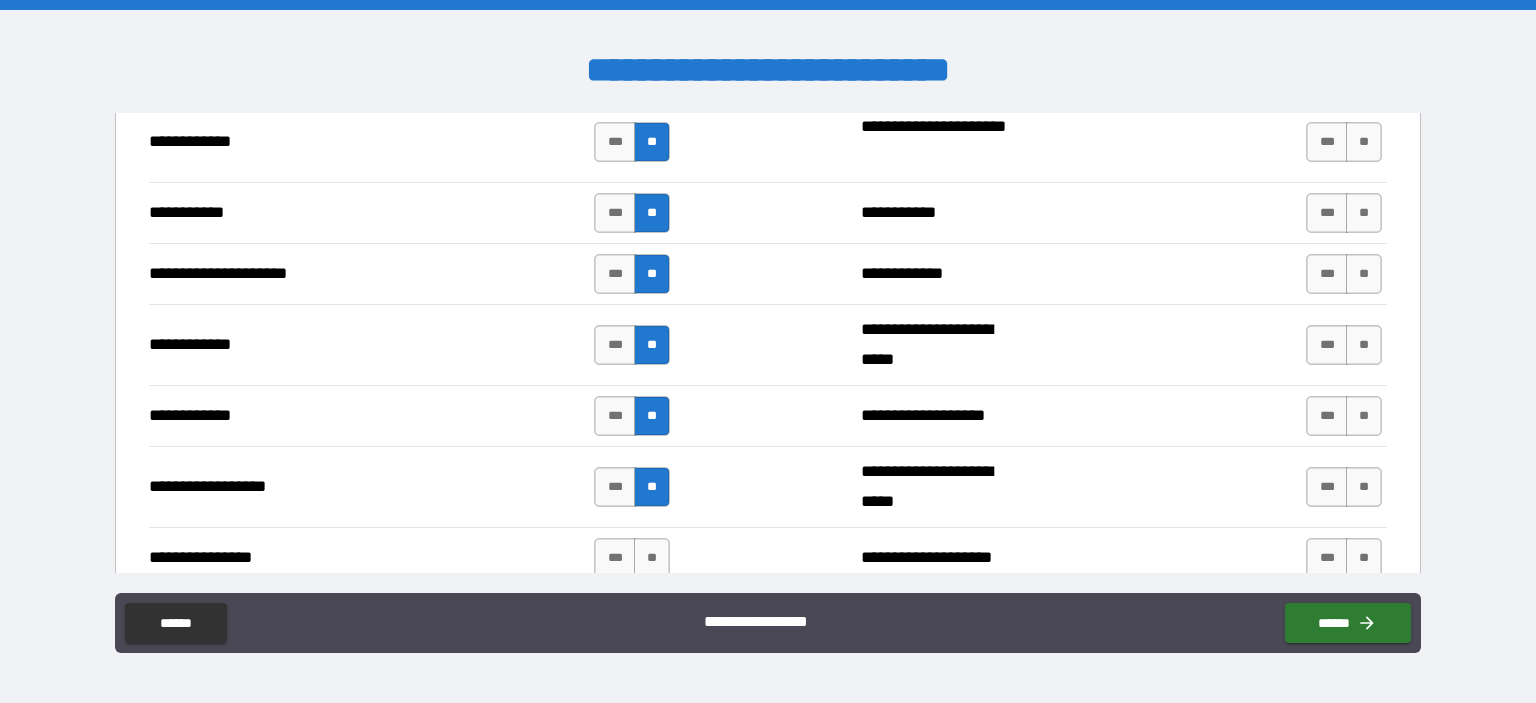 scroll, scrollTop: 3993, scrollLeft: 0, axis: vertical 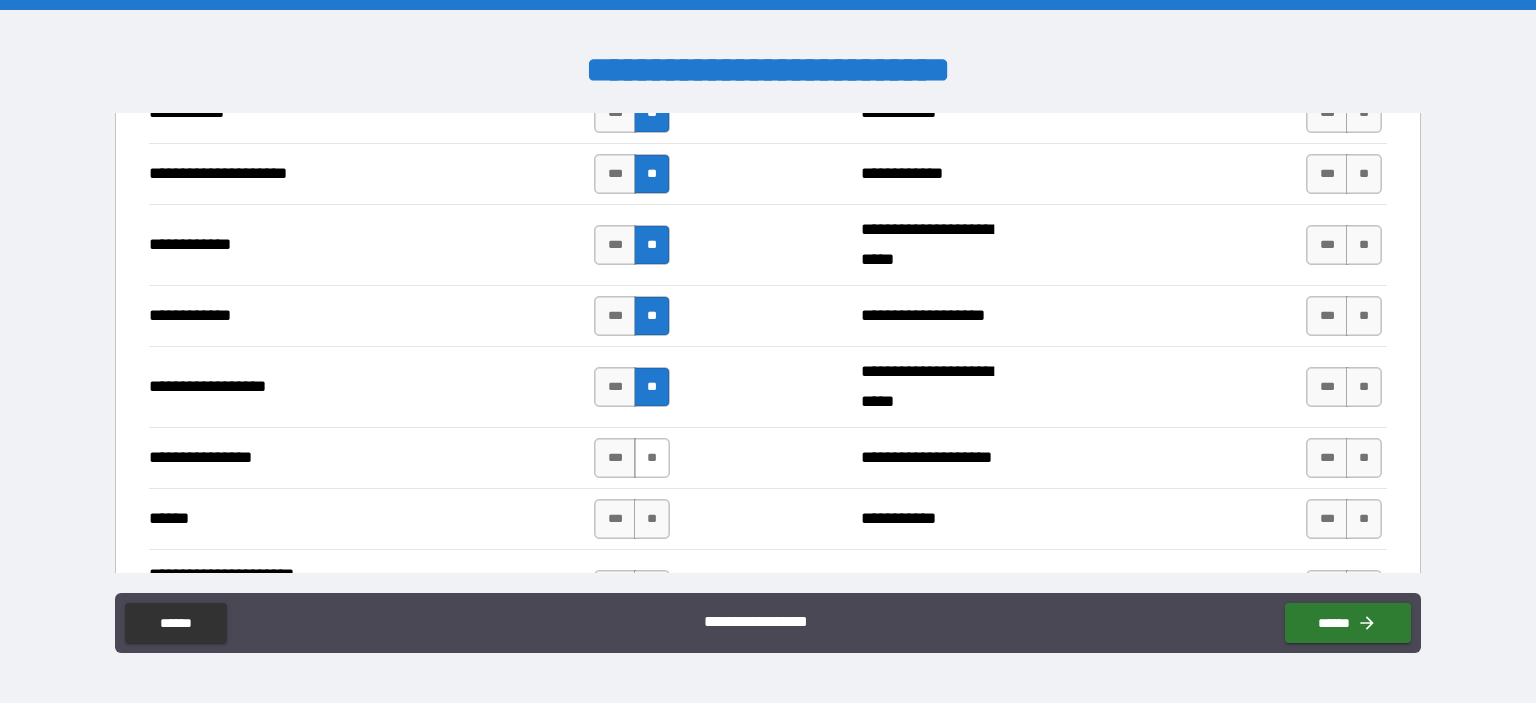 click on "**" at bounding box center [652, 458] 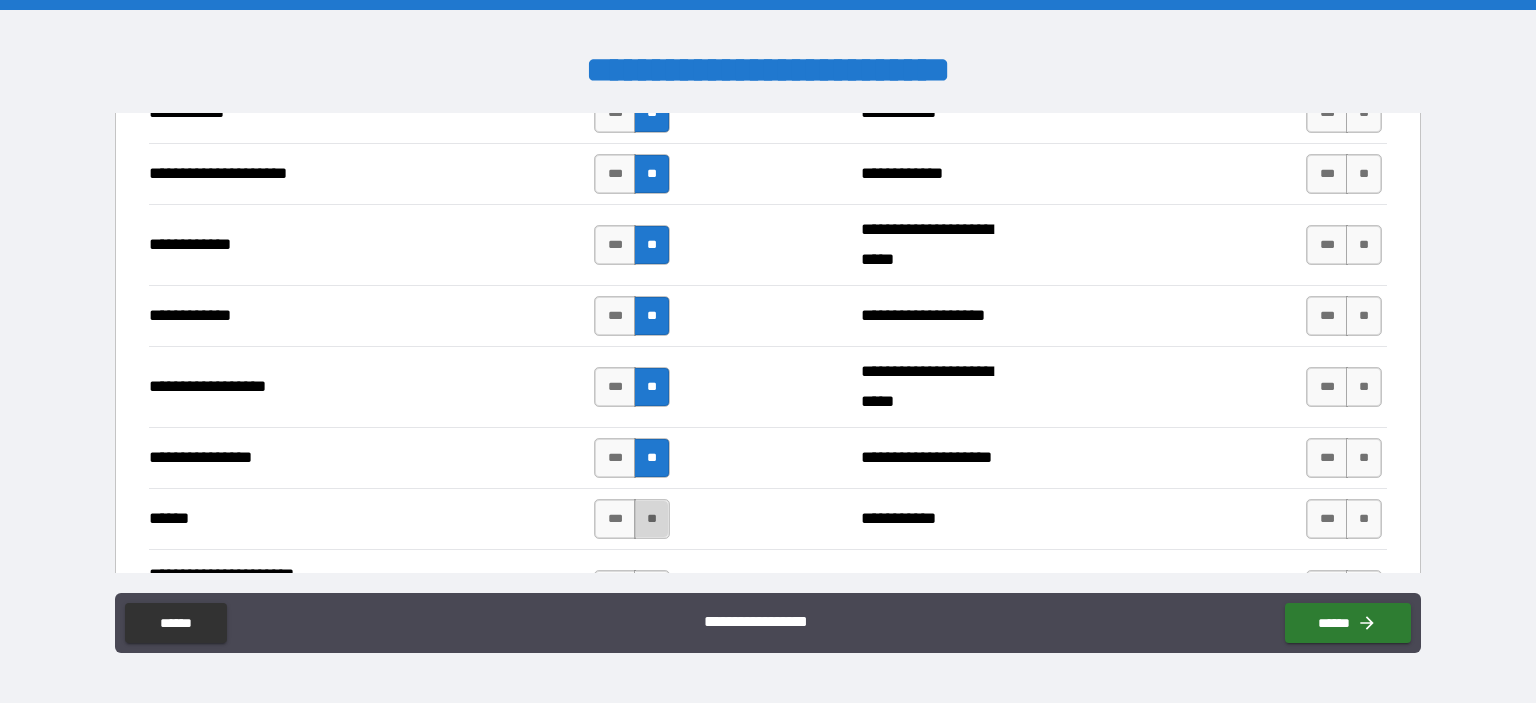 click on "**" at bounding box center [652, 519] 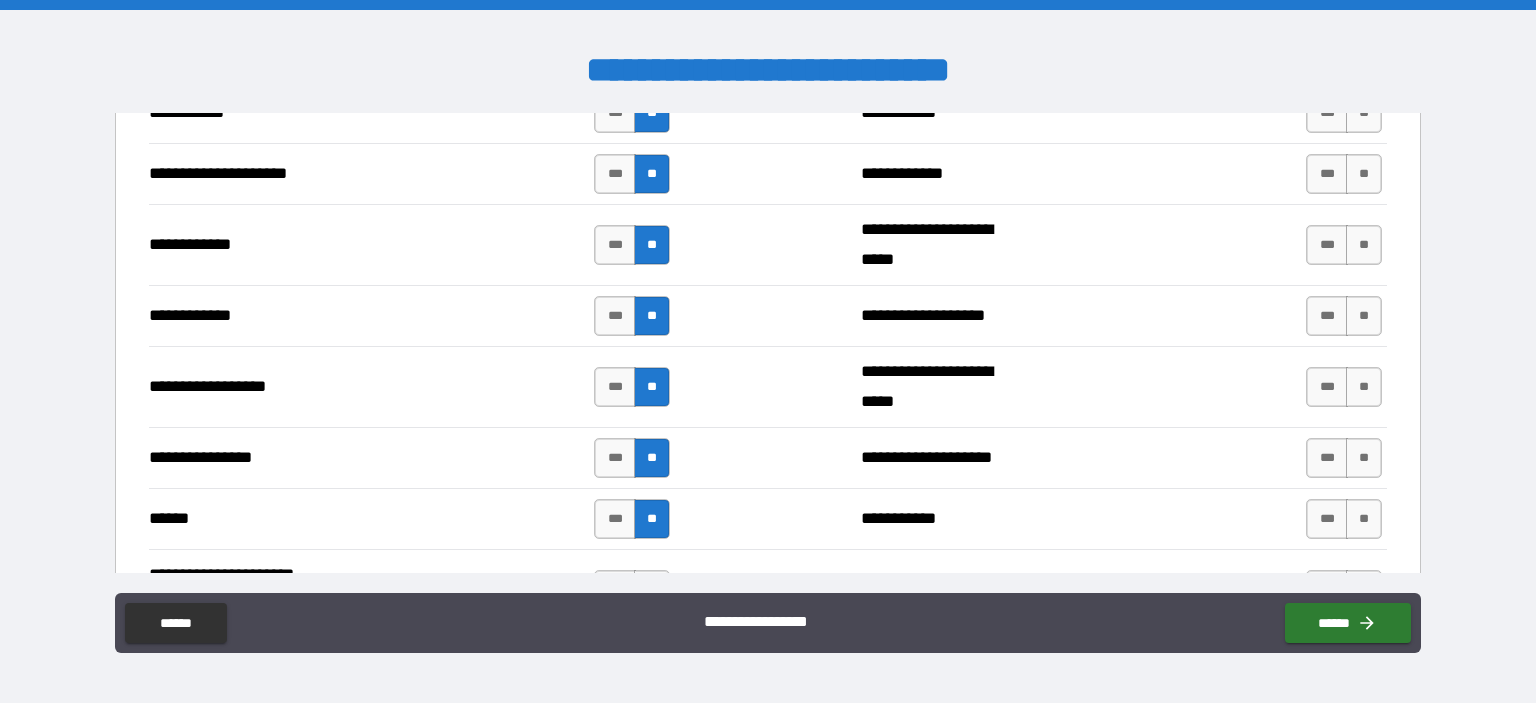 scroll, scrollTop: 4093, scrollLeft: 0, axis: vertical 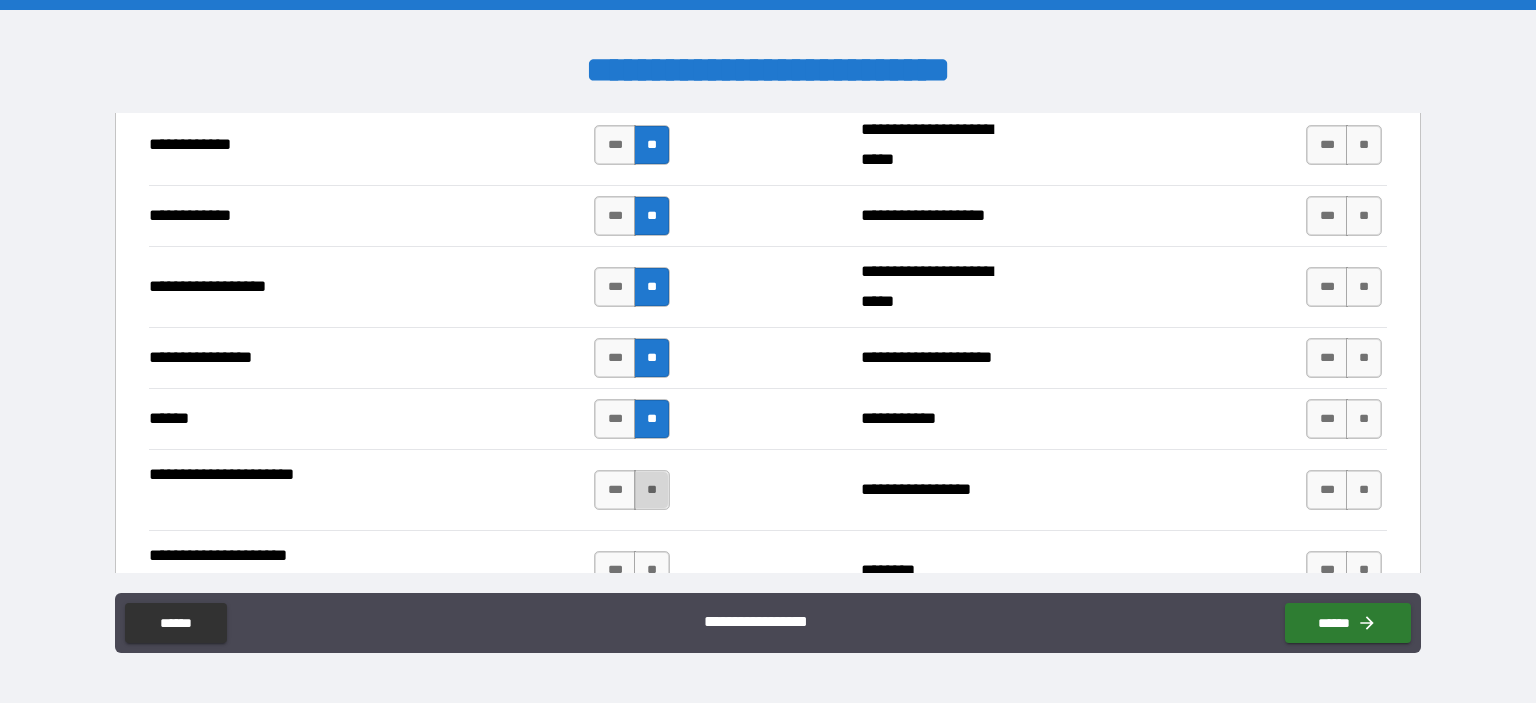 click on "**" at bounding box center [652, 490] 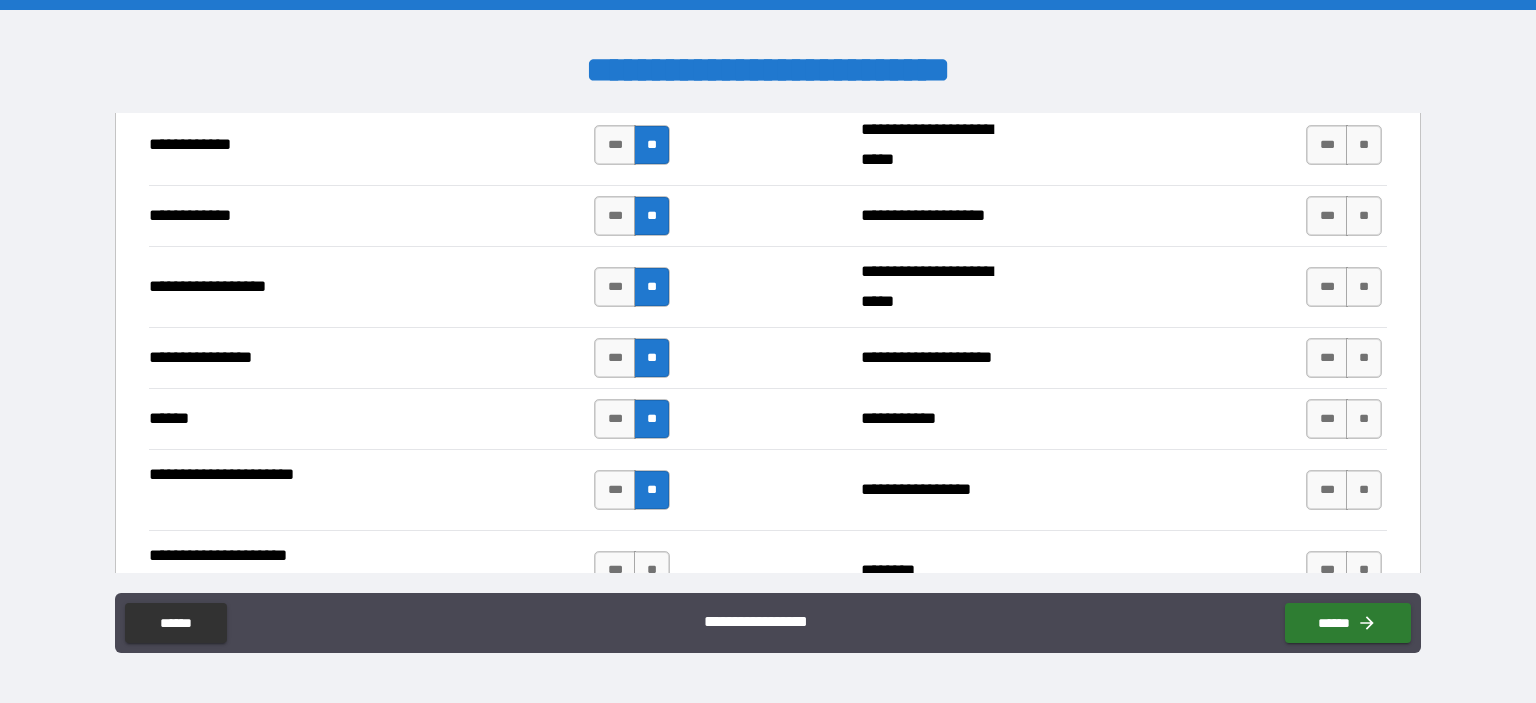 scroll, scrollTop: 4293, scrollLeft: 0, axis: vertical 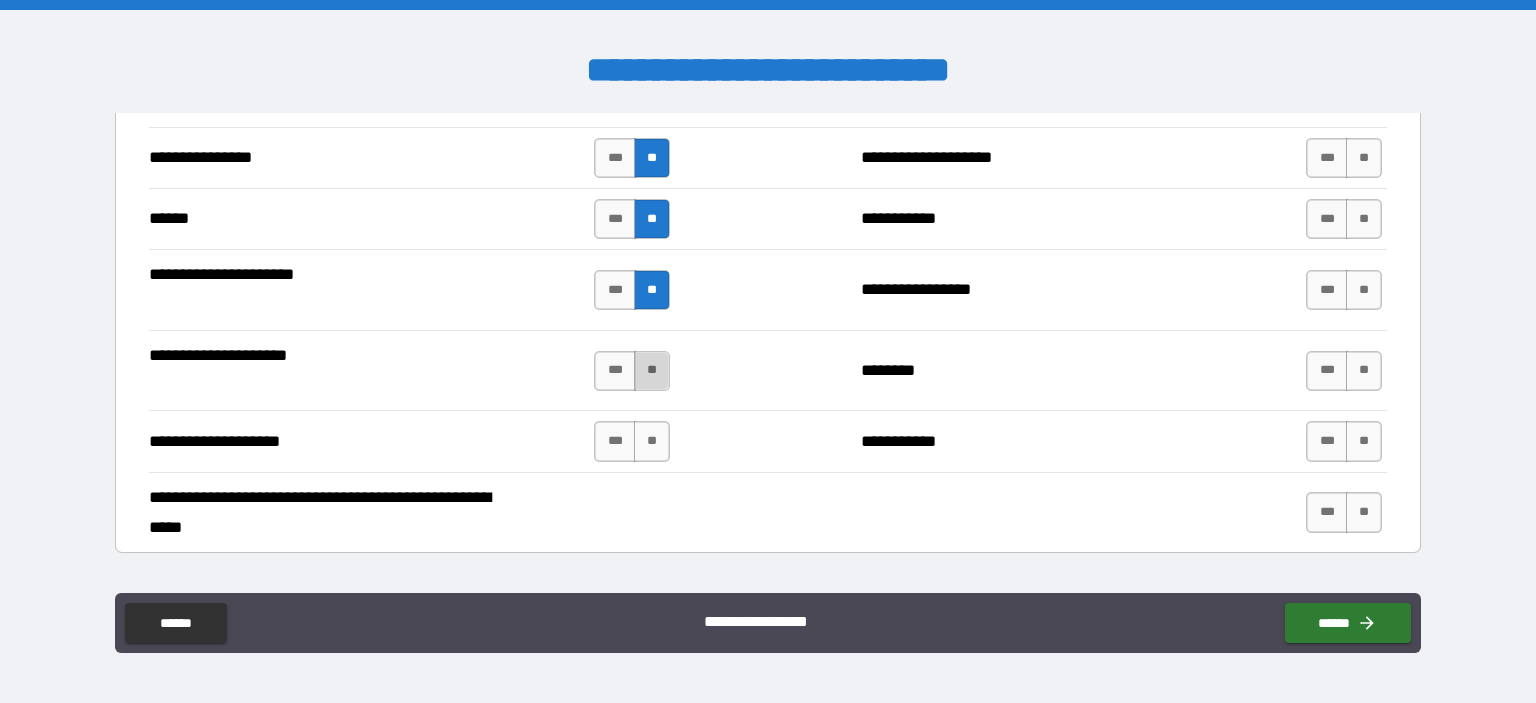 click on "**" at bounding box center [652, 371] 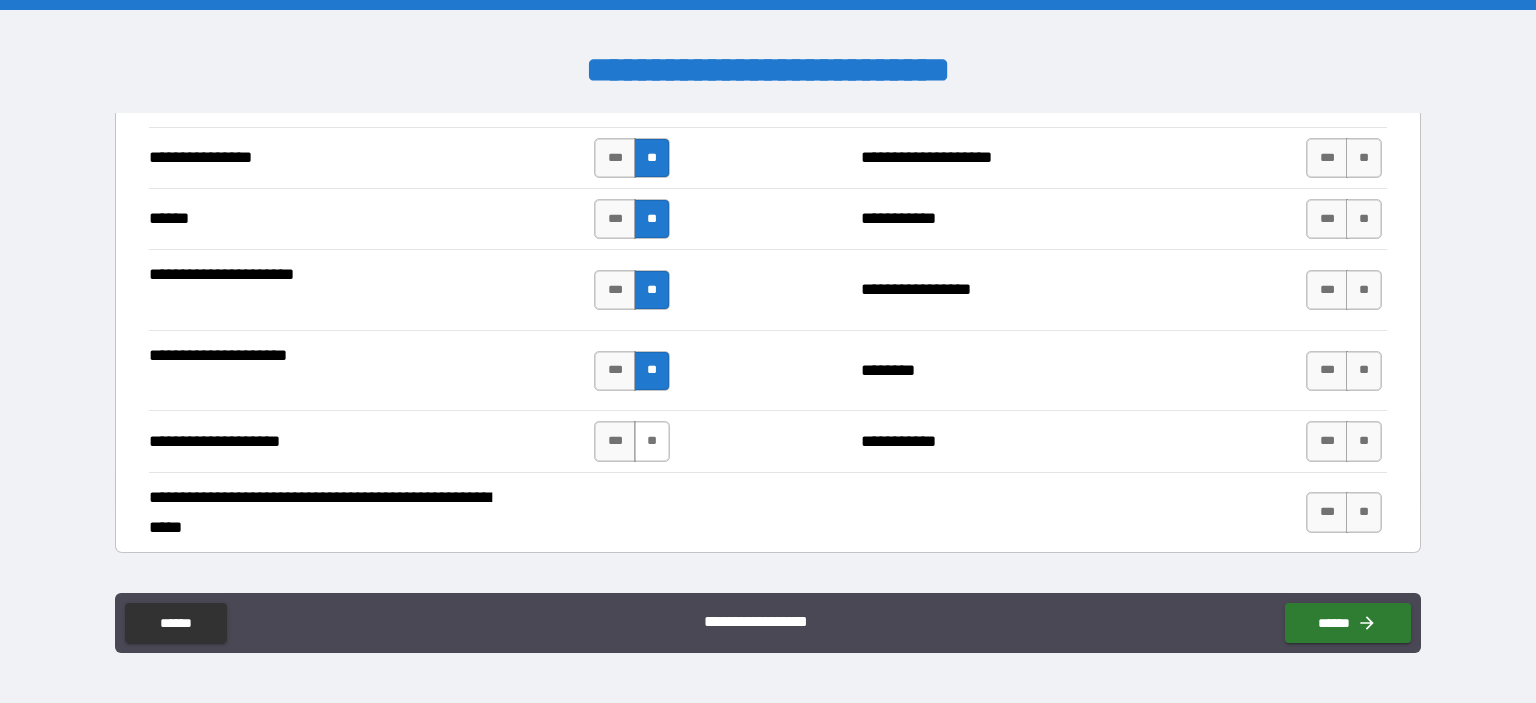 click on "**" at bounding box center (652, 441) 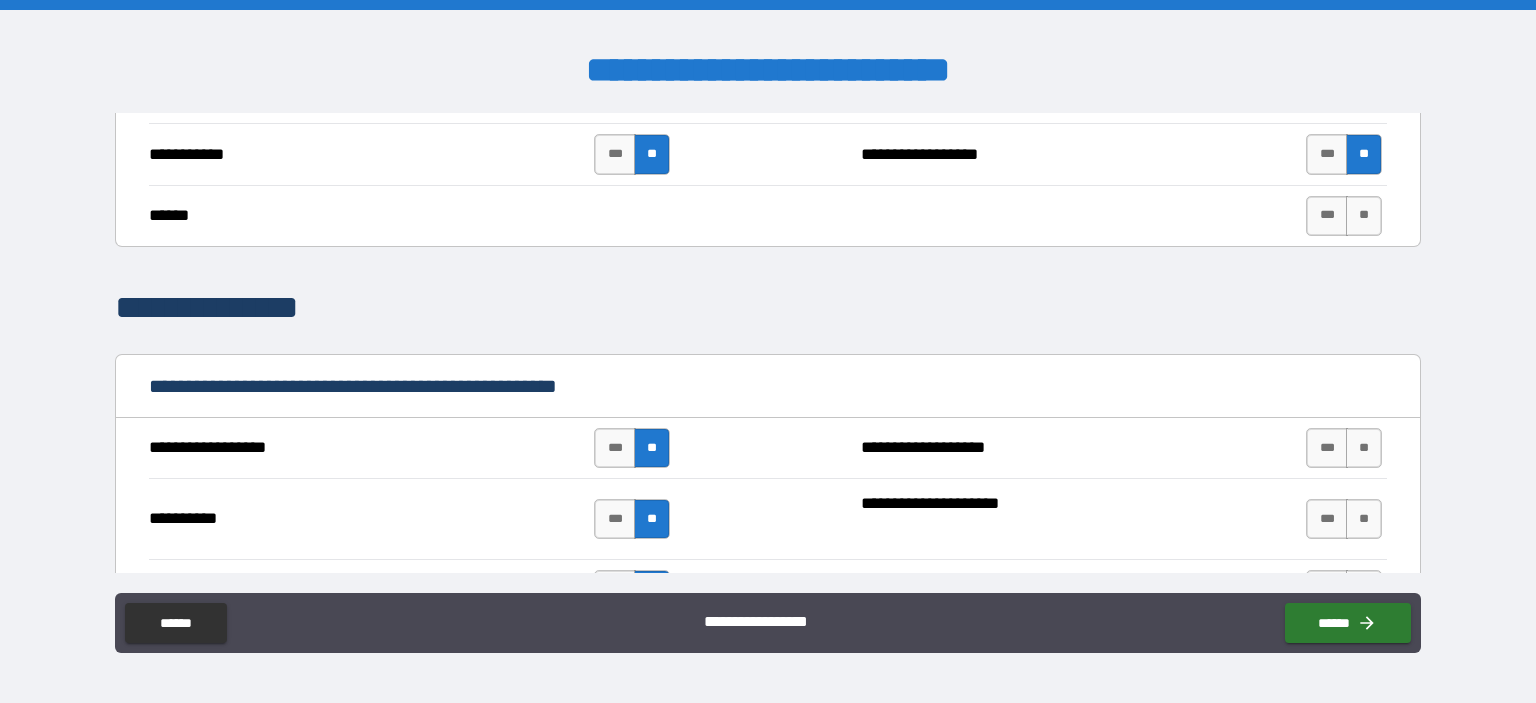 scroll, scrollTop: 2393, scrollLeft: 0, axis: vertical 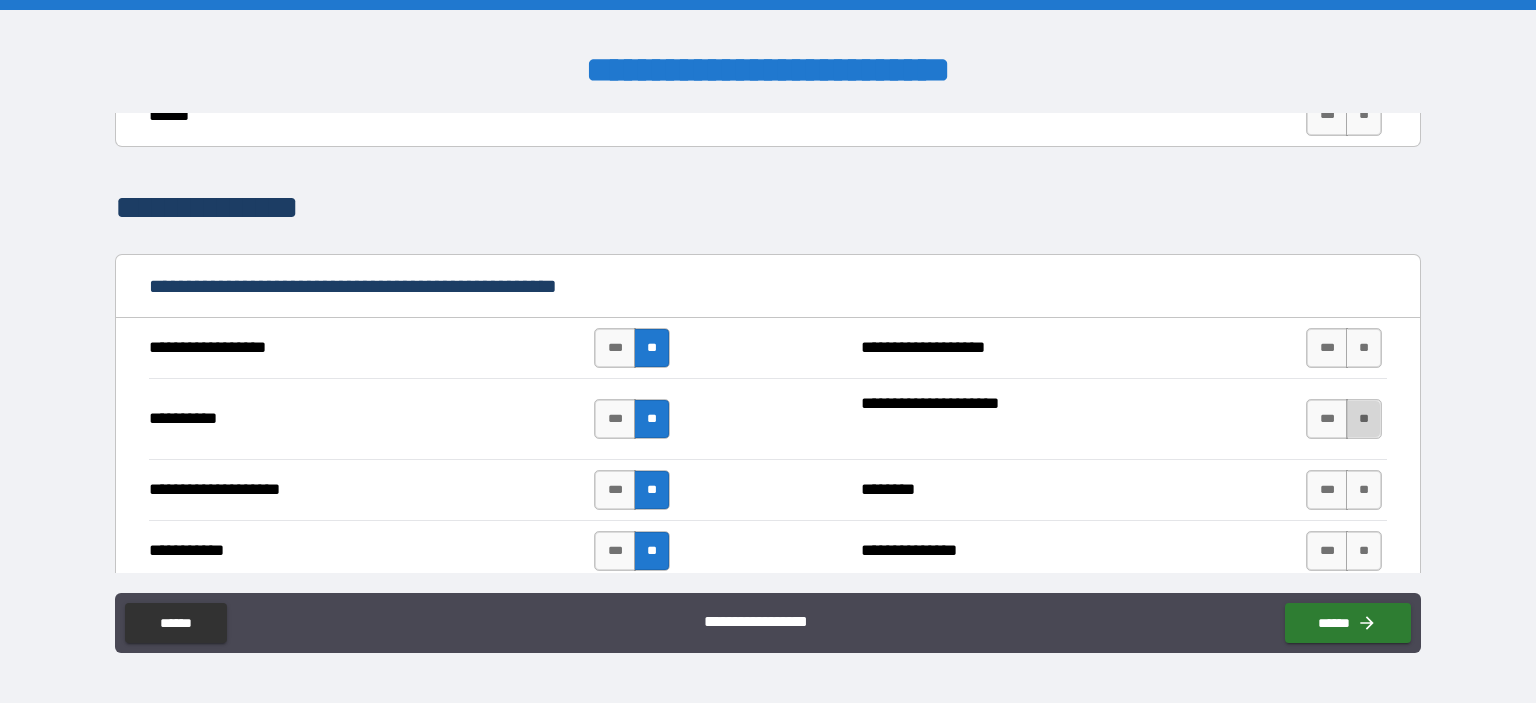 click on "**" at bounding box center [1364, 419] 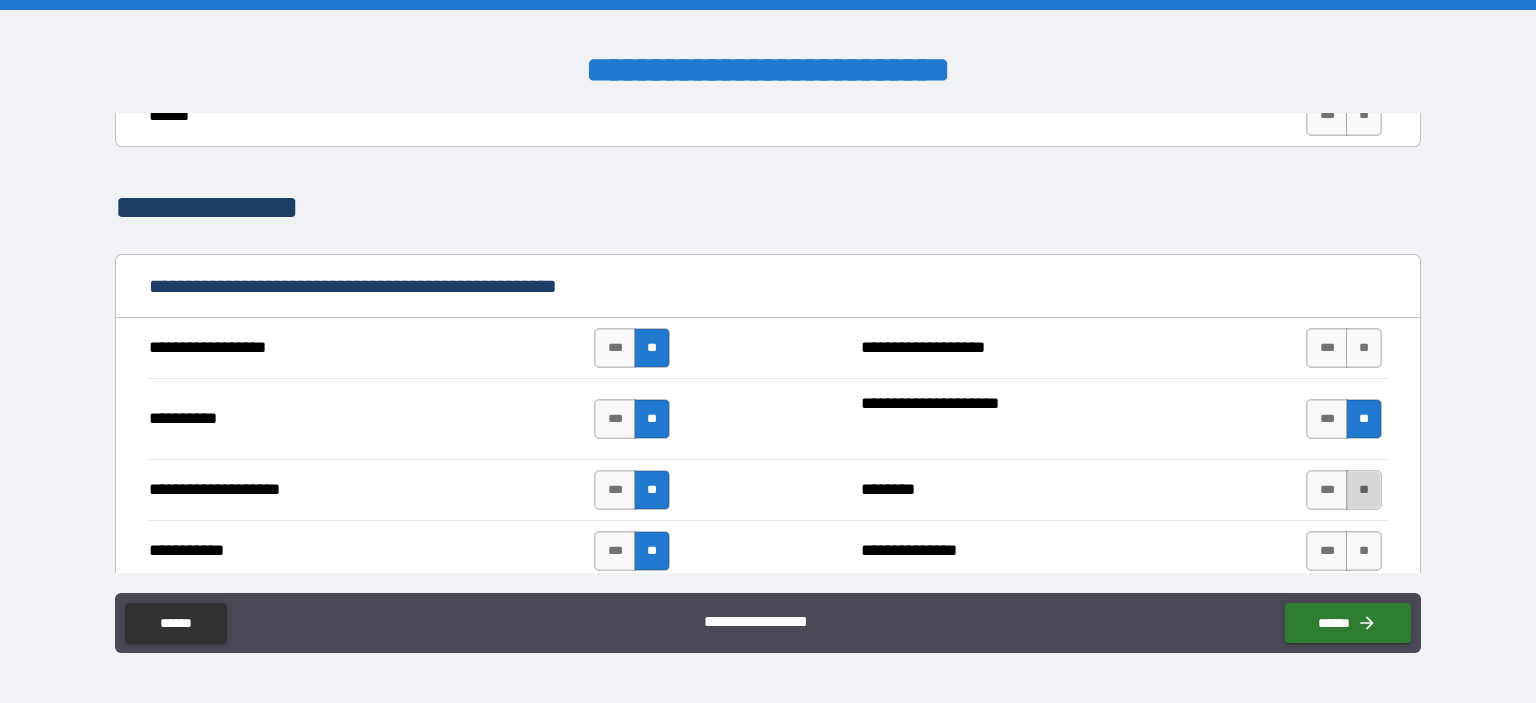 click on "**" at bounding box center [1364, 490] 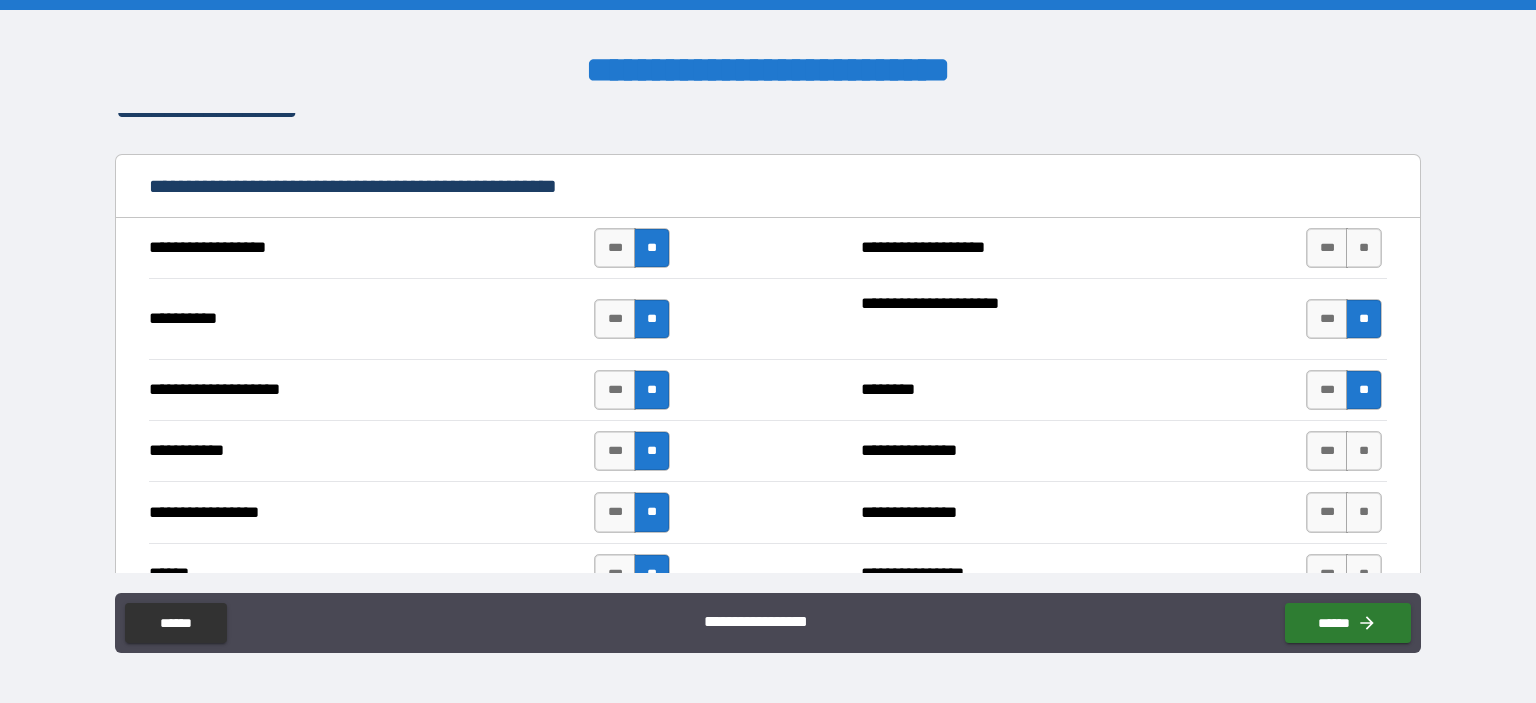 scroll, scrollTop: 2593, scrollLeft: 0, axis: vertical 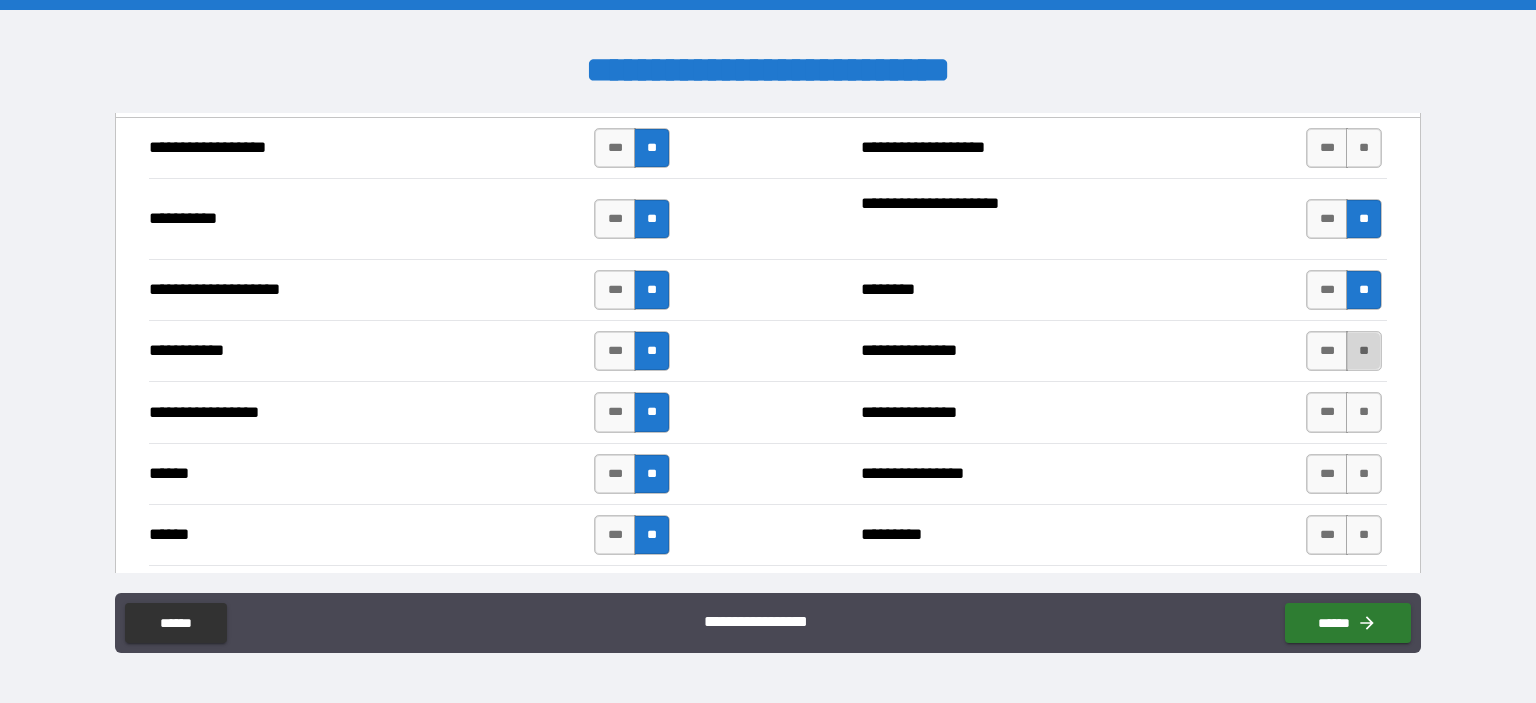 click on "**" at bounding box center (1364, 351) 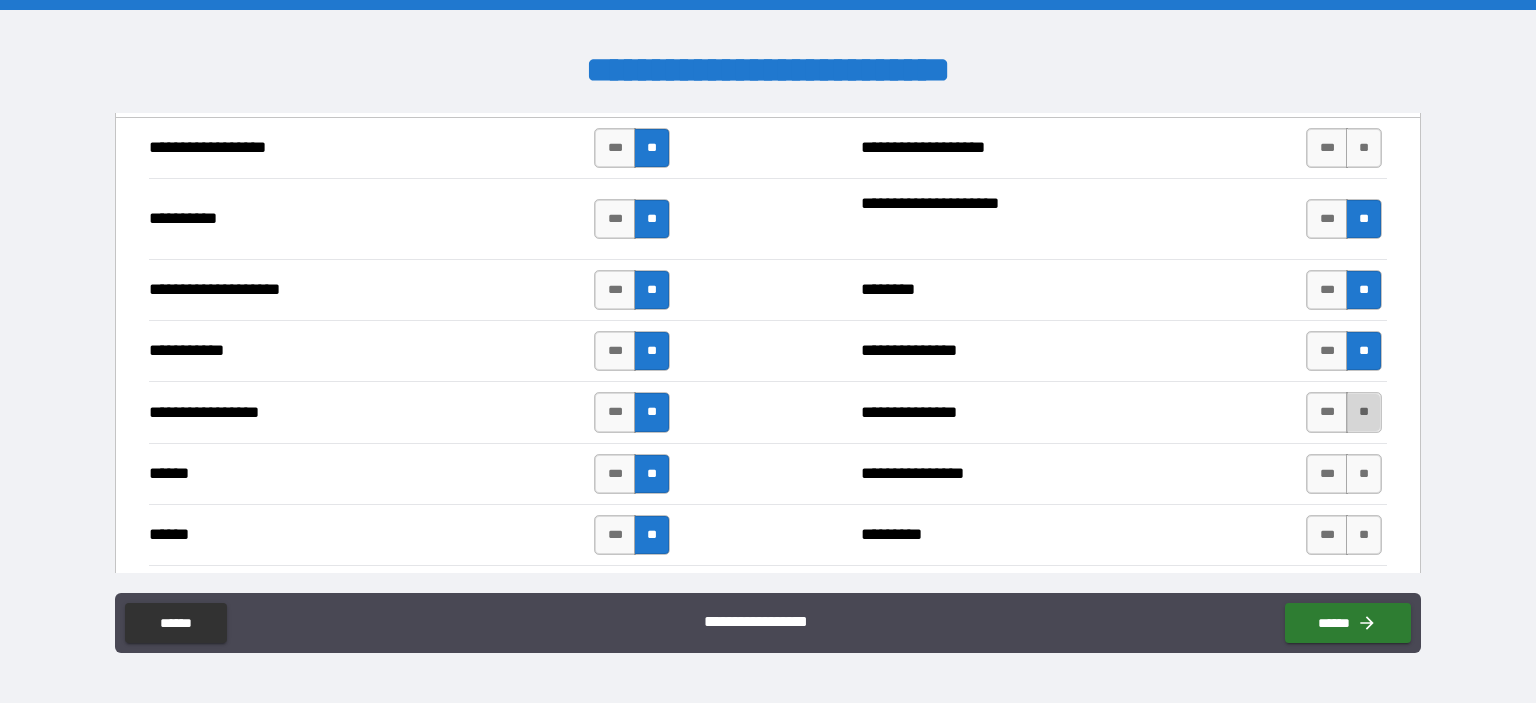 click on "**" at bounding box center (1364, 412) 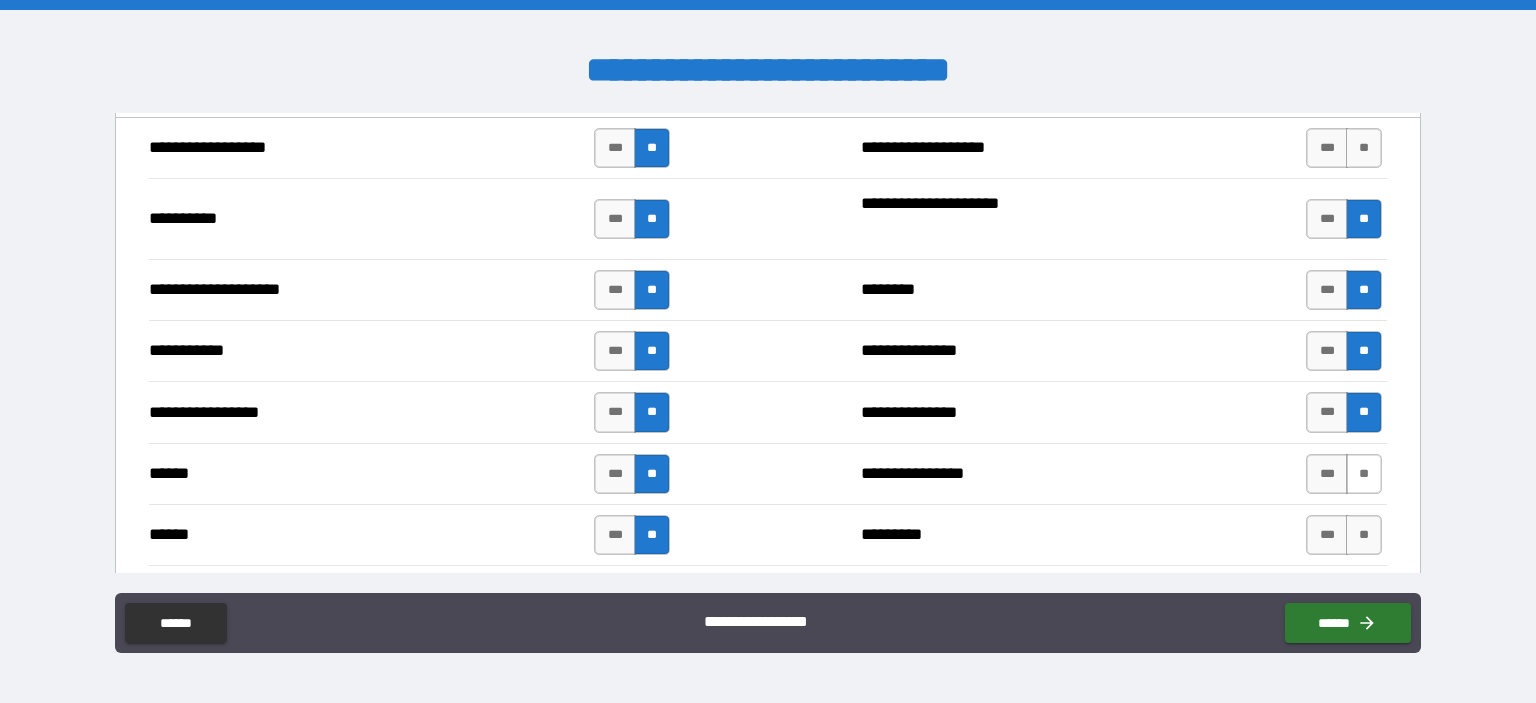 click on "**" at bounding box center [1364, 474] 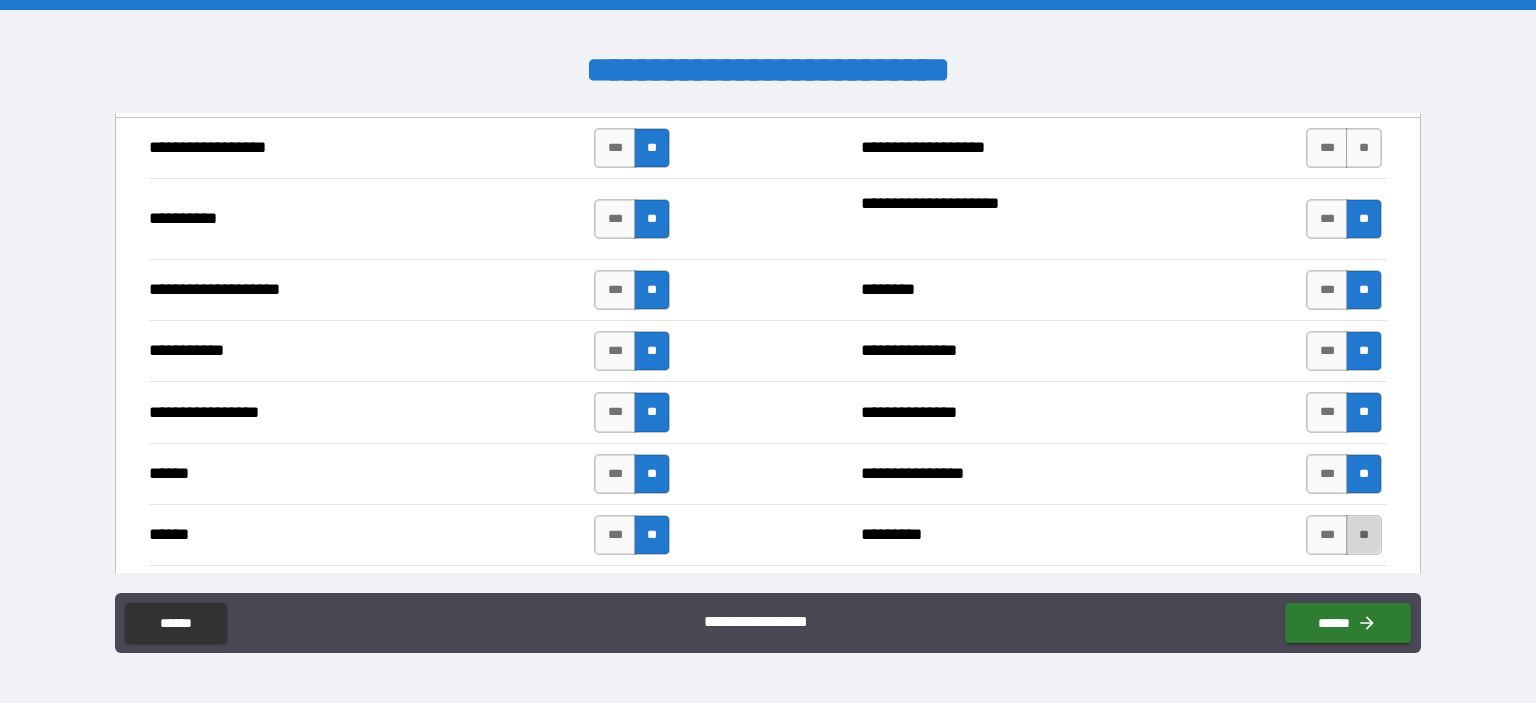 click on "**" at bounding box center [1364, 535] 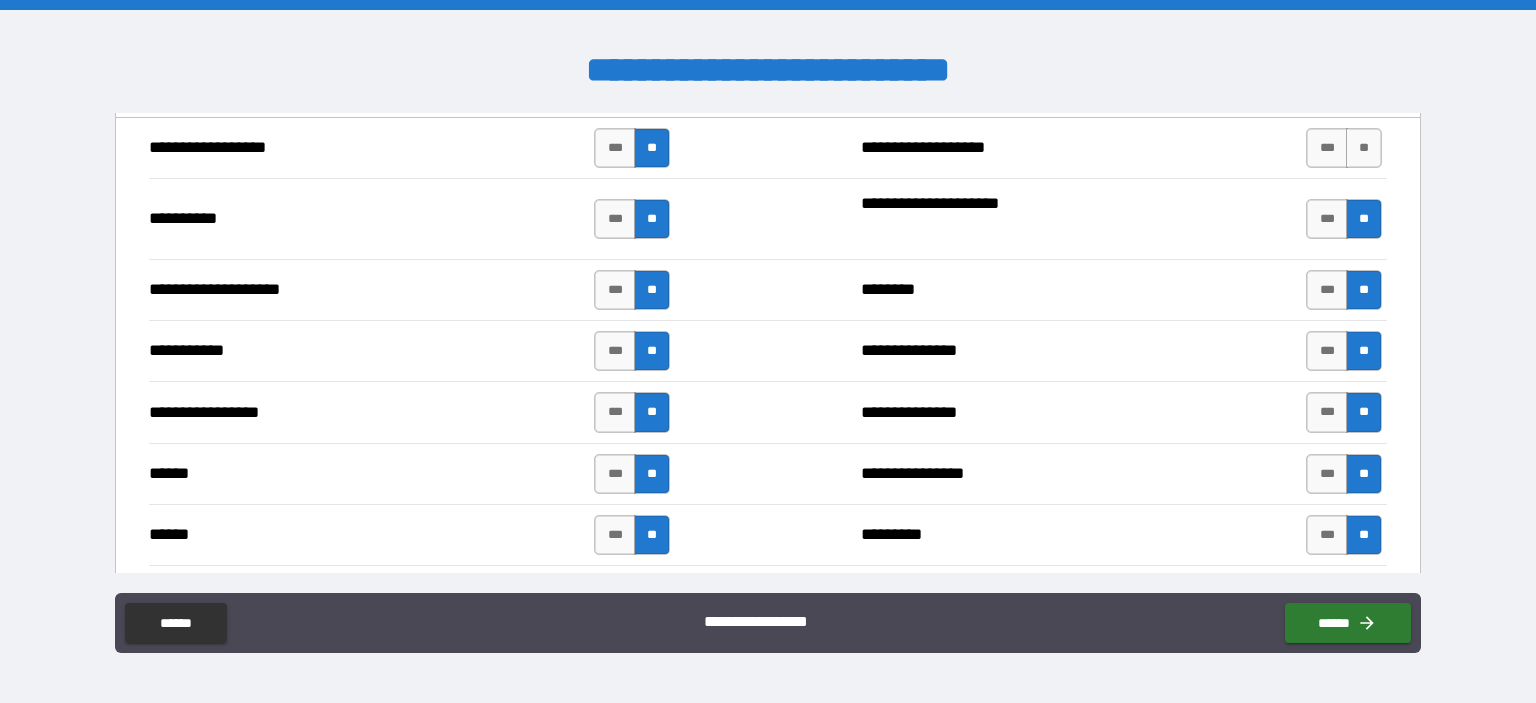 scroll, scrollTop: 2393, scrollLeft: 0, axis: vertical 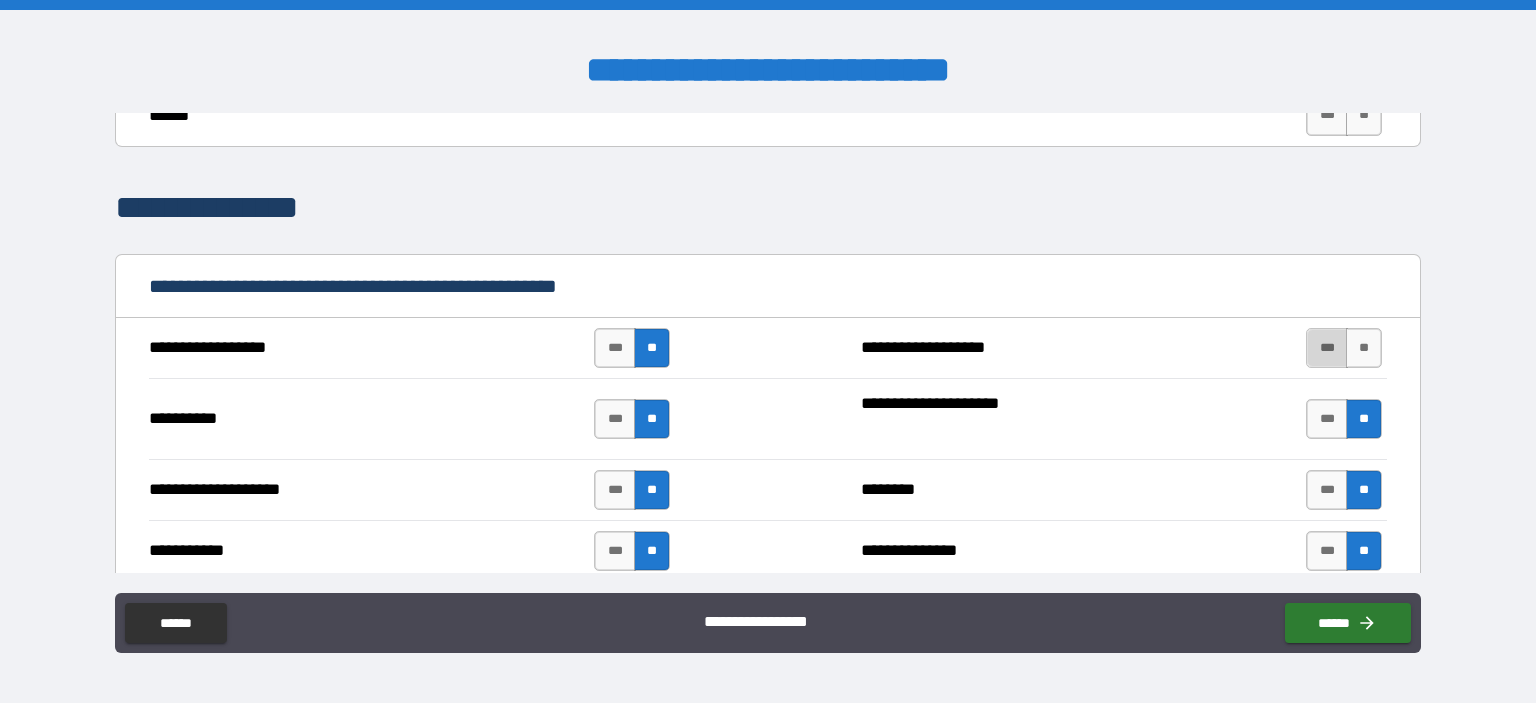 click on "***" at bounding box center [1327, 348] 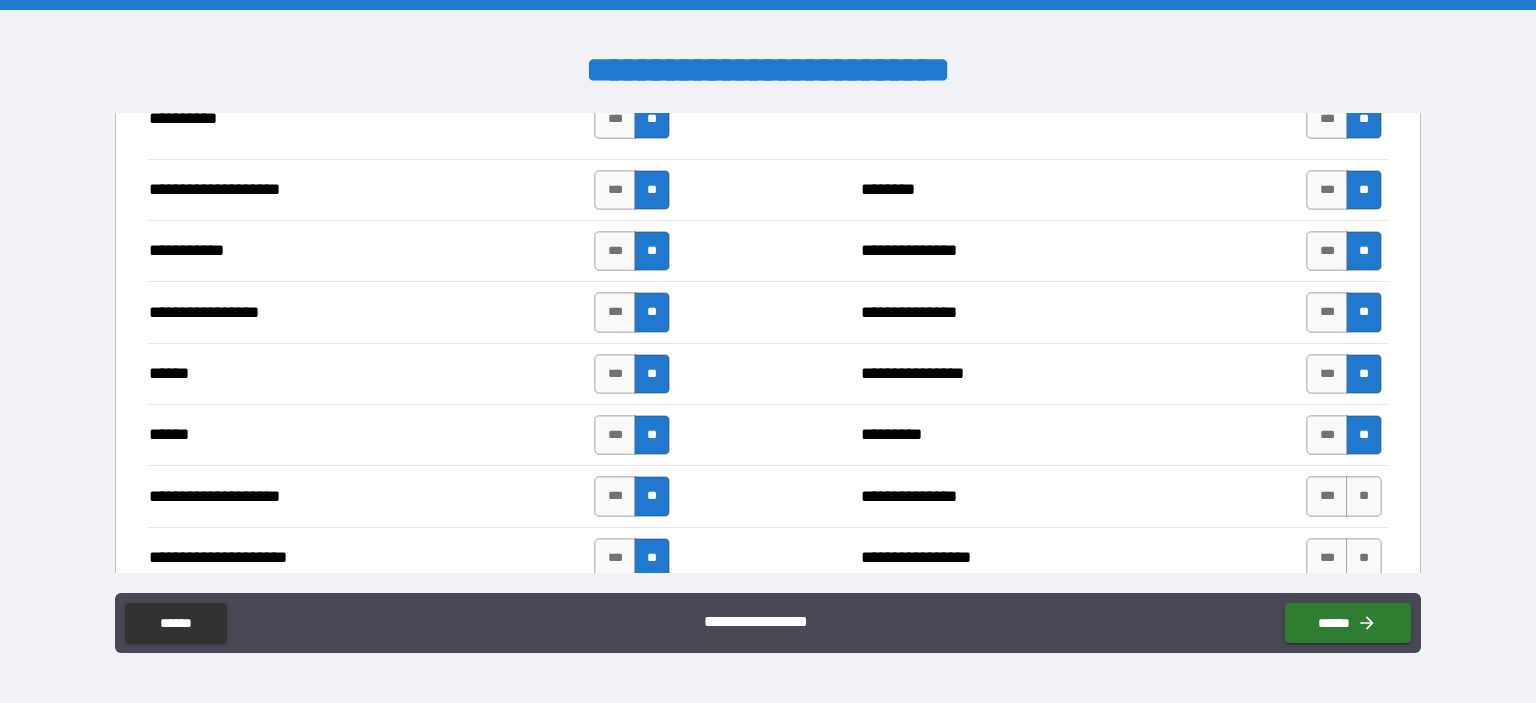 scroll, scrollTop: 2793, scrollLeft: 0, axis: vertical 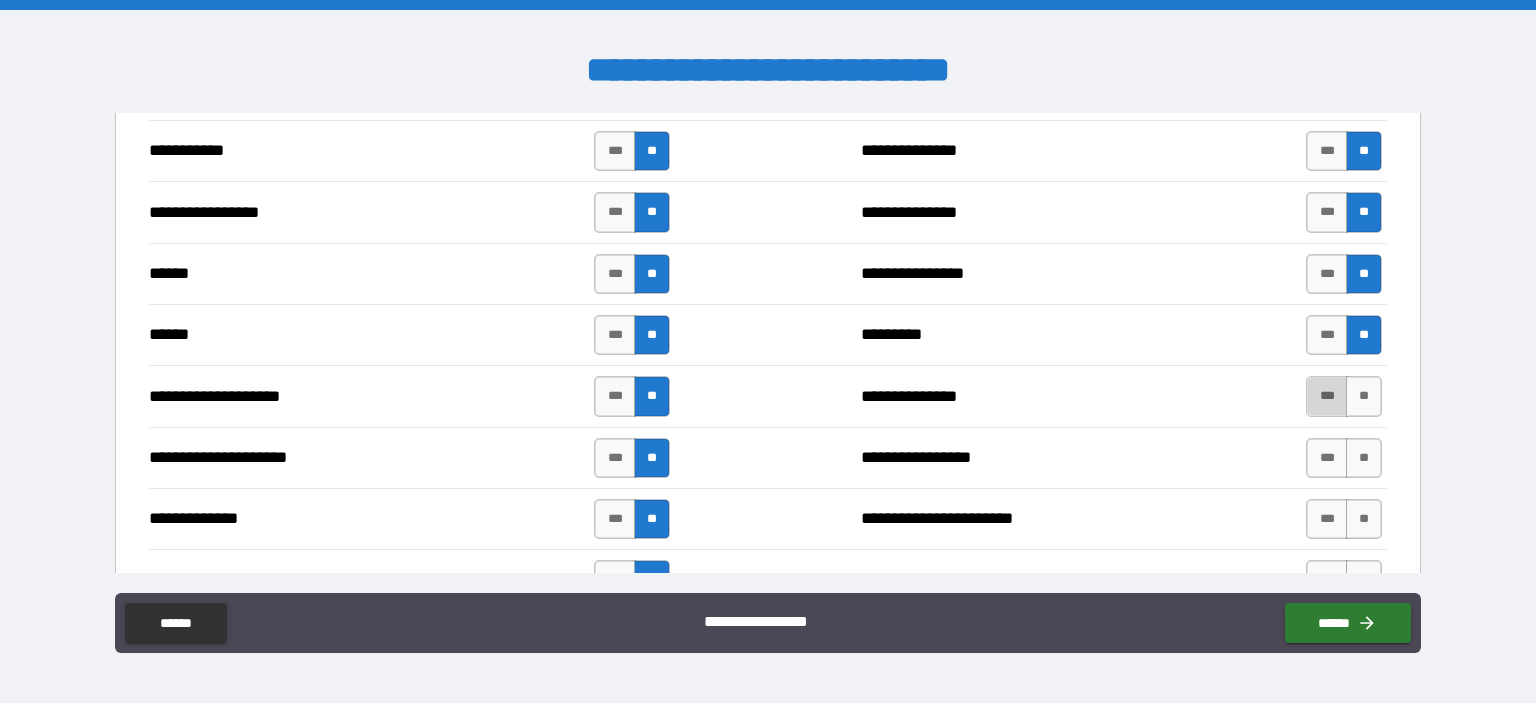 click on "***" at bounding box center [1327, 396] 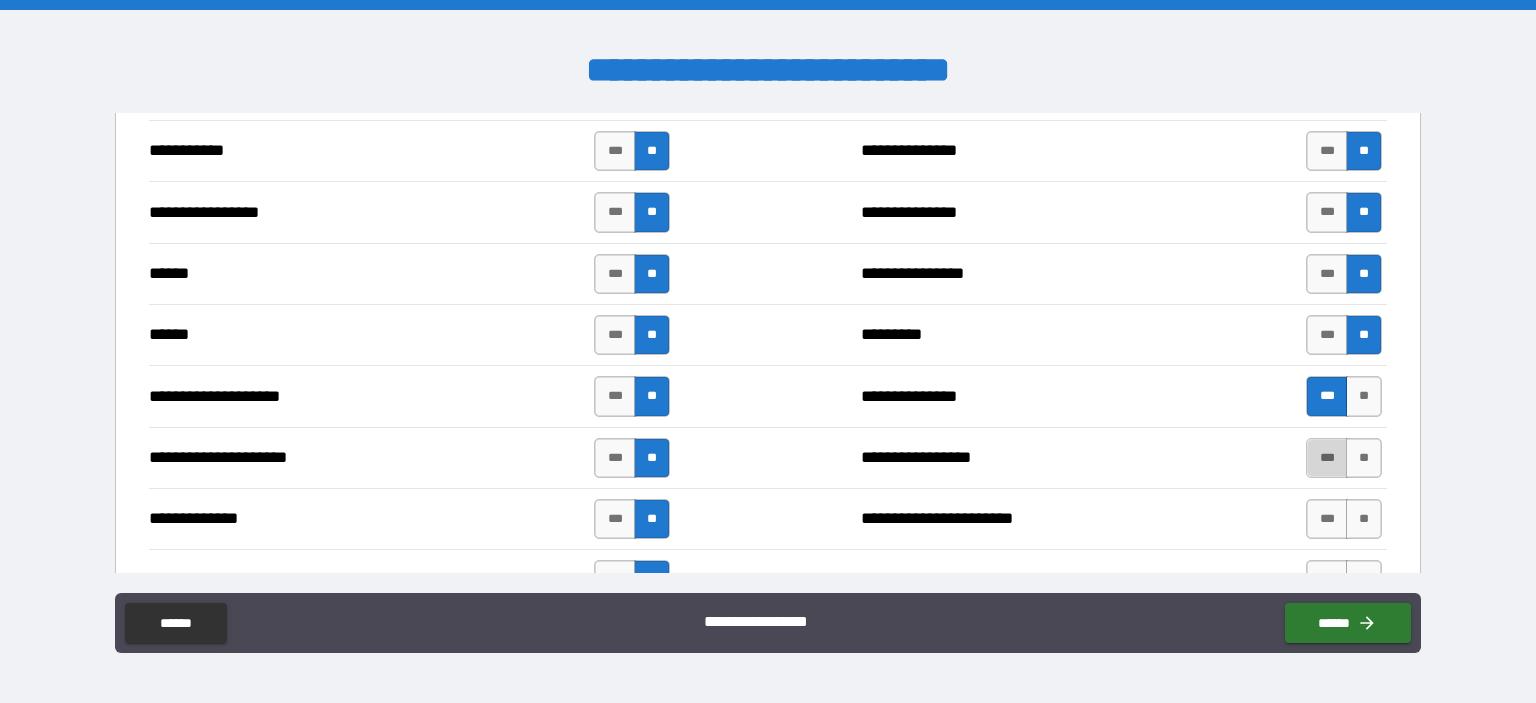 click on "***" at bounding box center (1327, 458) 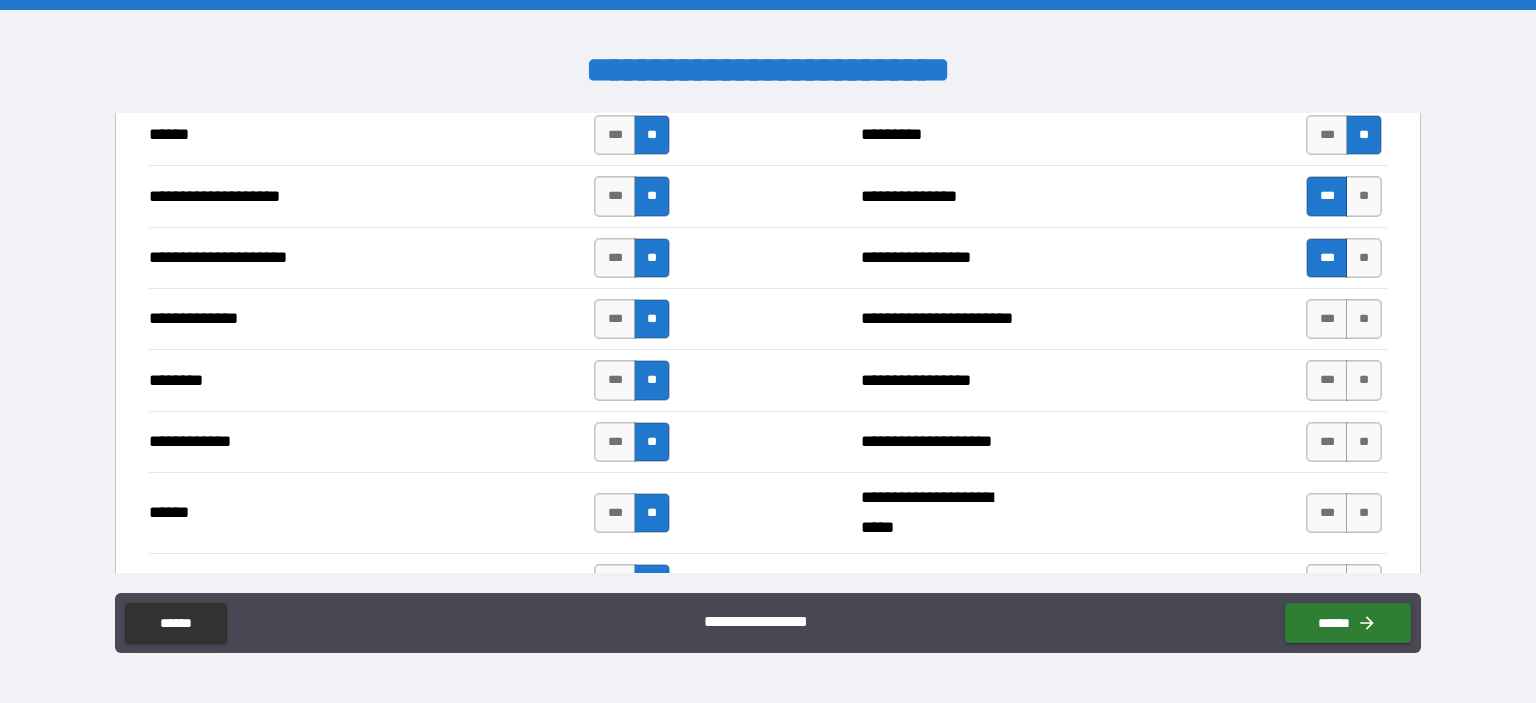 scroll, scrollTop: 3093, scrollLeft: 0, axis: vertical 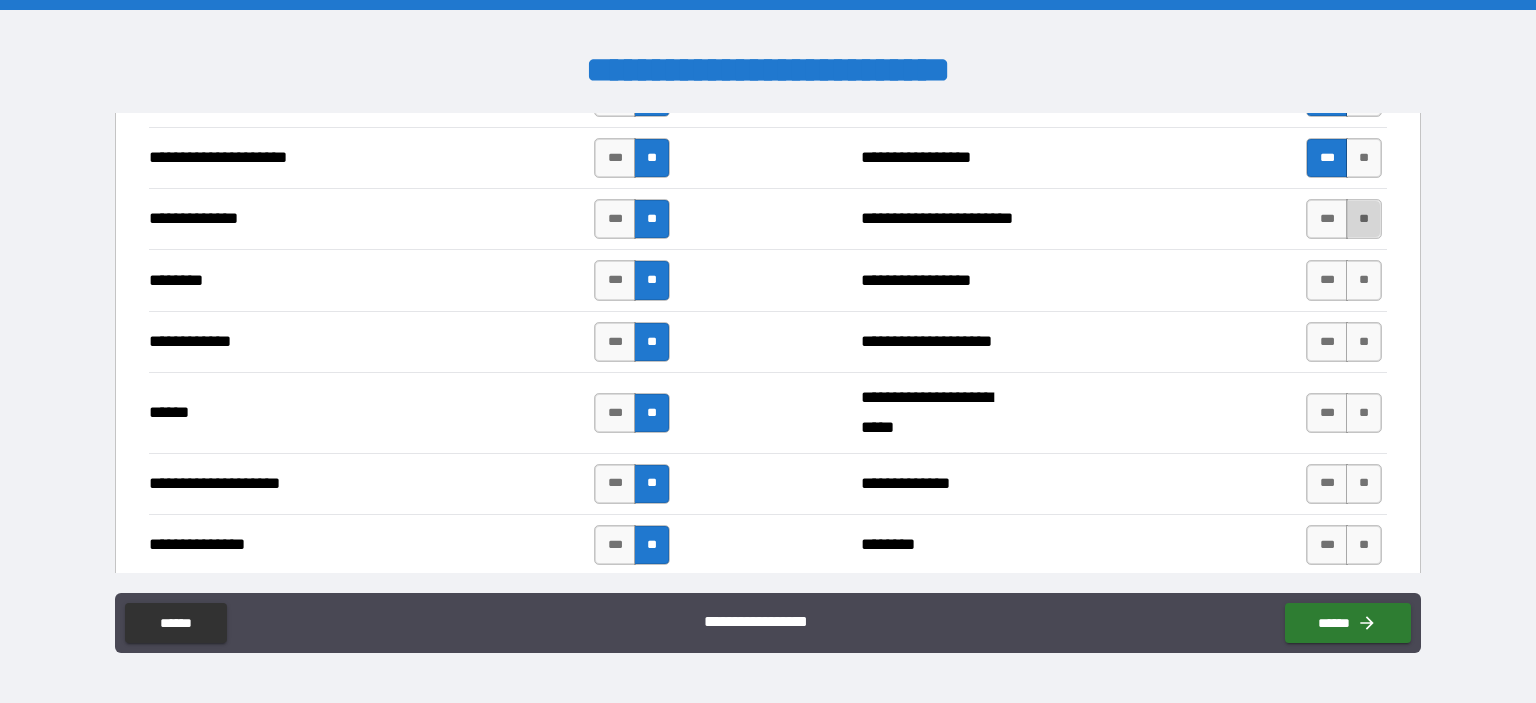 click on "**" at bounding box center [1364, 219] 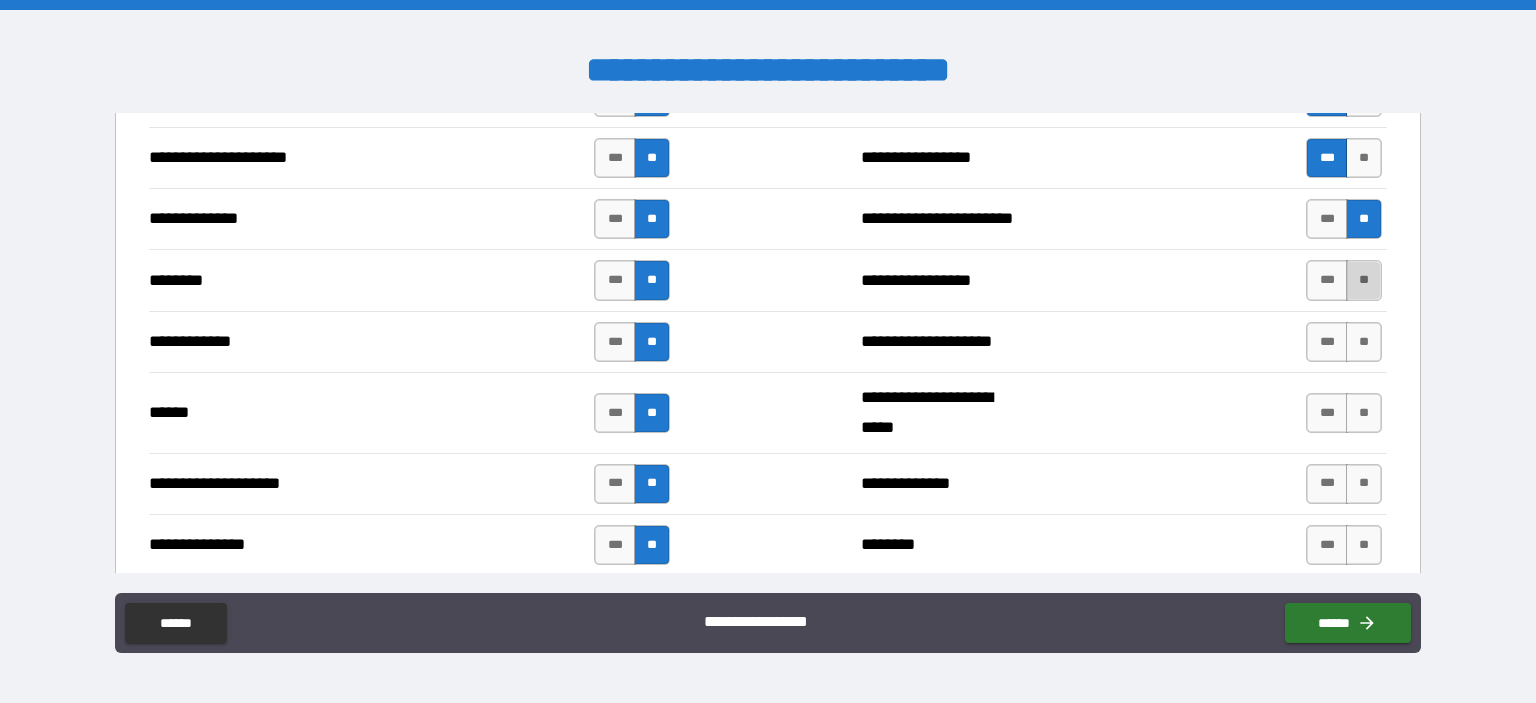 click on "**" at bounding box center (1364, 280) 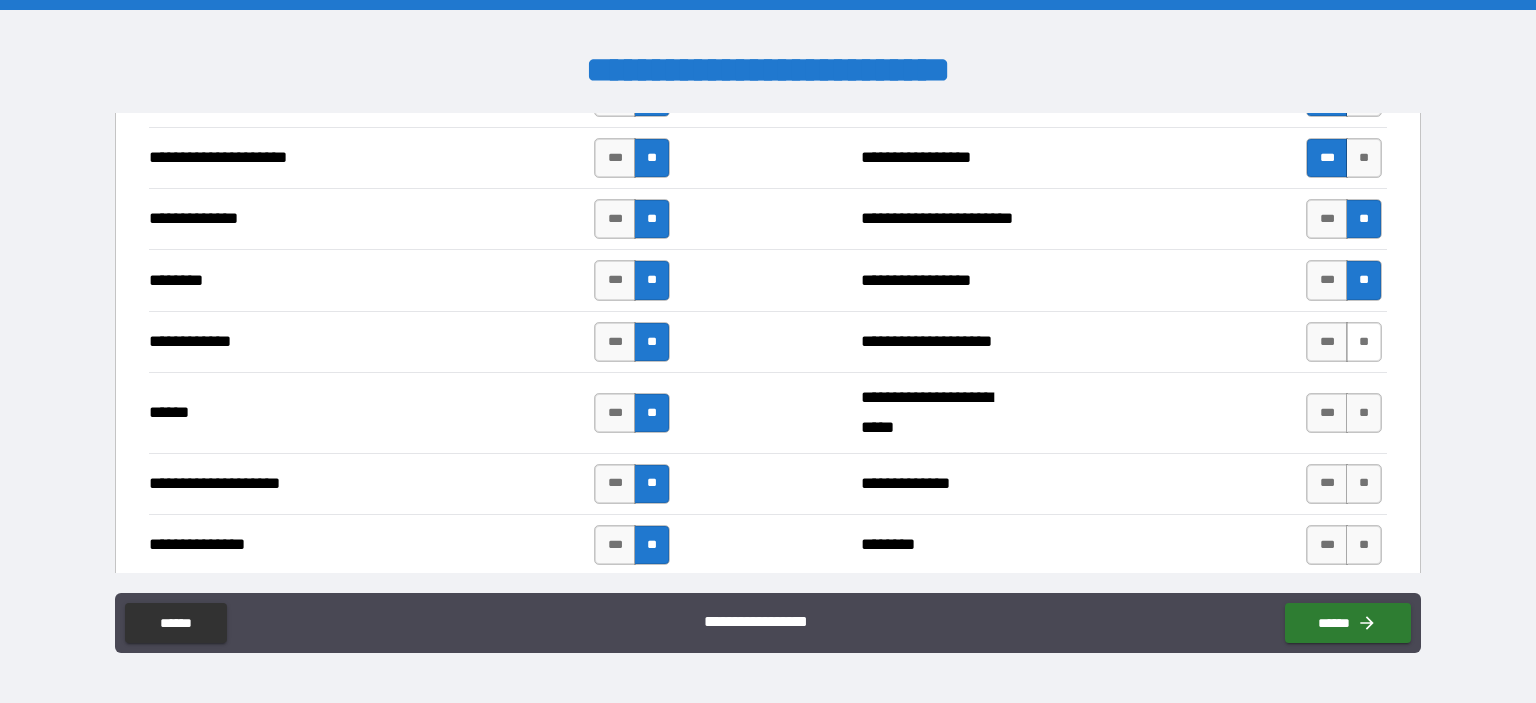 click on "**" at bounding box center [1364, 342] 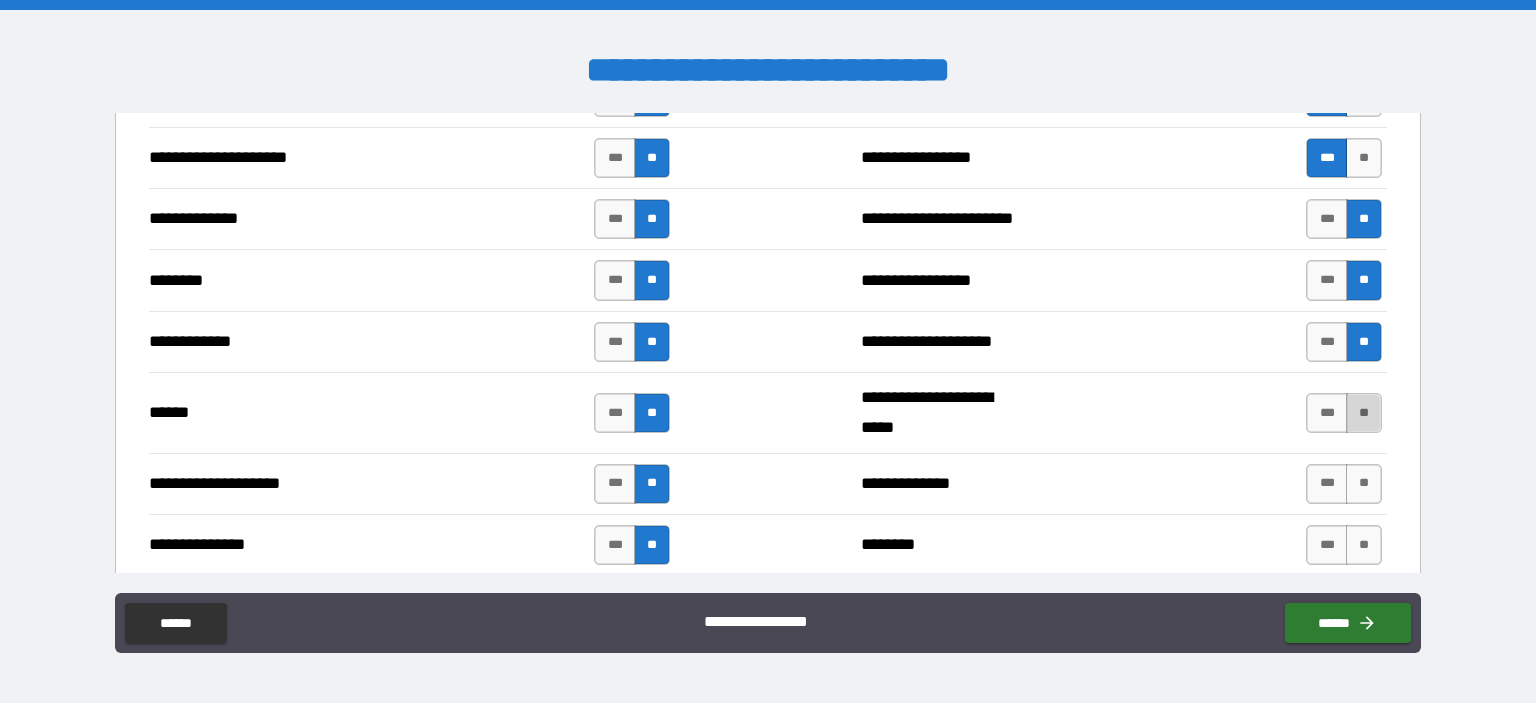 click on "**" at bounding box center (1364, 413) 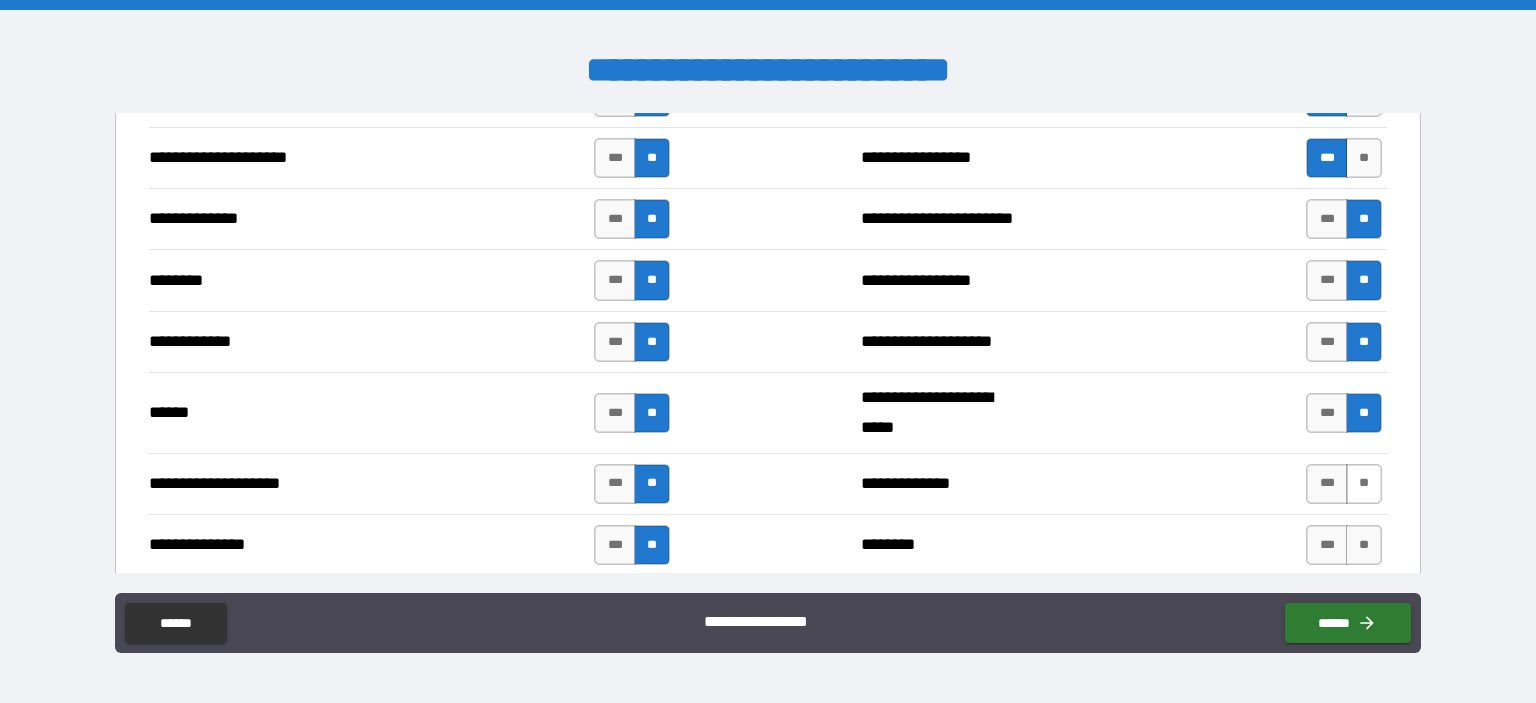 click on "**" at bounding box center [1364, 484] 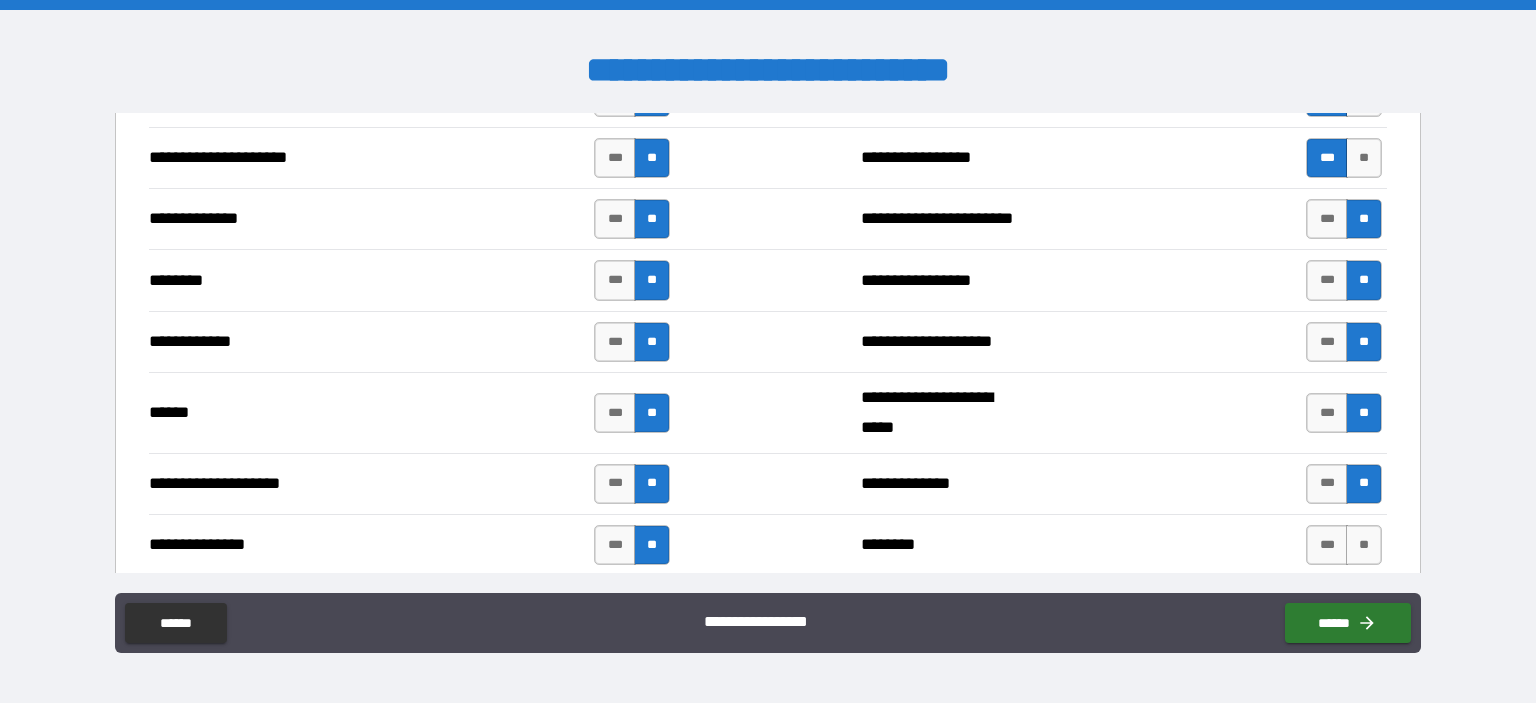 scroll, scrollTop: 3293, scrollLeft: 0, axis: vertical 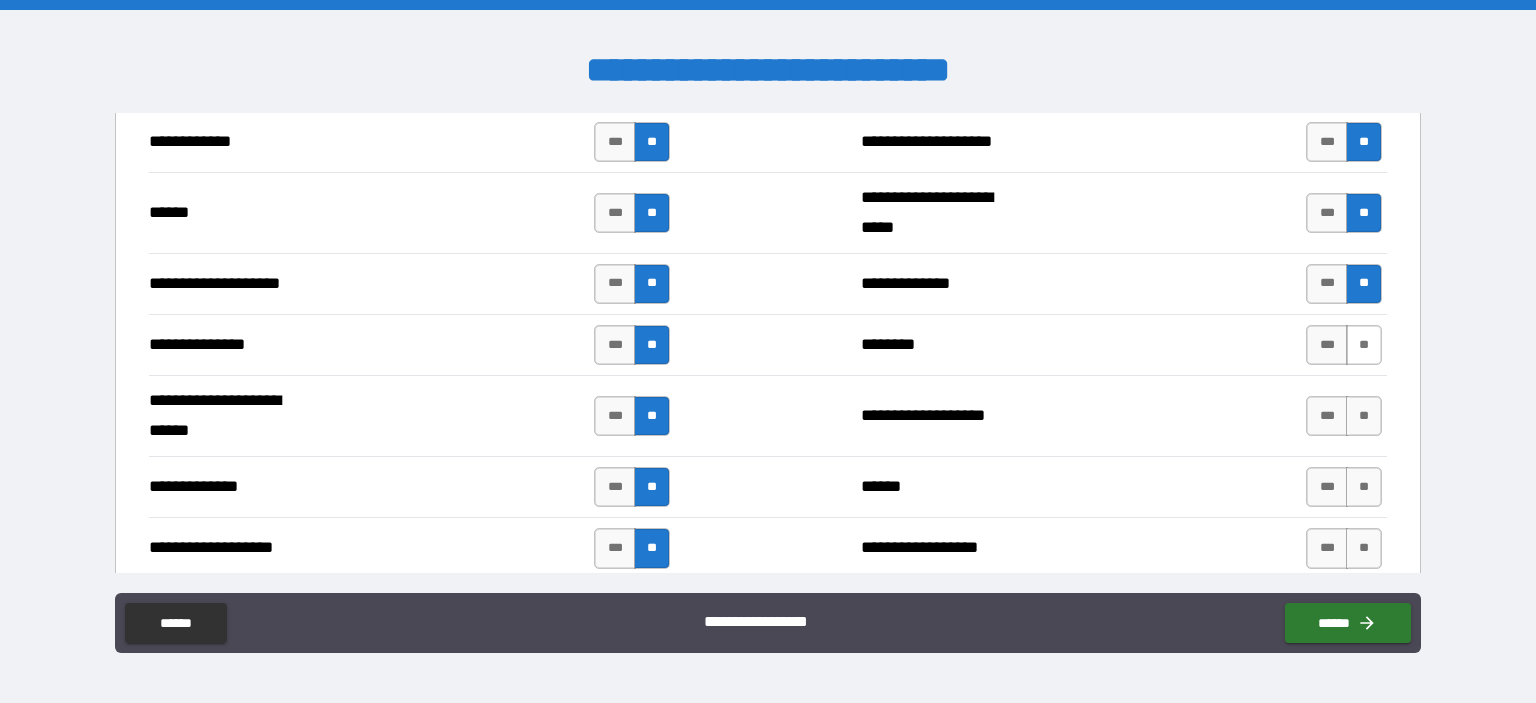 click on "**" at bounding box center (1364, 345) 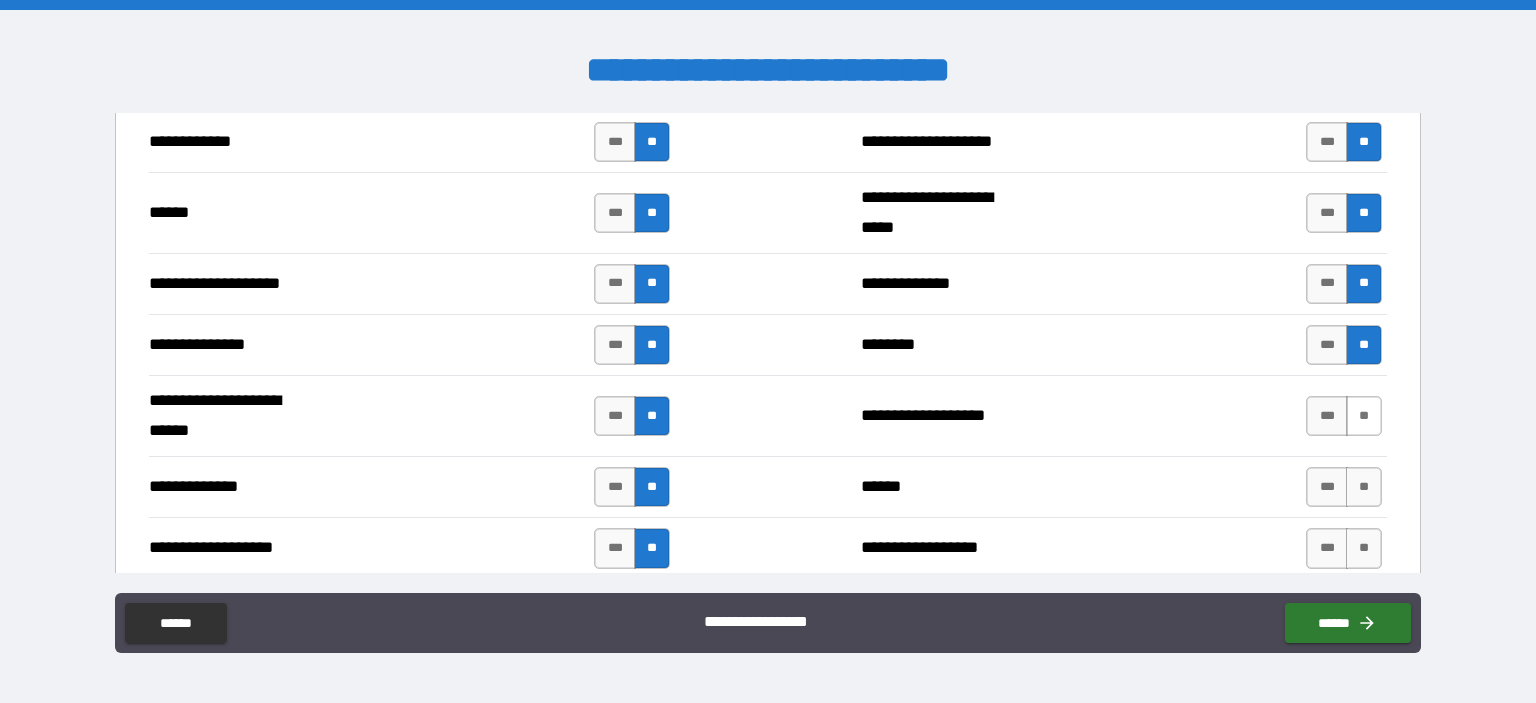 click on "**" at bounding box center (1364, 416) 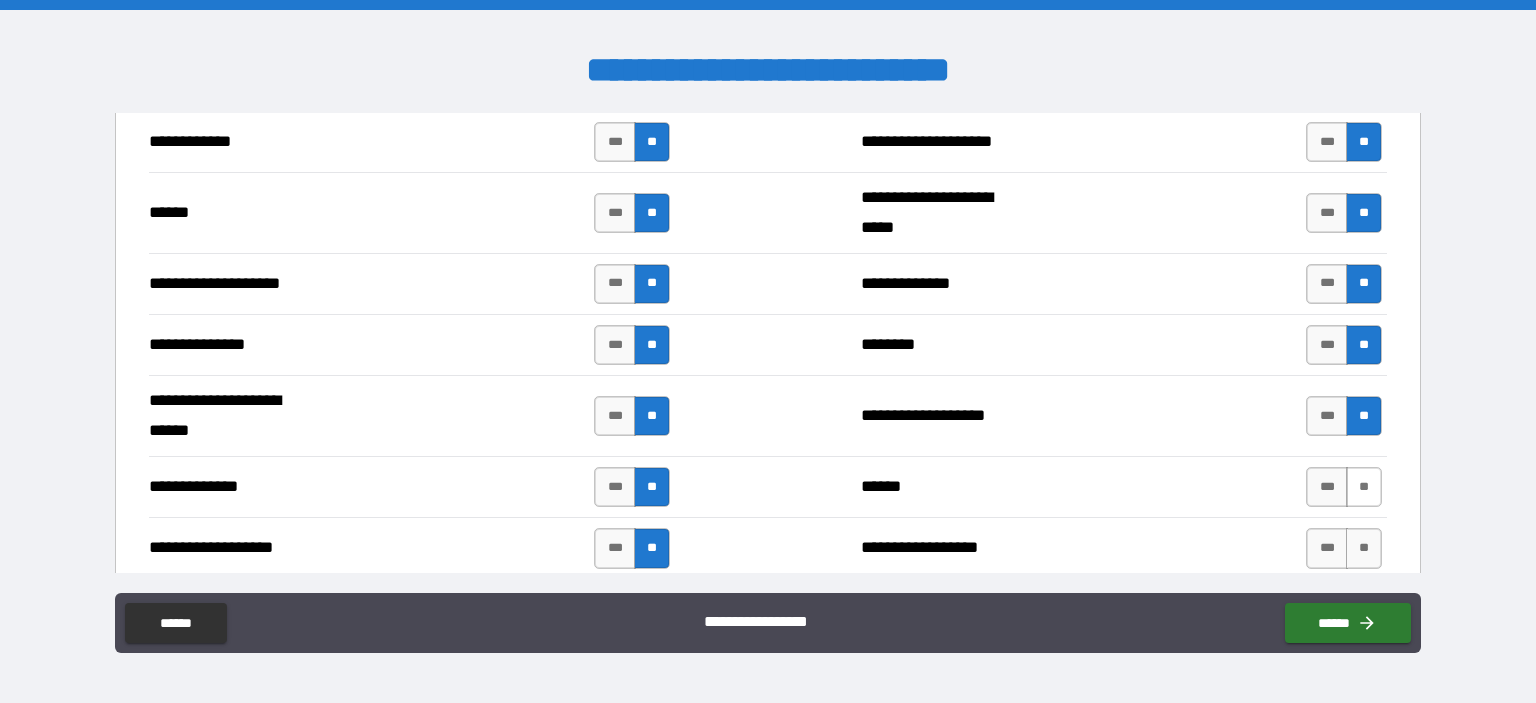 click on "**" at bounding box center [1364, 487] 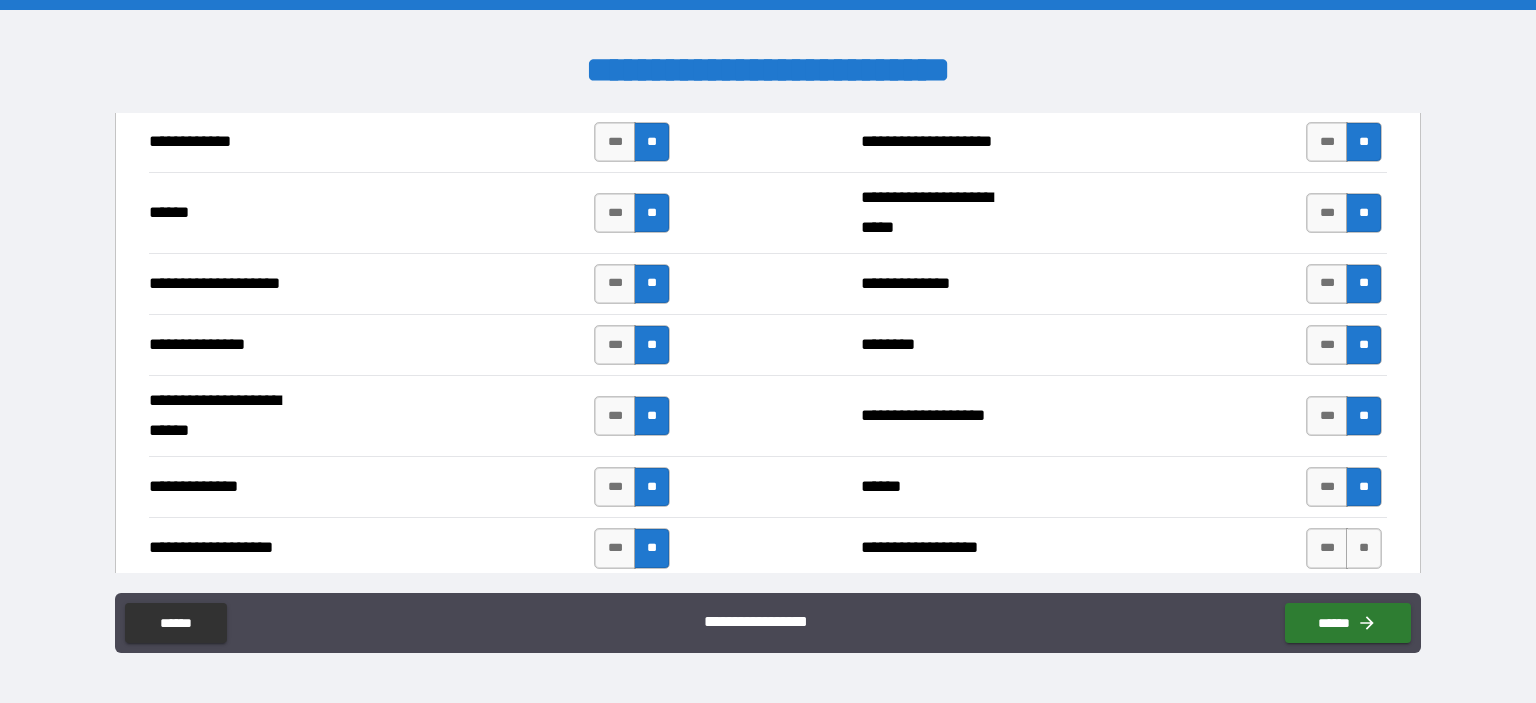 scroll, scrollTop: 3493, scrollLeft: 0, axis: vertical 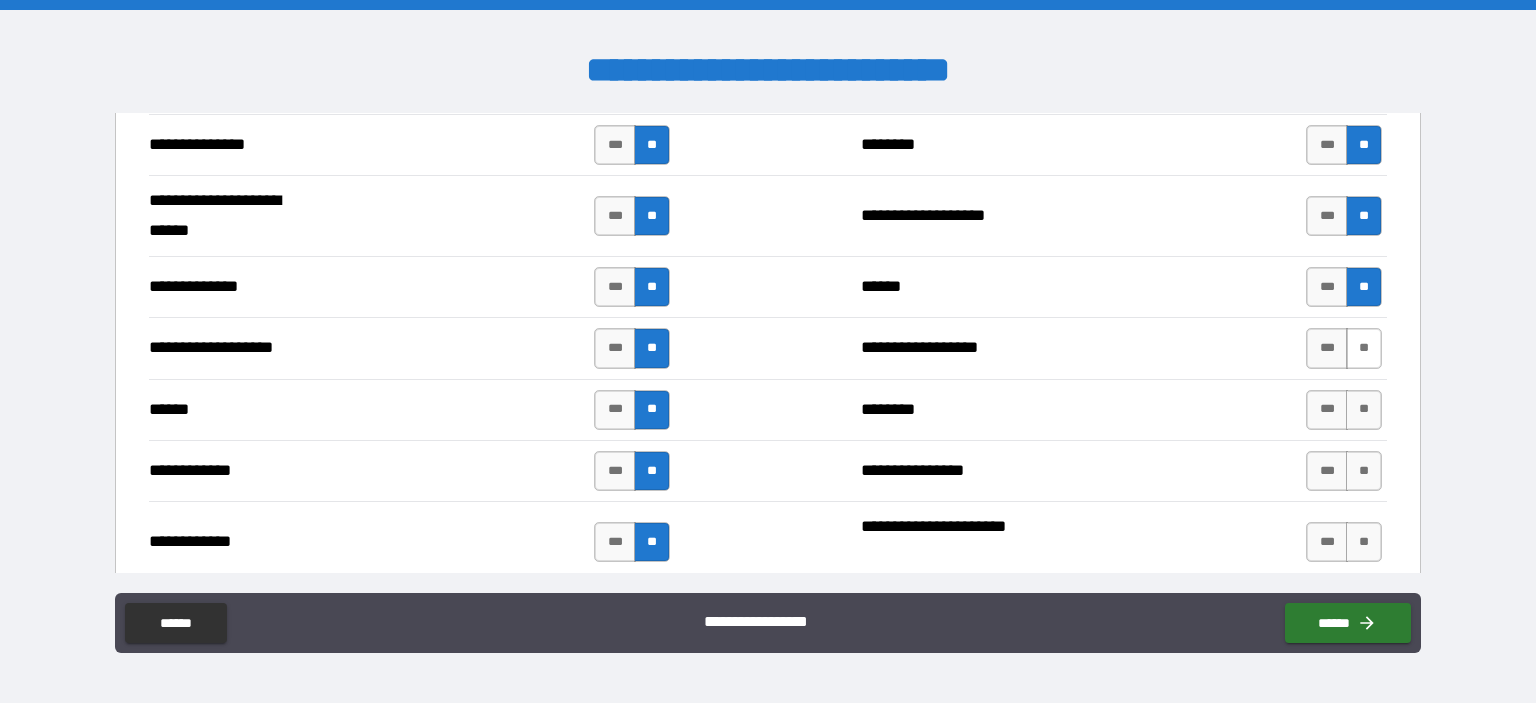 click on "**" at bounding box center [1364, 348] 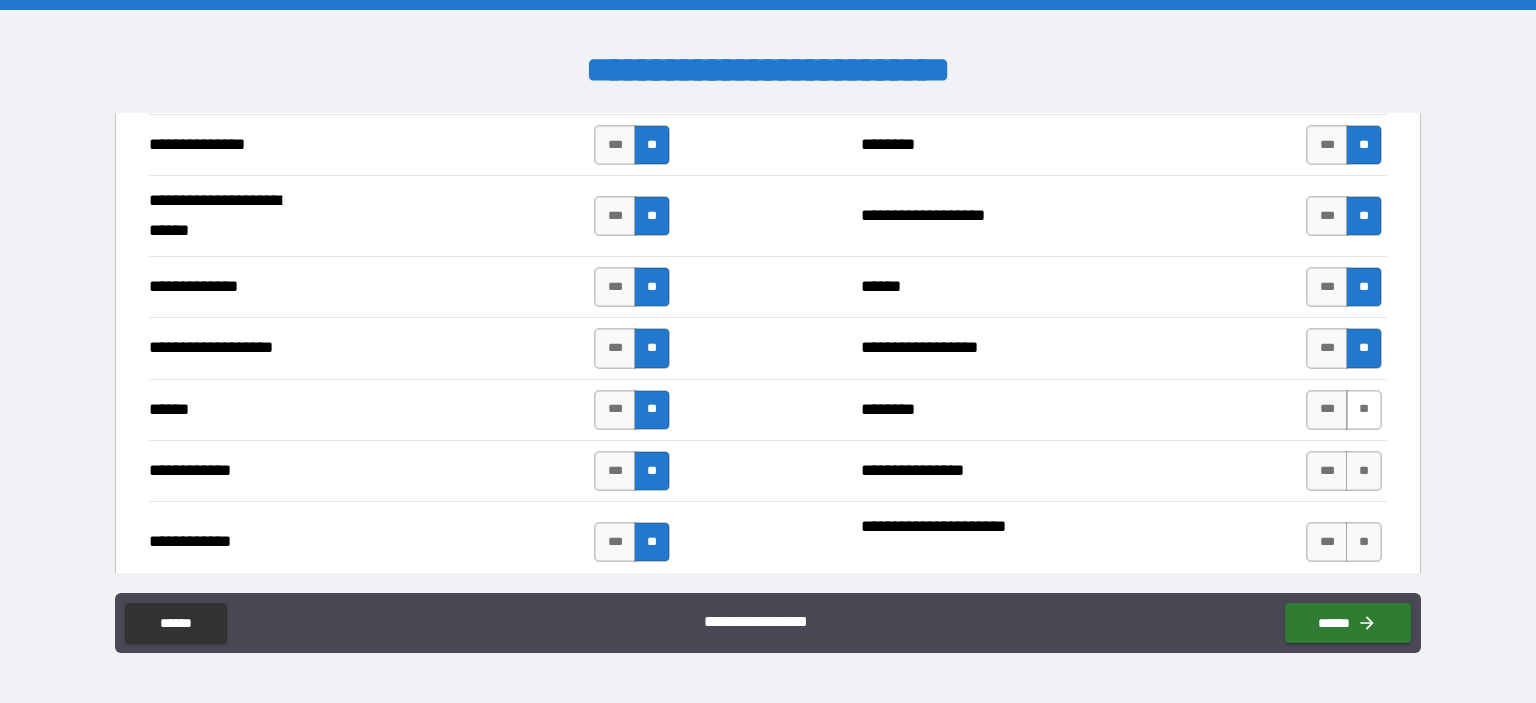 drag, startPoint x: 1348, startPoint y: 403, endPoint x: 1348, endPoint y: 415, distance: 12 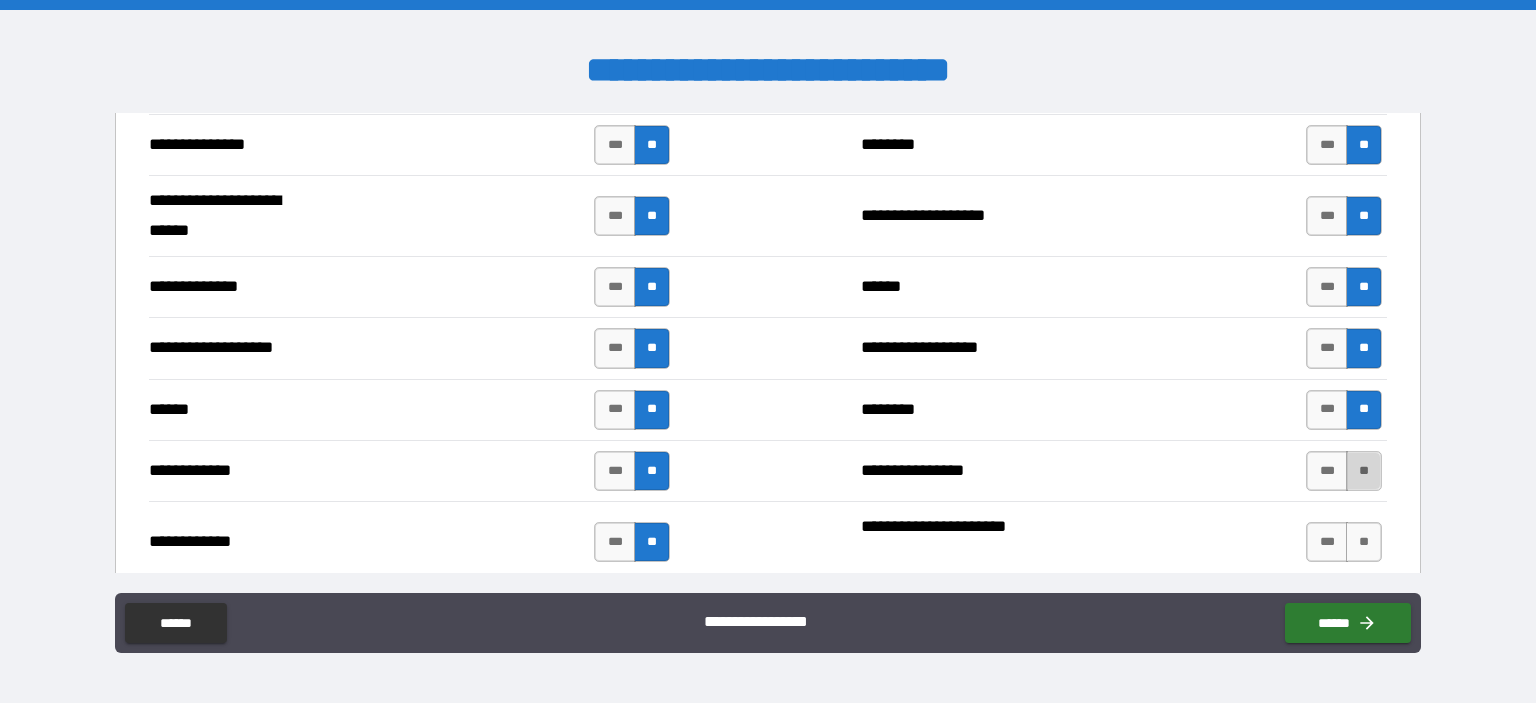 click on "**" at bounding box center [1364, 471] 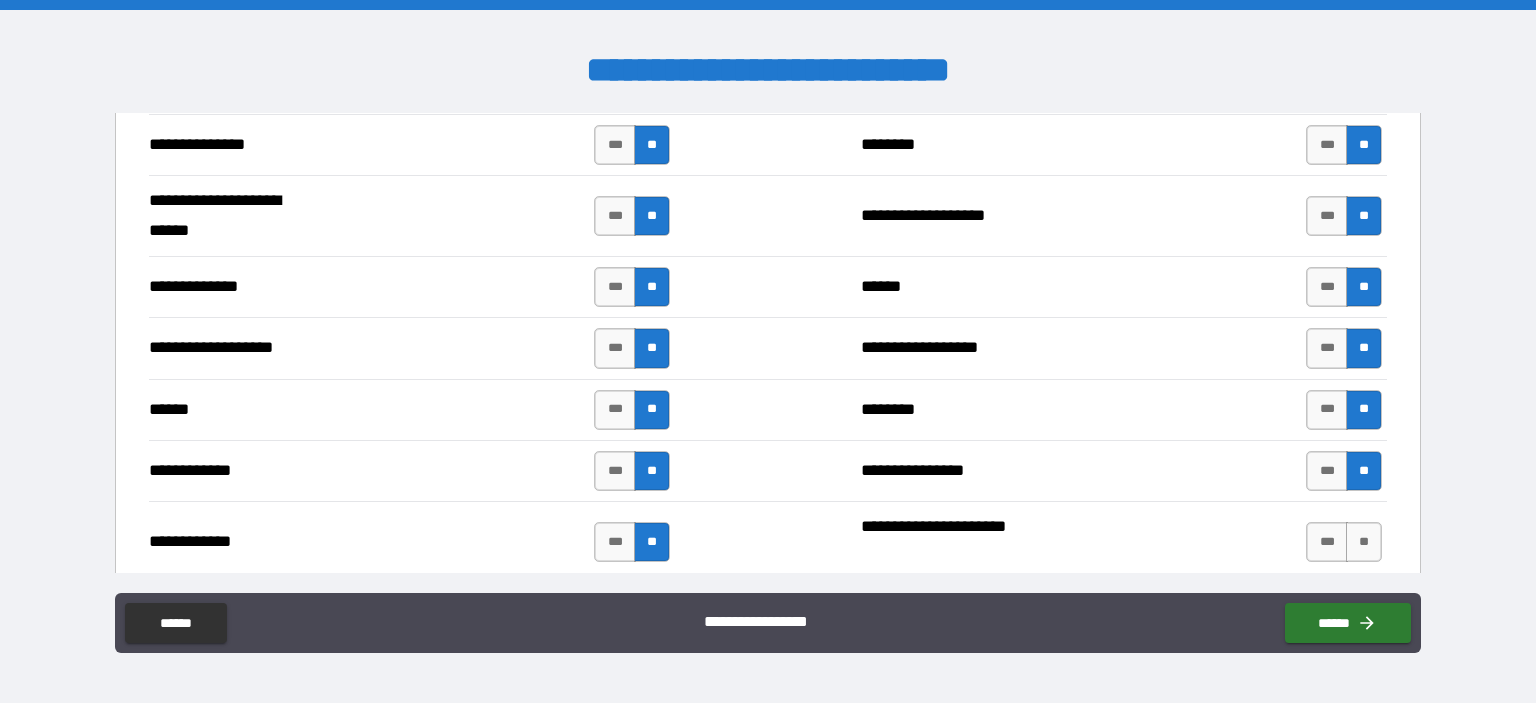 scroll, scrollTop: 3593, scrollLeft: 0, axis: vertical 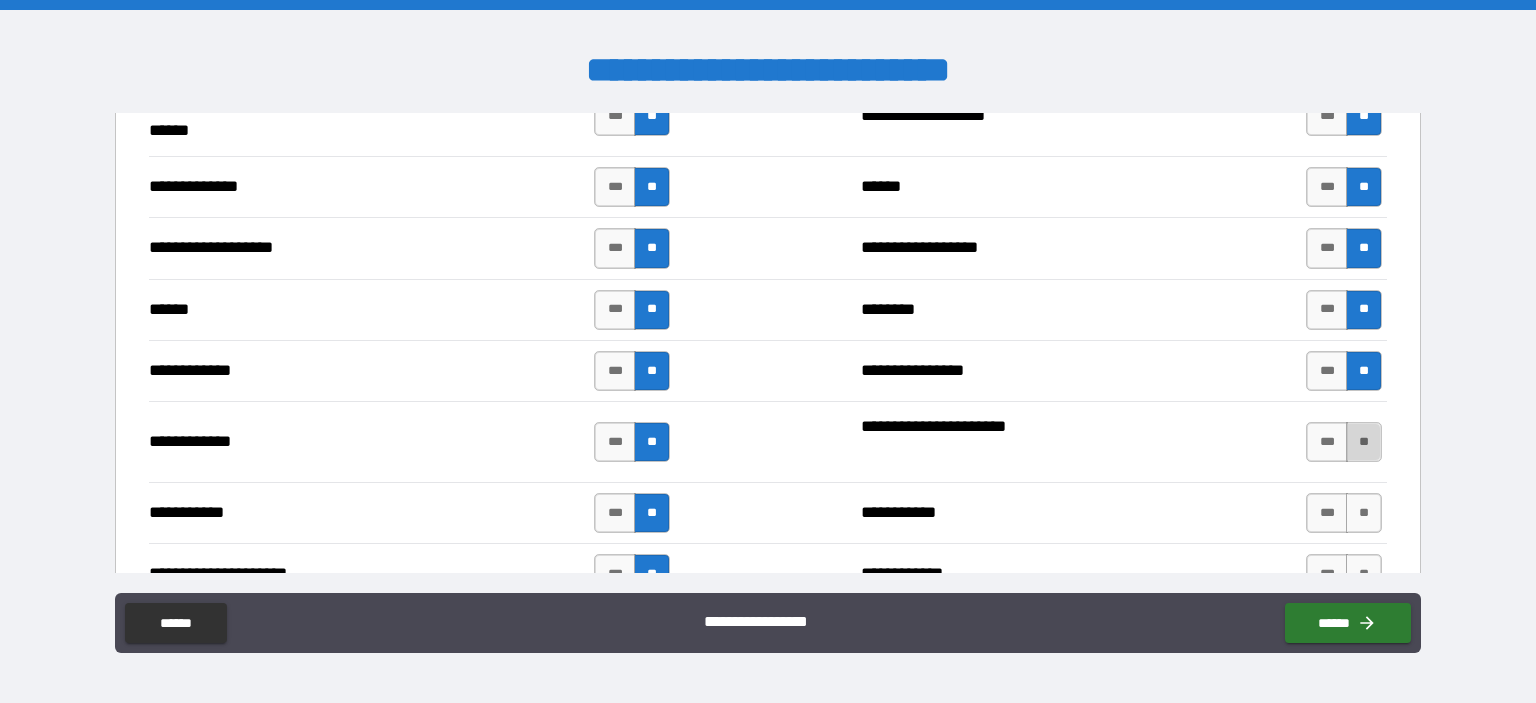 click on "**" at bounding box center [1364, 442] 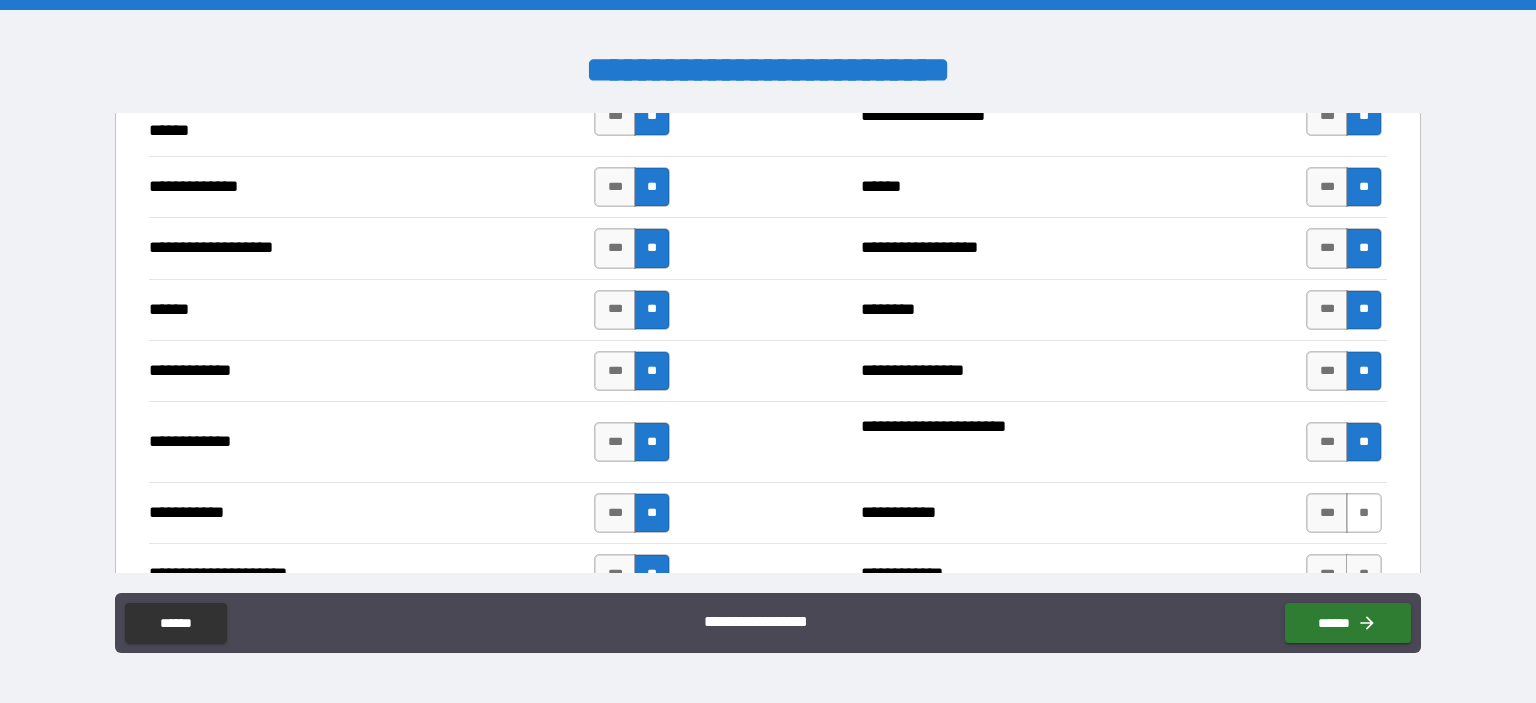 click on "**" at bounding box center (1364, 513) 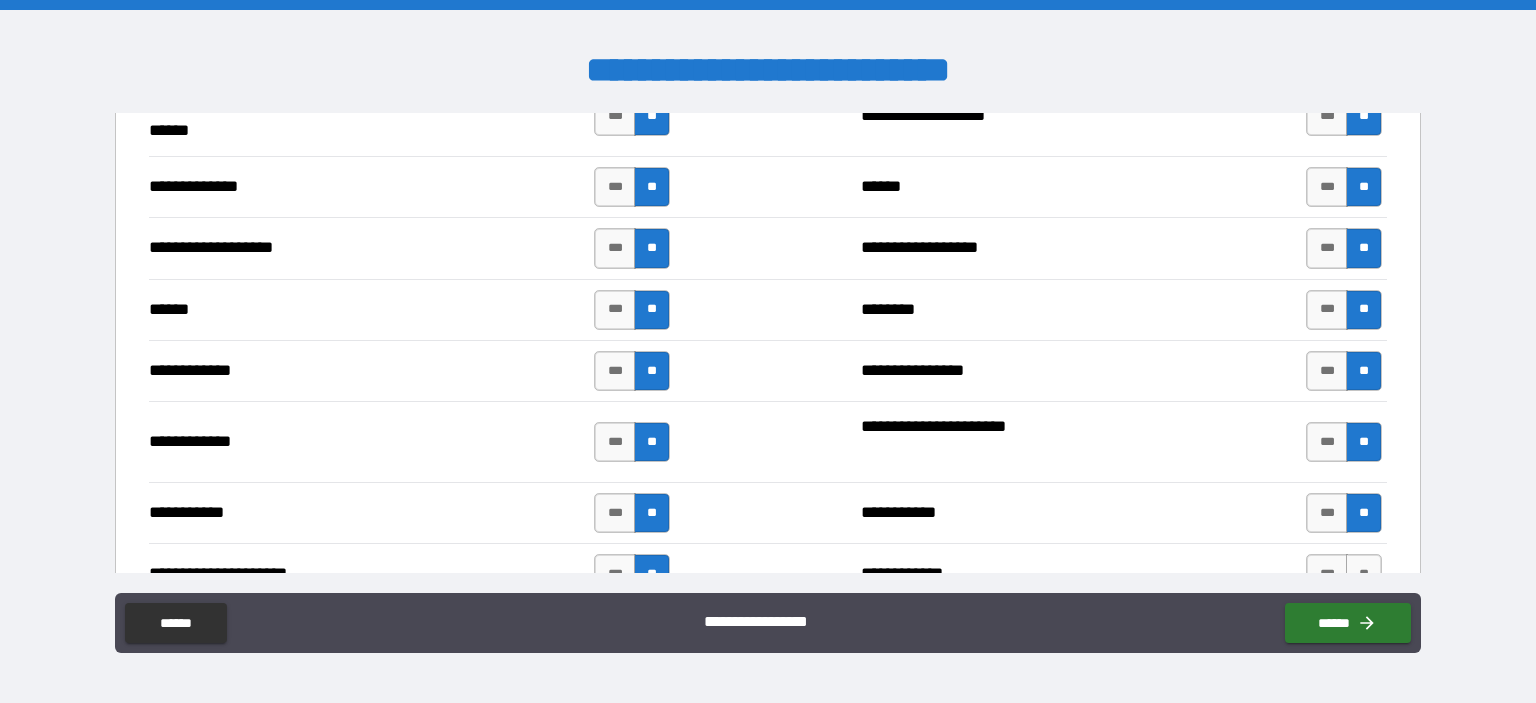 scroll, scrollTop: 3793, scrollLeft: 0, axis: vertical 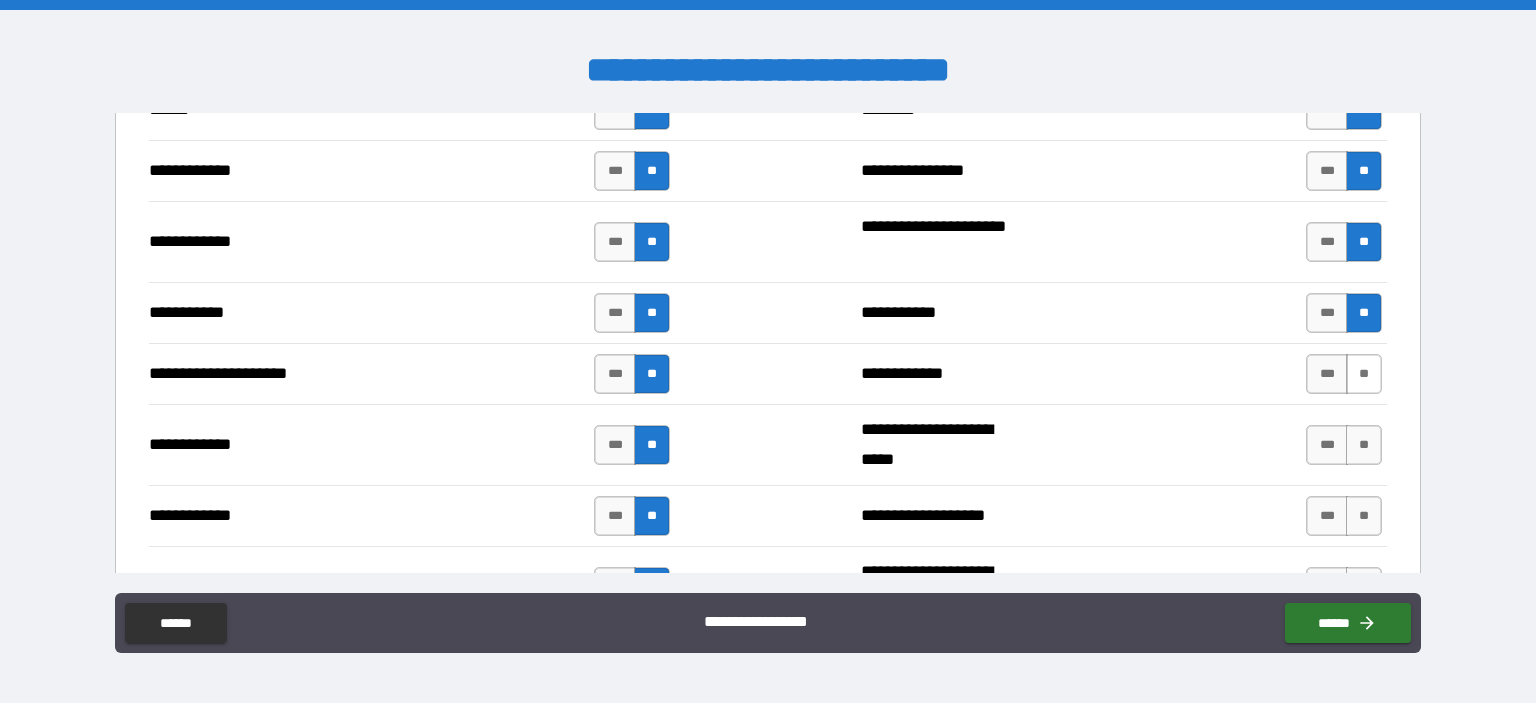 click on "**" at bounding box center [1364, 374] 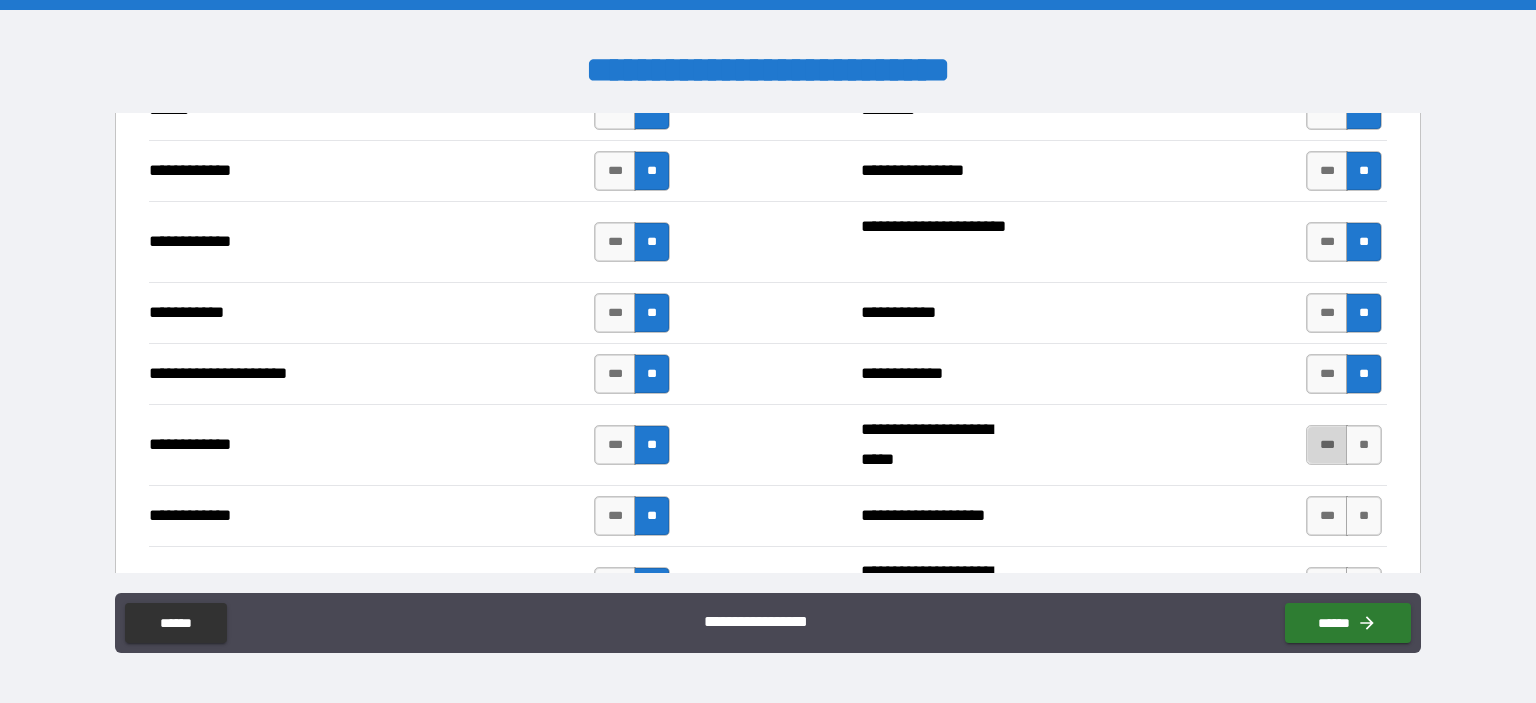 drag, startPoint x: 1320, startPoint y: 434, endPoint x: 1309, endPoint y: 447, distance: 17.029387 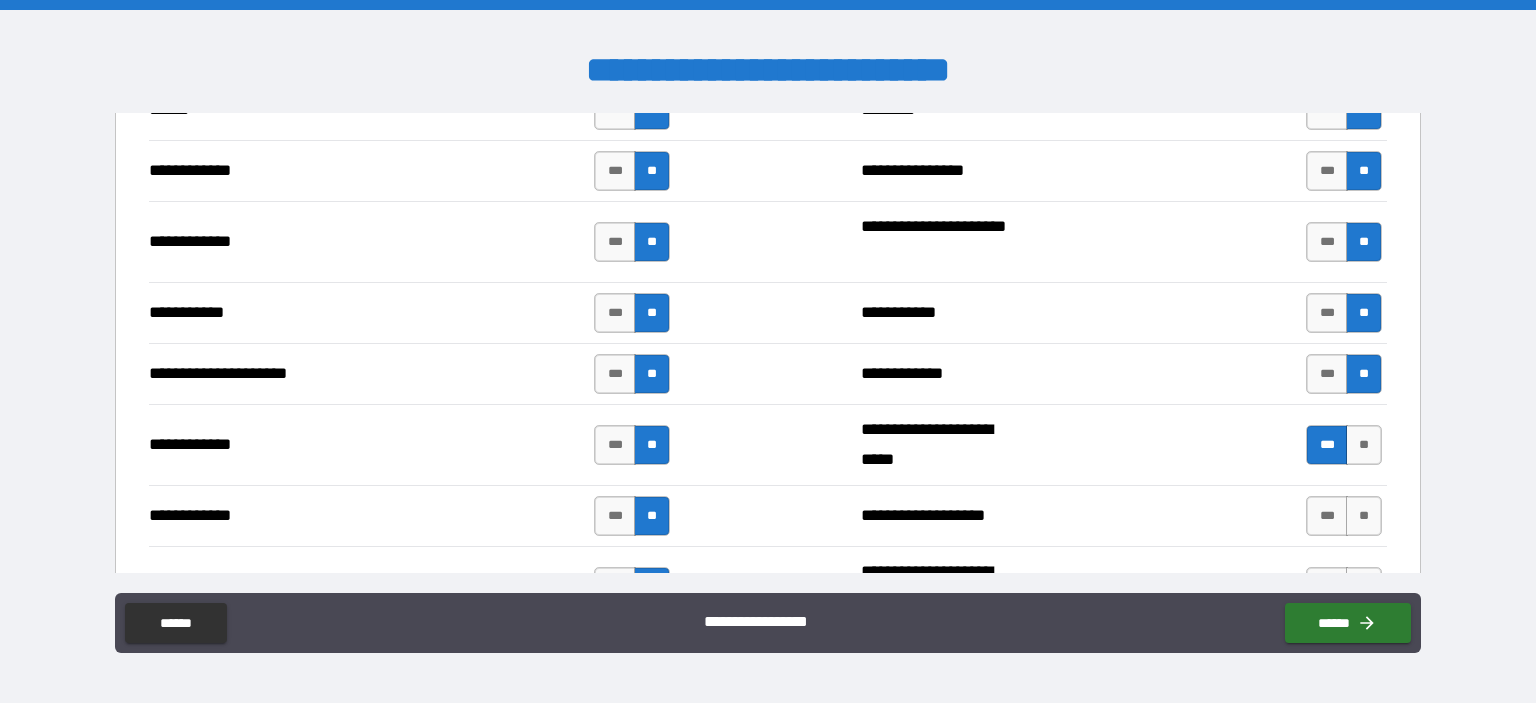 scroll, scrollTop: 3893, scrollLeft: 0, axis: vertical 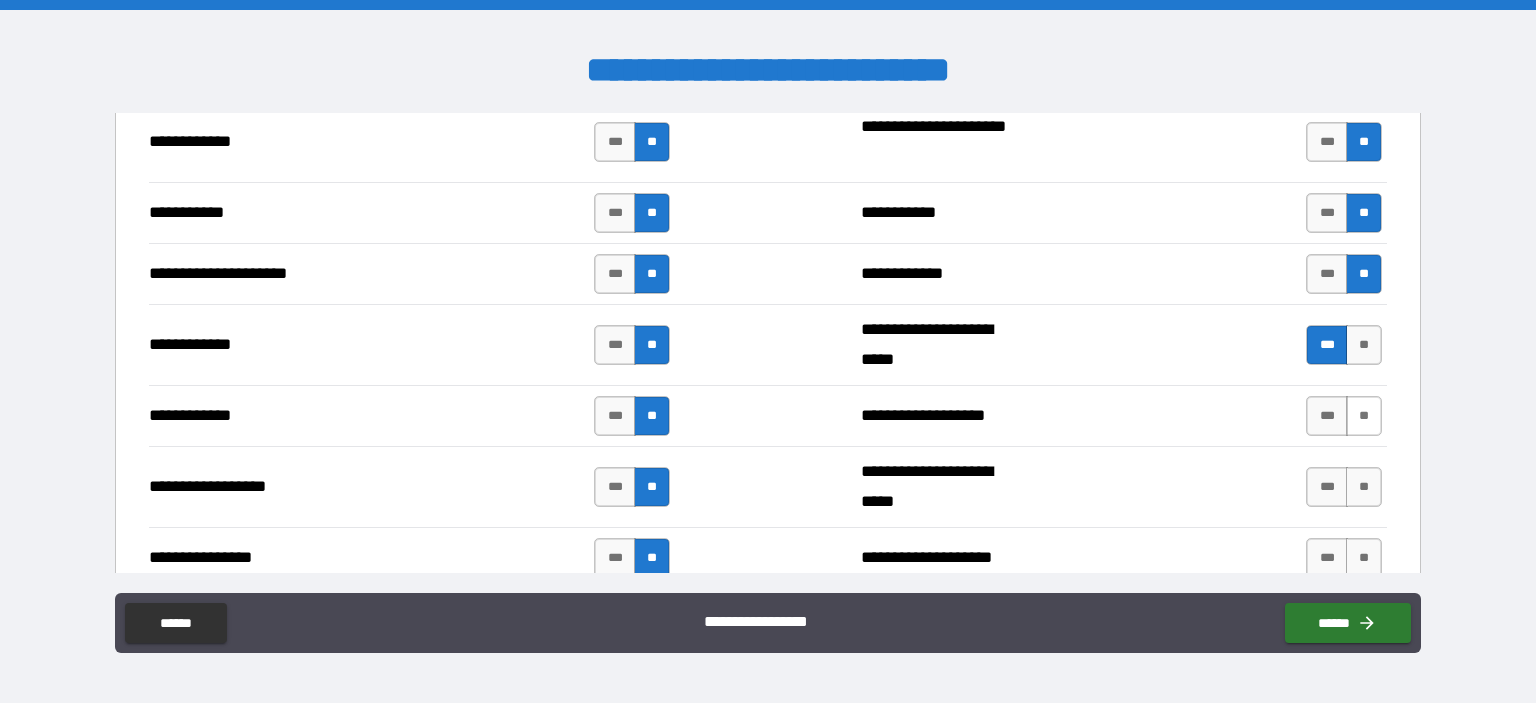 click on "**" at bounding box center [1364, 416] 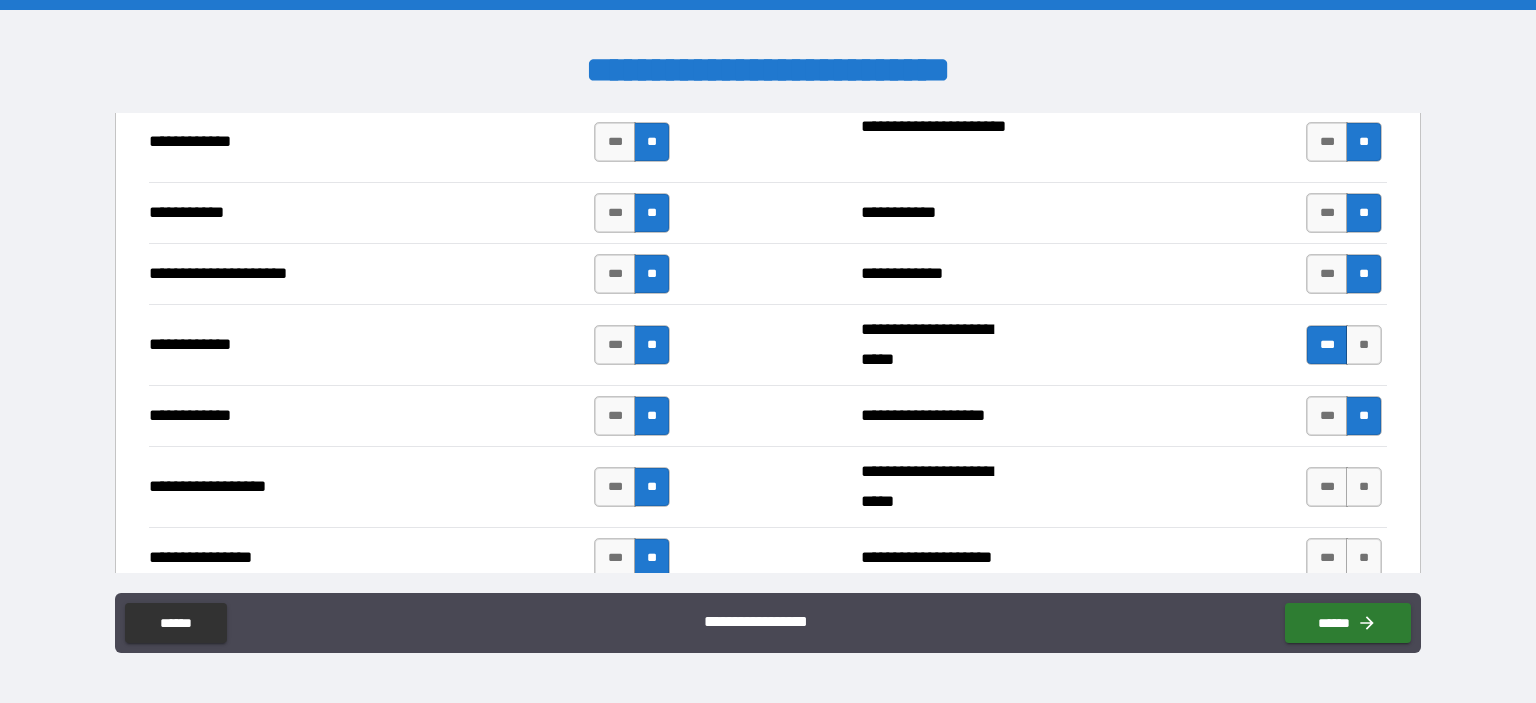 scroll, scrollTop: 3993, scrollLeft: 0, axis: vertical 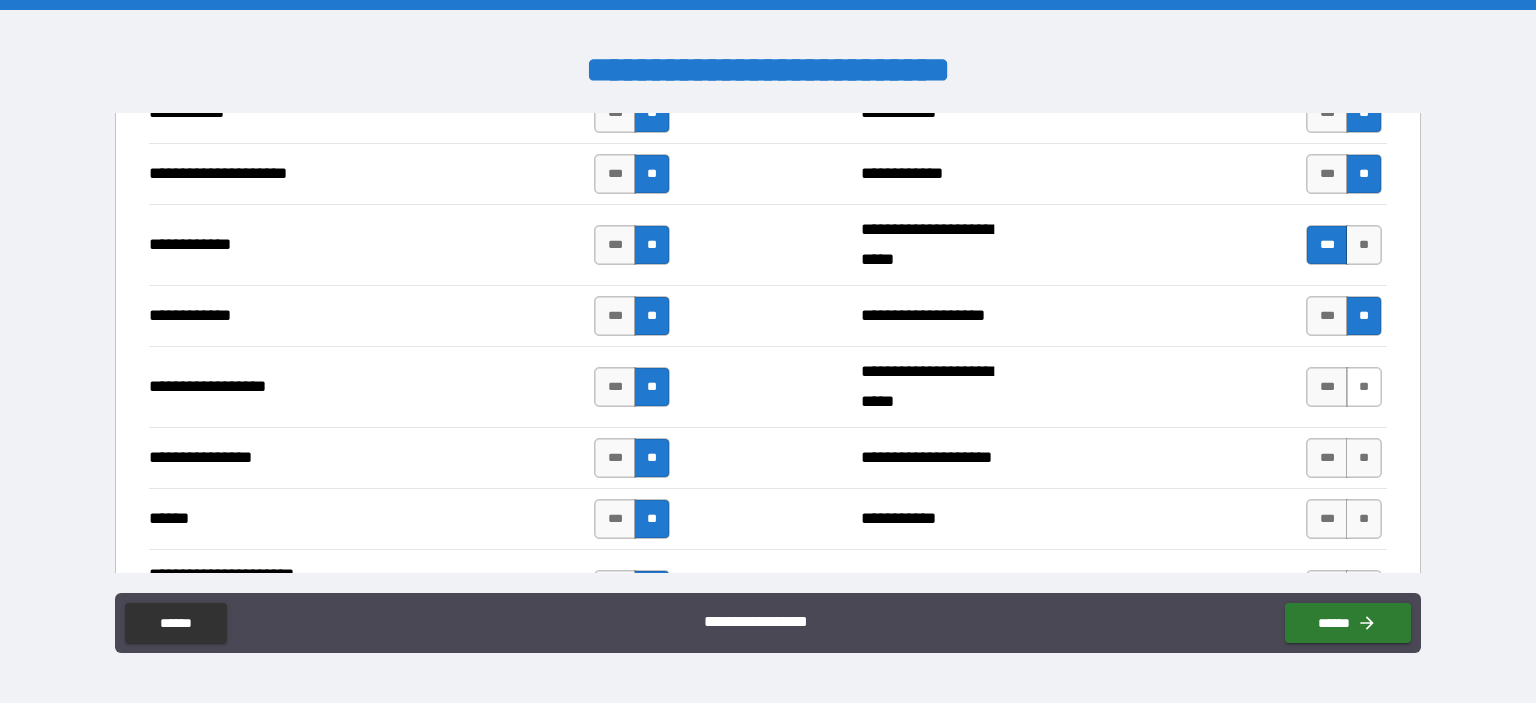 click on "**" at bounding box center [1364, 387] 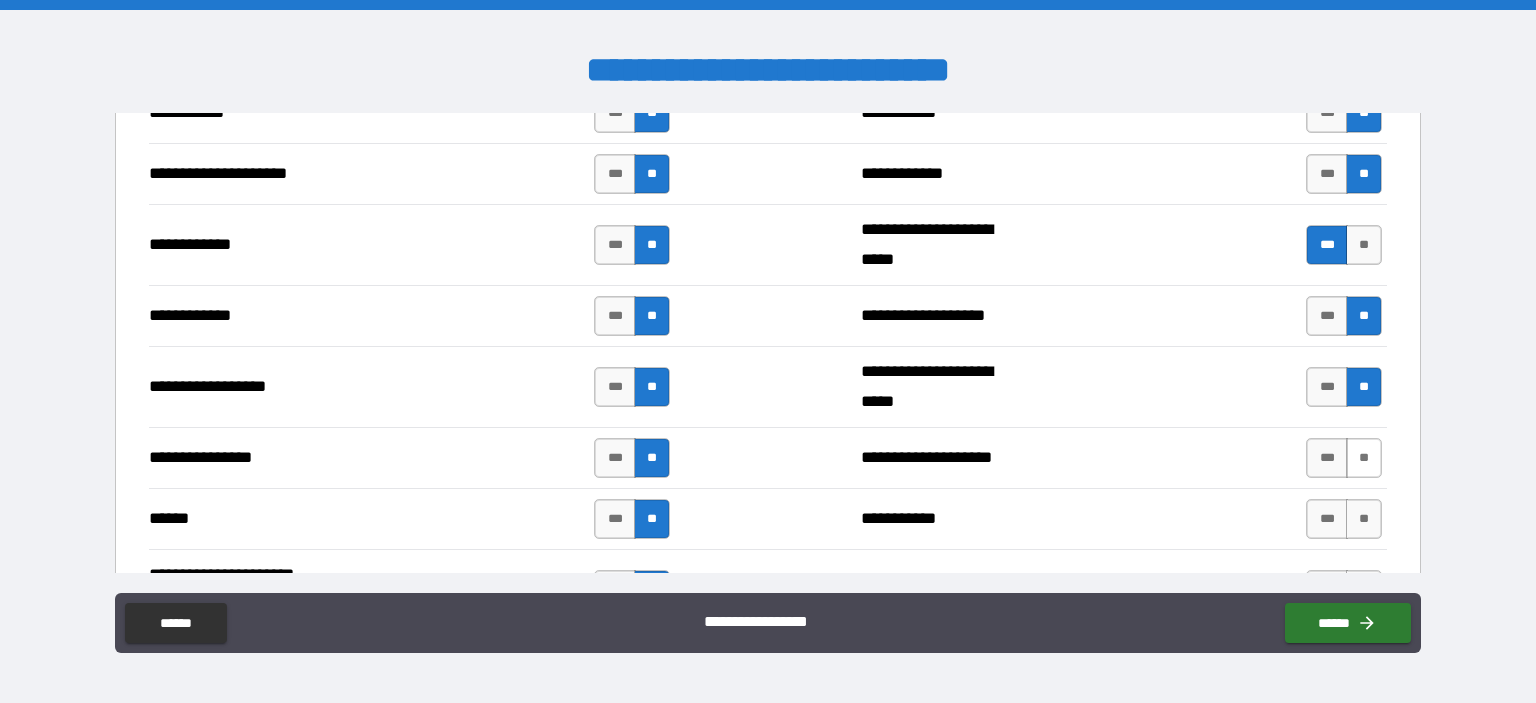 drag, startPoint x: 1356, startPoint y: 441, endPoint x: 1349, endPoint y: 450, distance: 11.401754 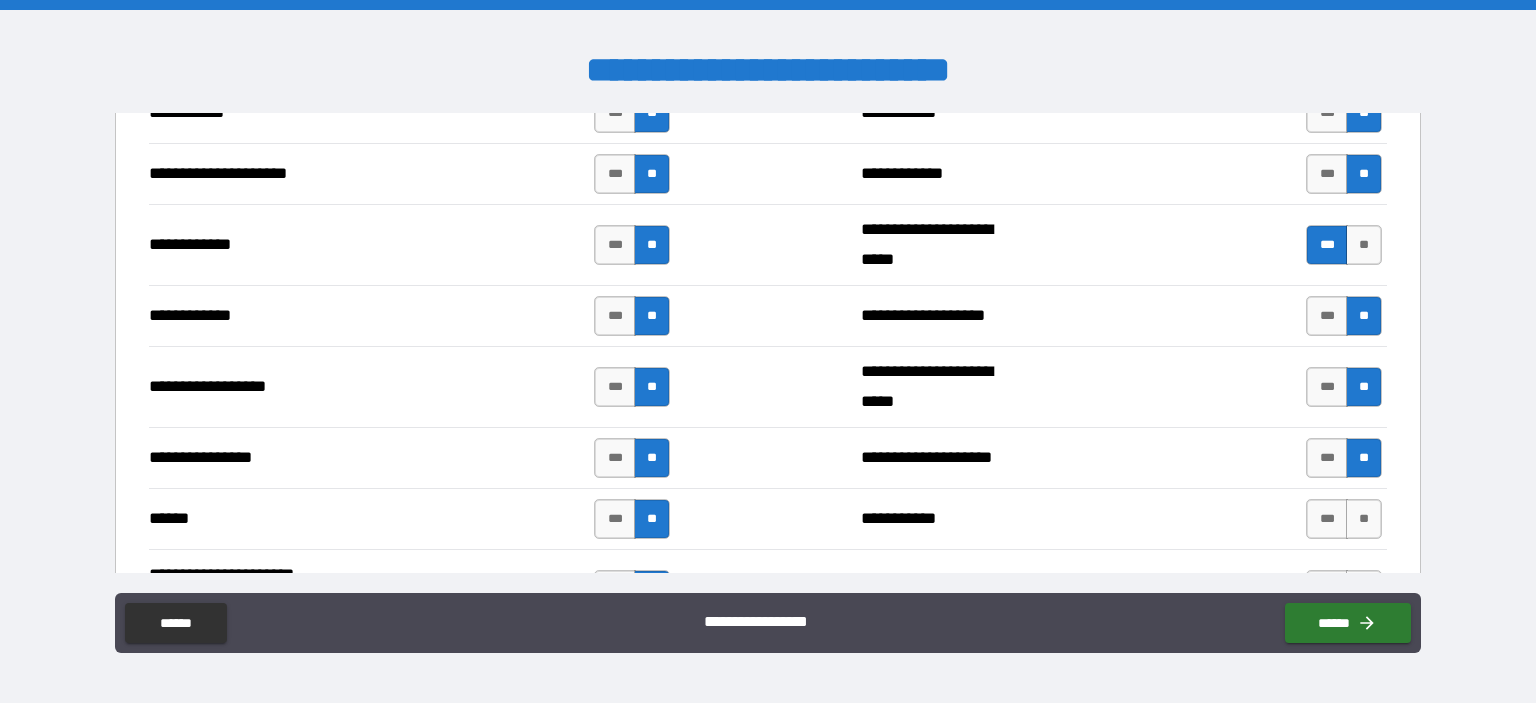 scroll, scrollTop: 4193, scrollLeft: 0, axis: vertical 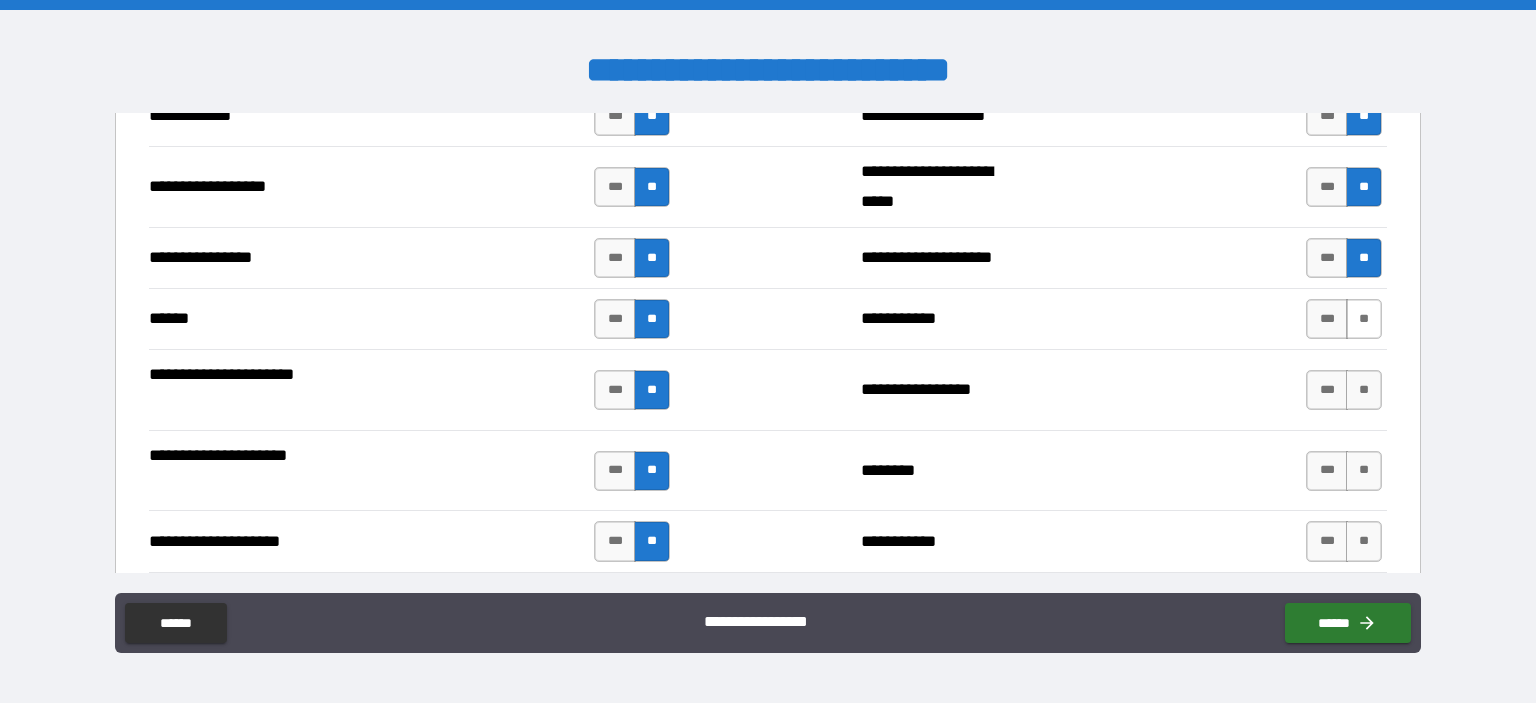 click on "**" at bounding box center [1364, 319] 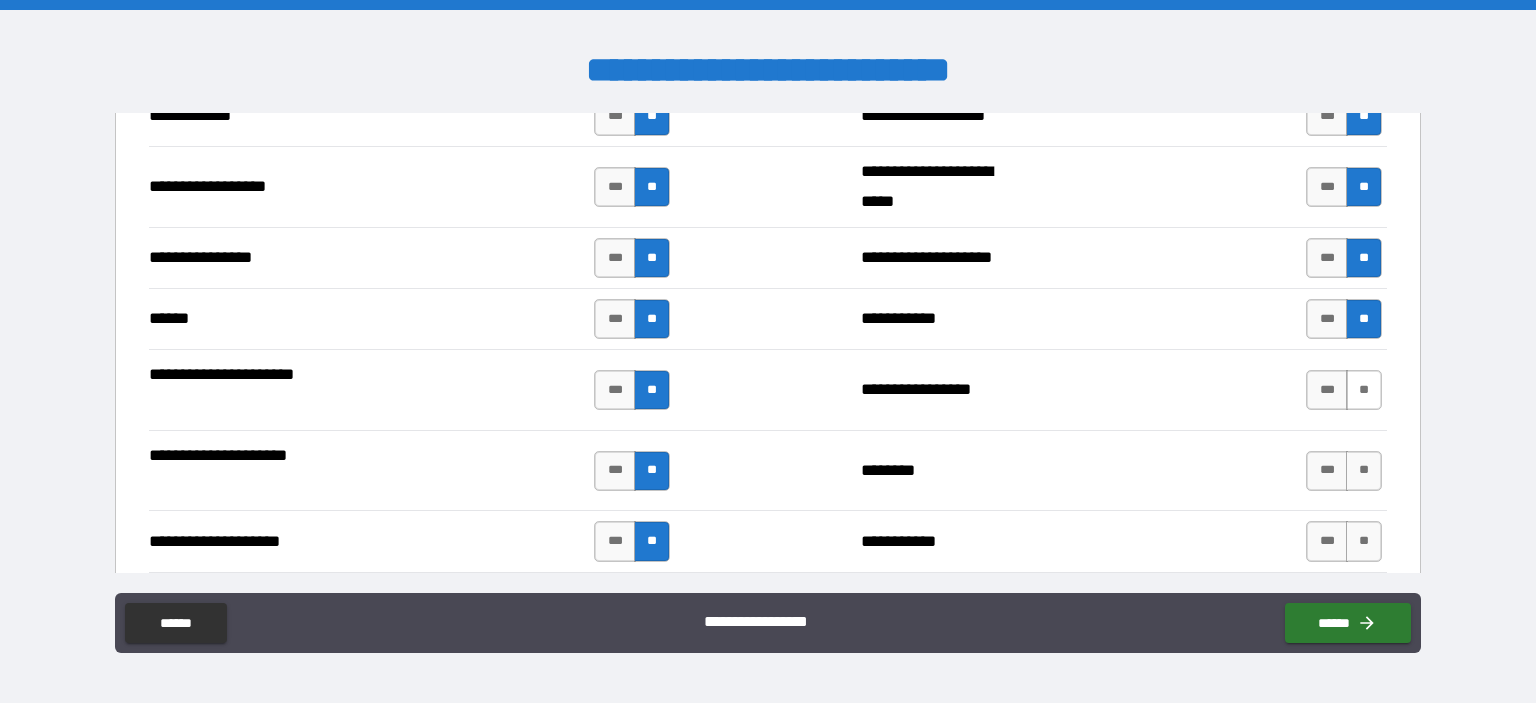 drag, startPoint x: 1356, startPoint y: 379, endPoint x: 1357, endPoint y: 389, distance: 10.049875 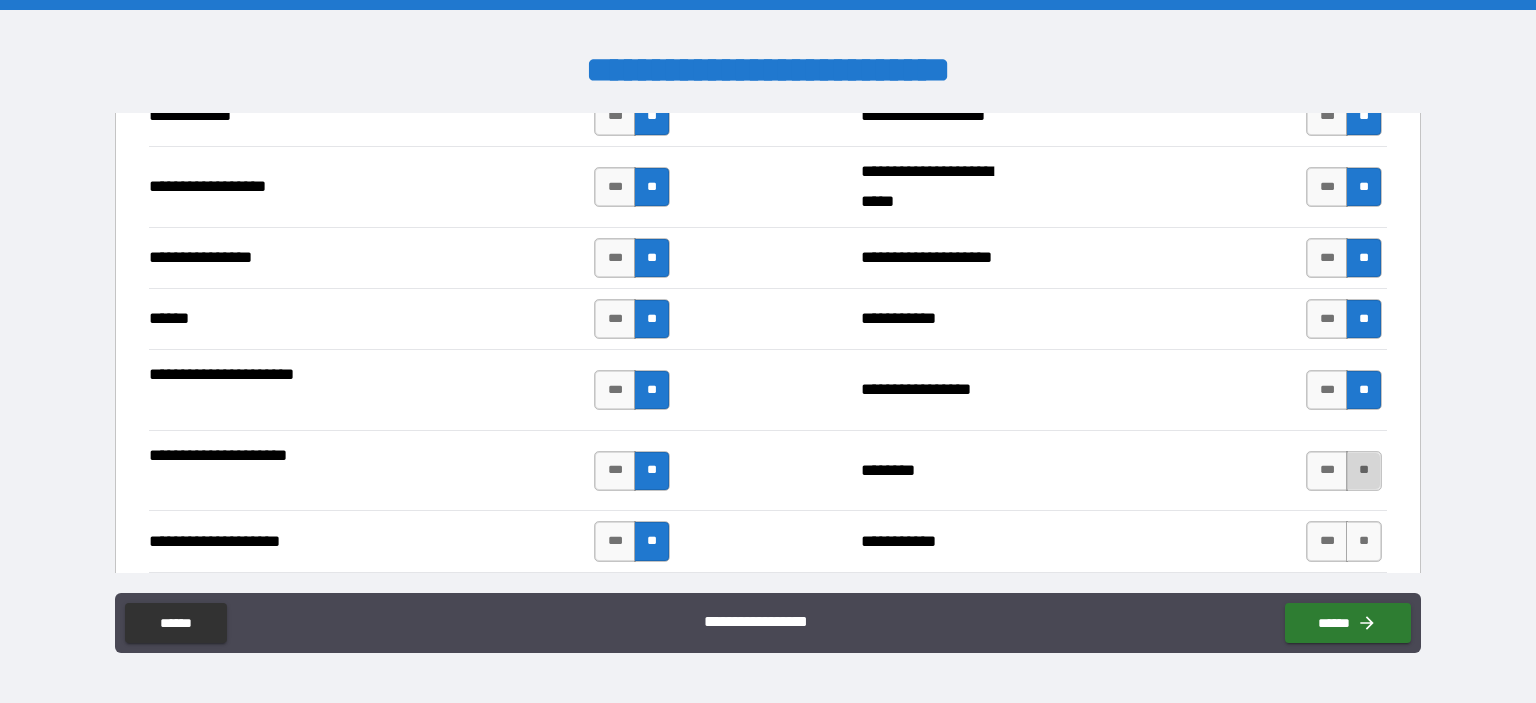 click on "**" at bounding box center (1364, 471) 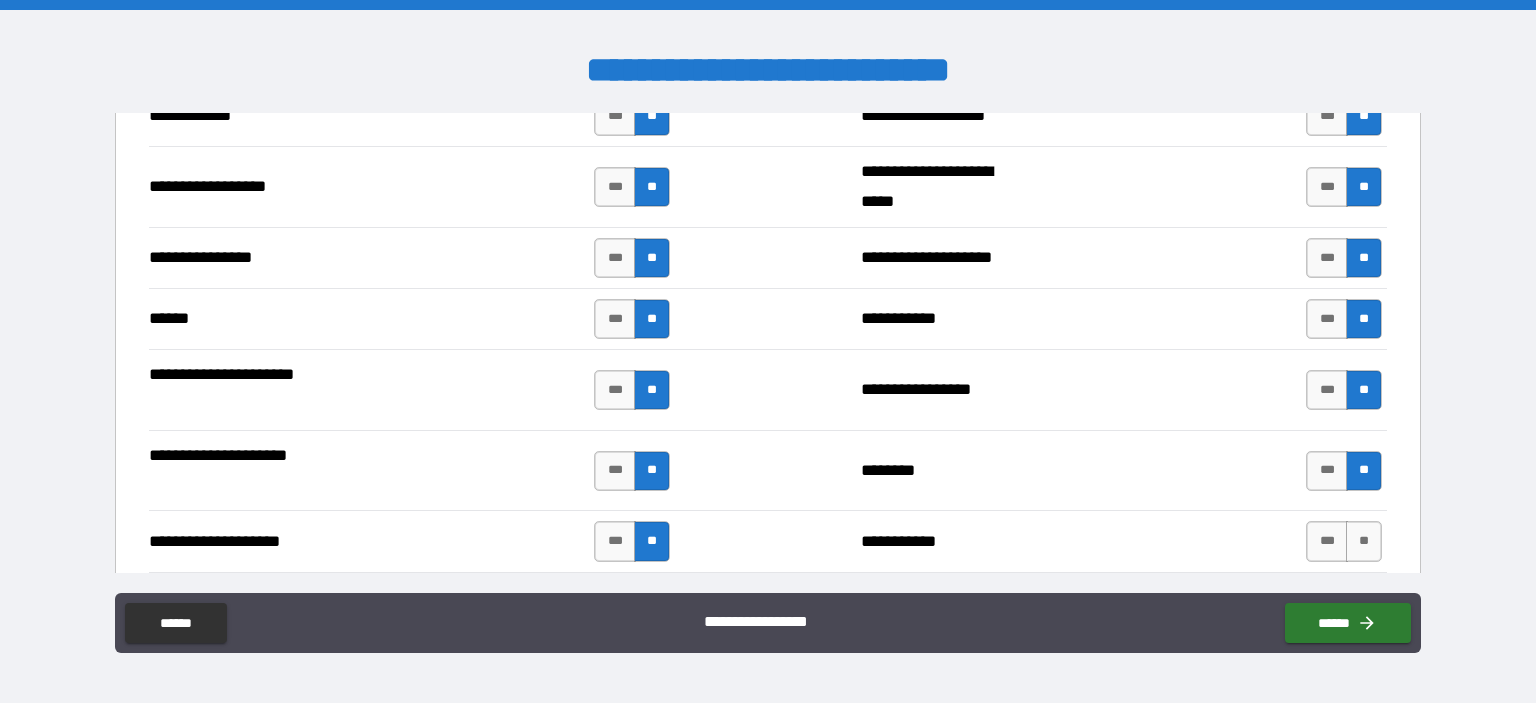scroll, scrollTop: 4293, scrollLeft: 0, axis: vertical 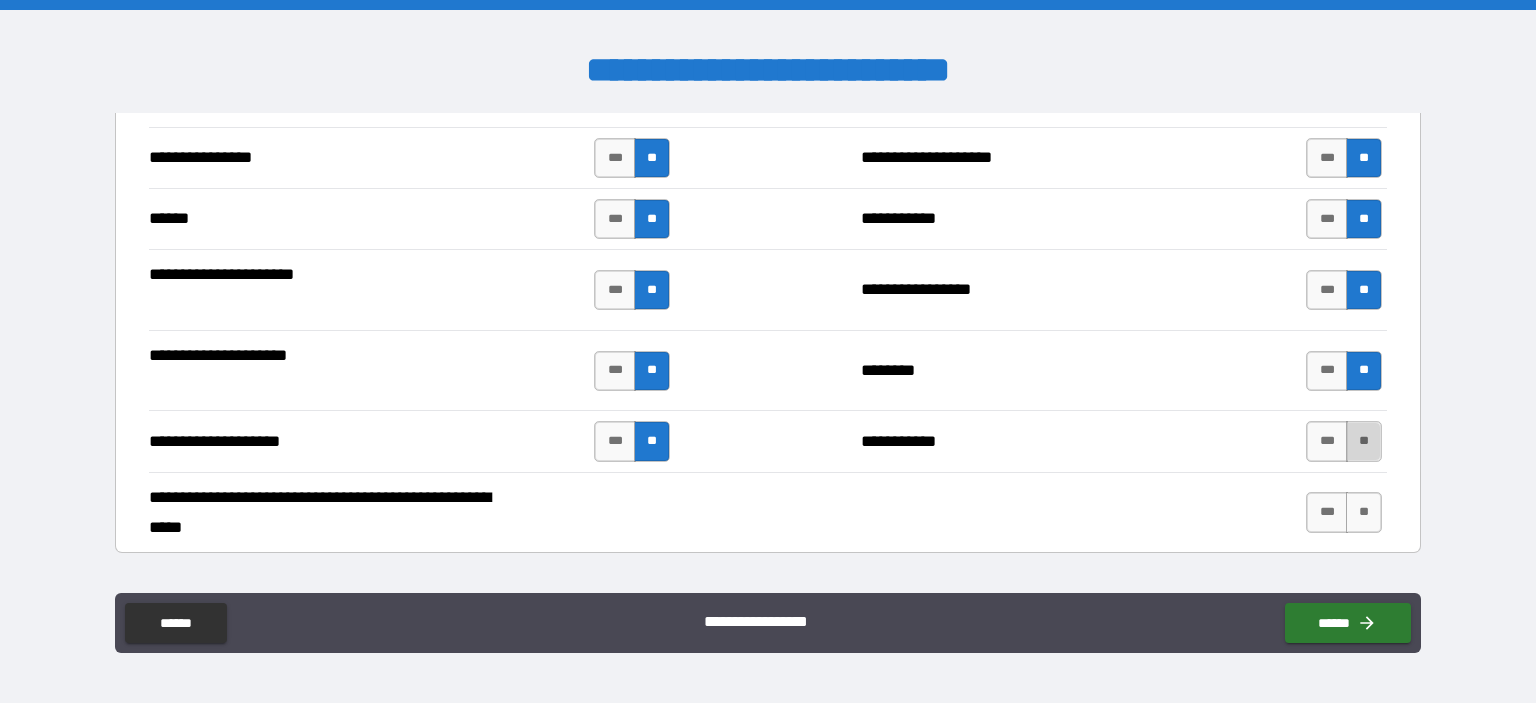 click on "**" at bounding box center (1364, 441) 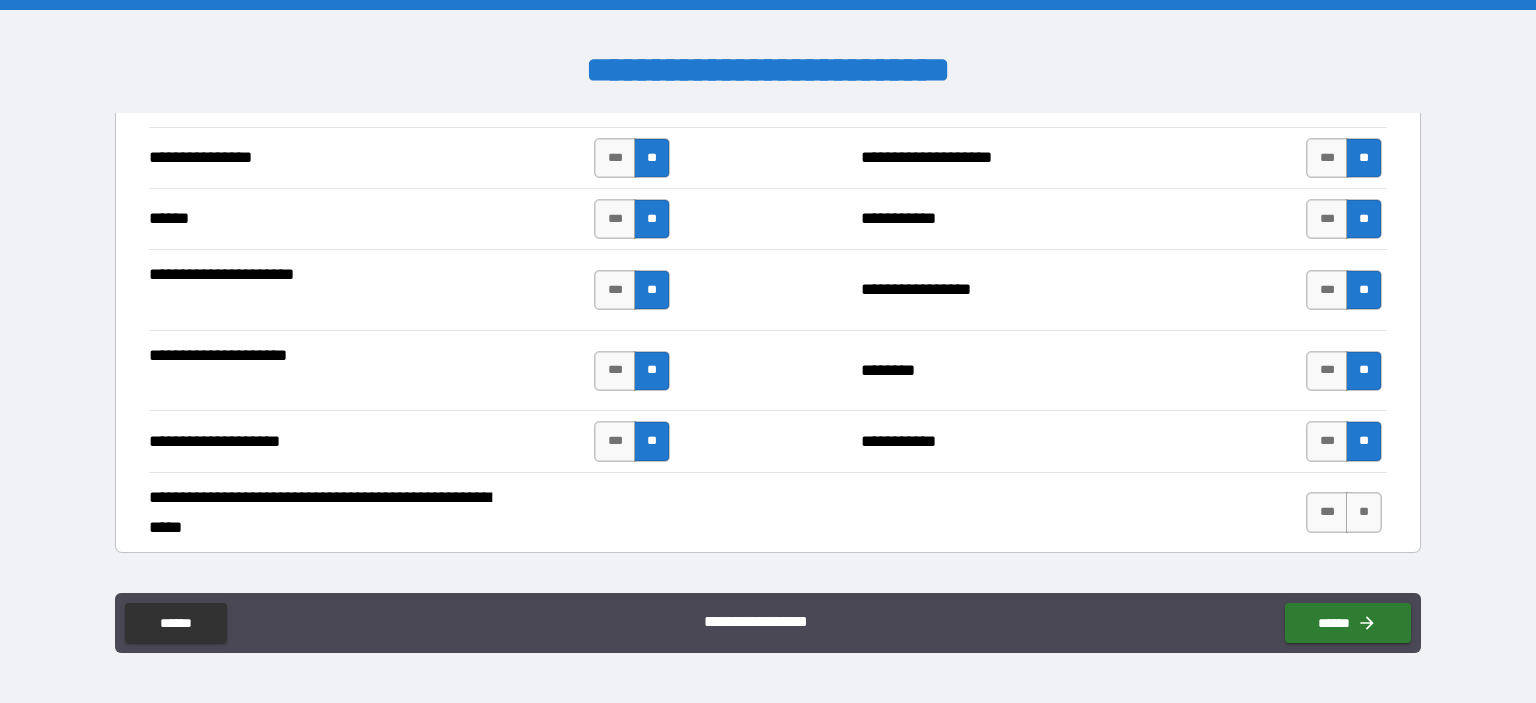 scroll, scrollTop: 4493, scrollLeft: 0, axis: vertical 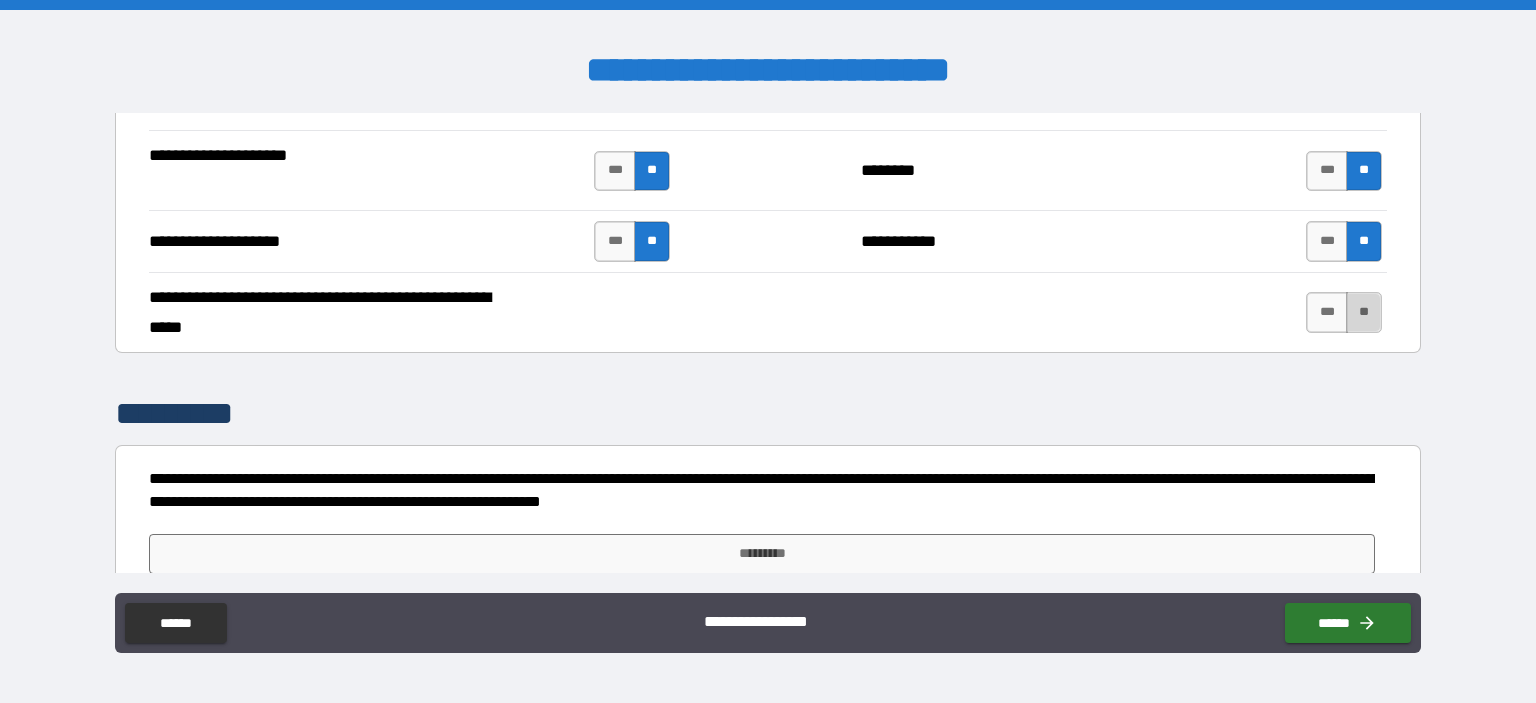 click on "**" at bounding box center (1364, 312) 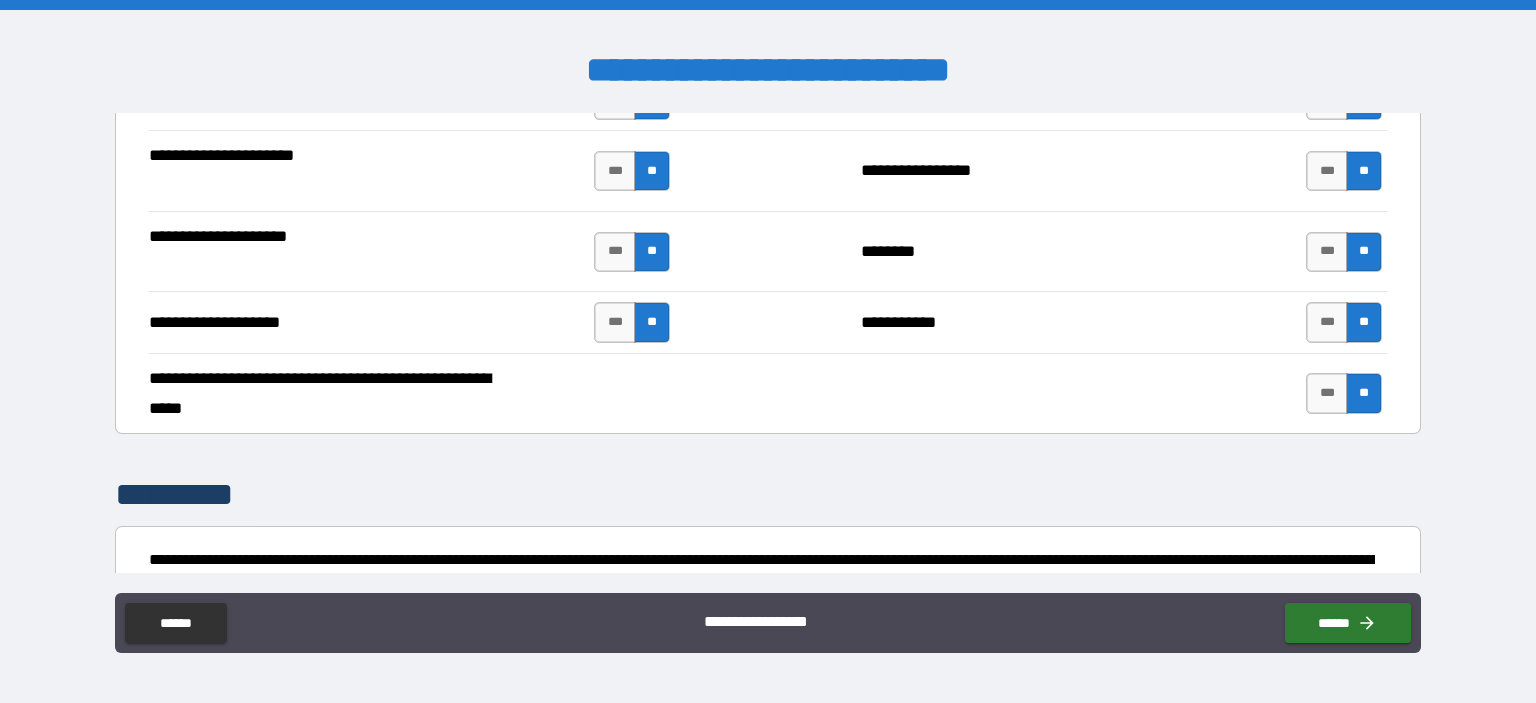 scroll, scrollTop: 4512, scrollLeft: 0, axis: vertical 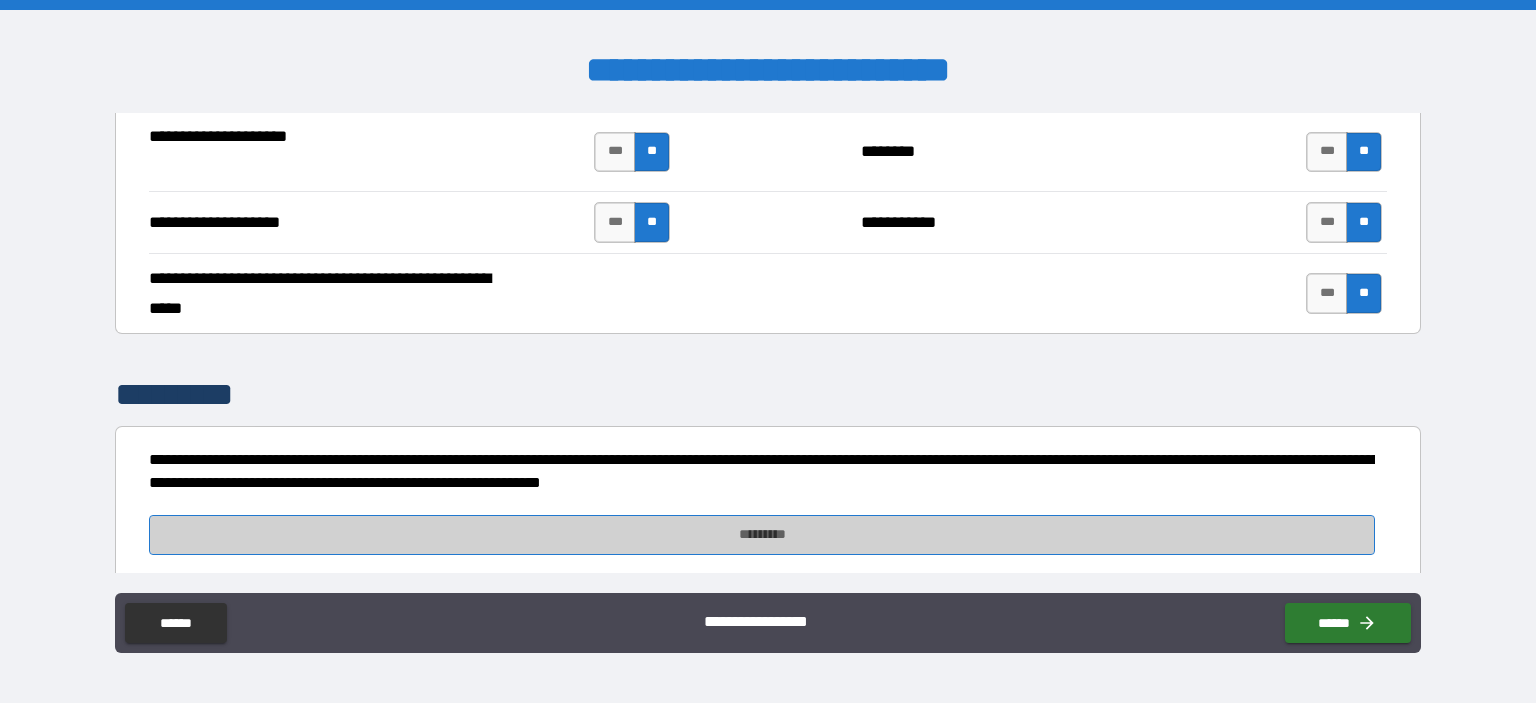 click on "*********" at bounding box center (762, 535) 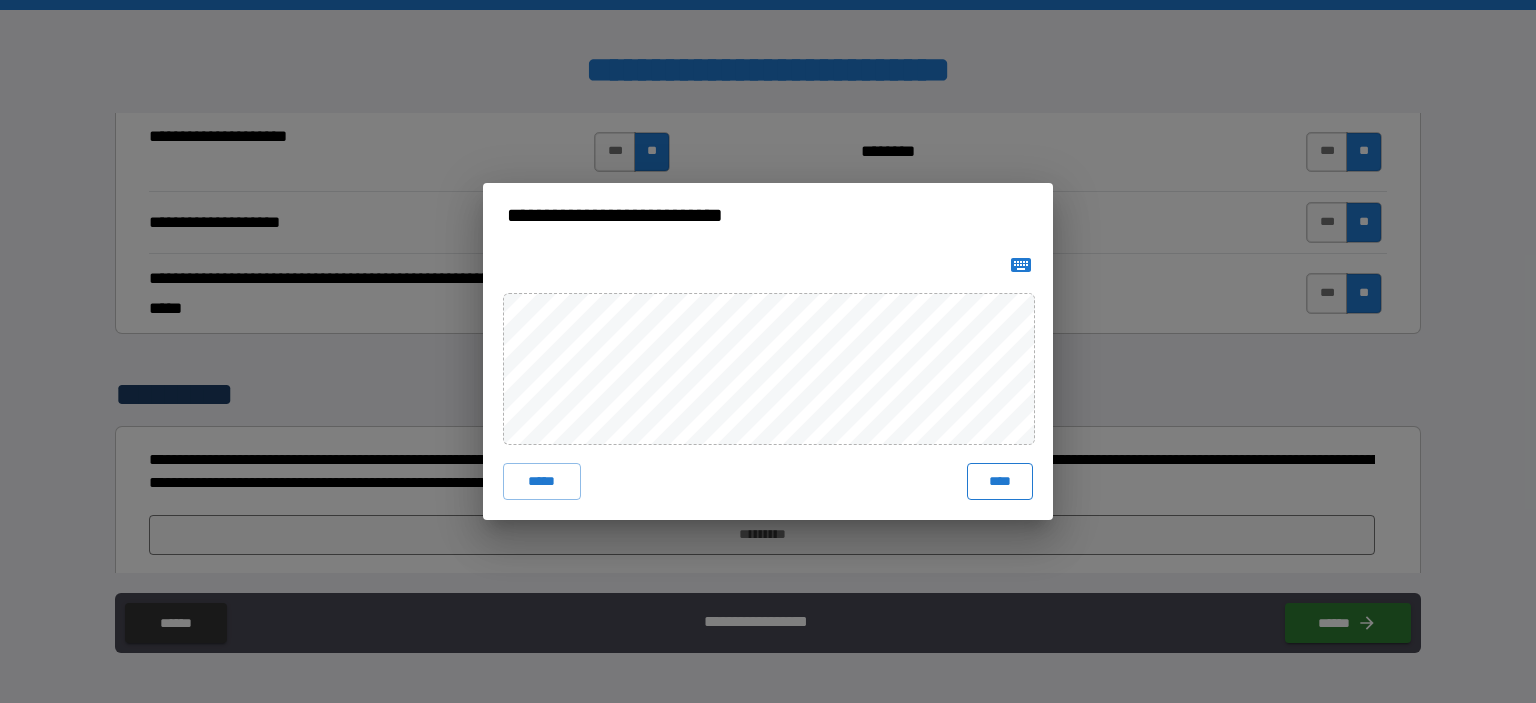 click on "****" at bounding box center [1000, 481] 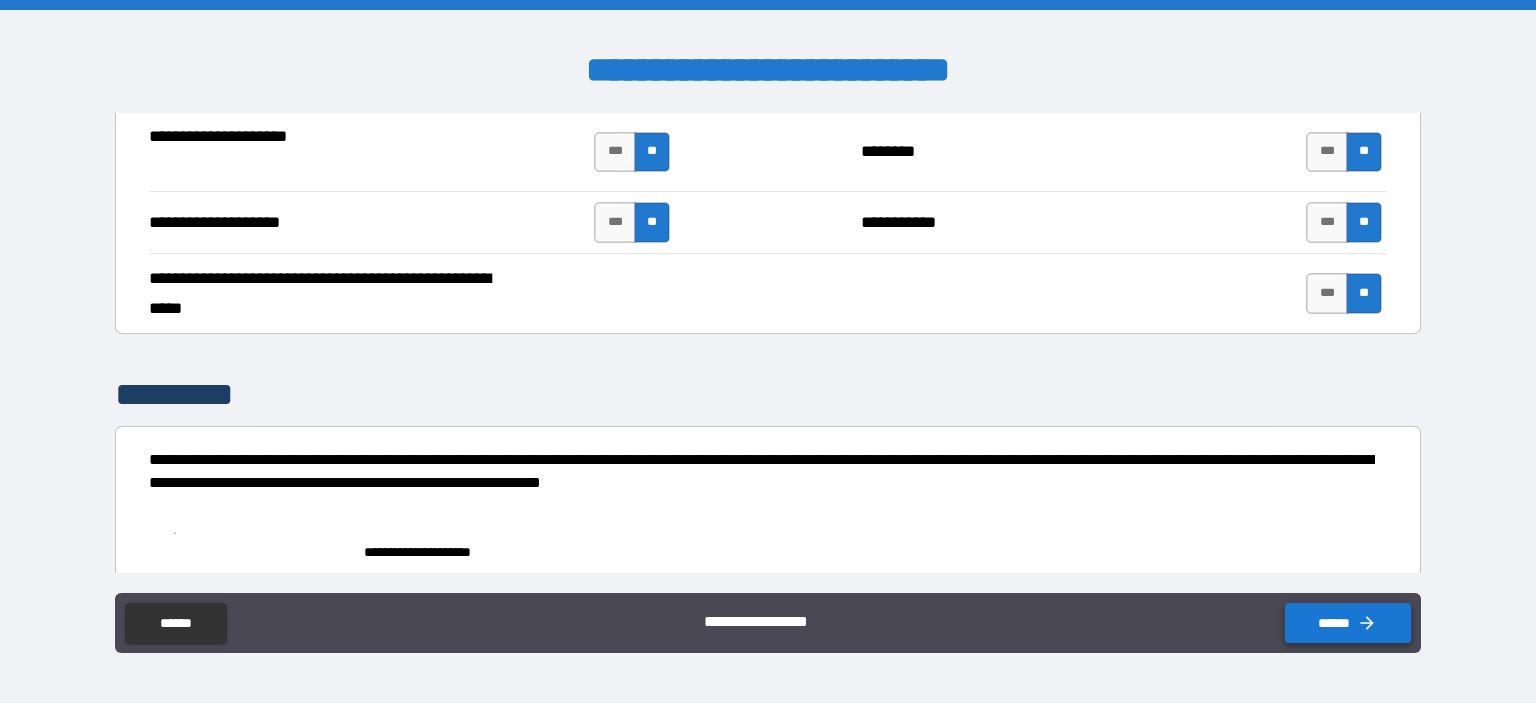 click on "******" at bounding box center [1348, 623] 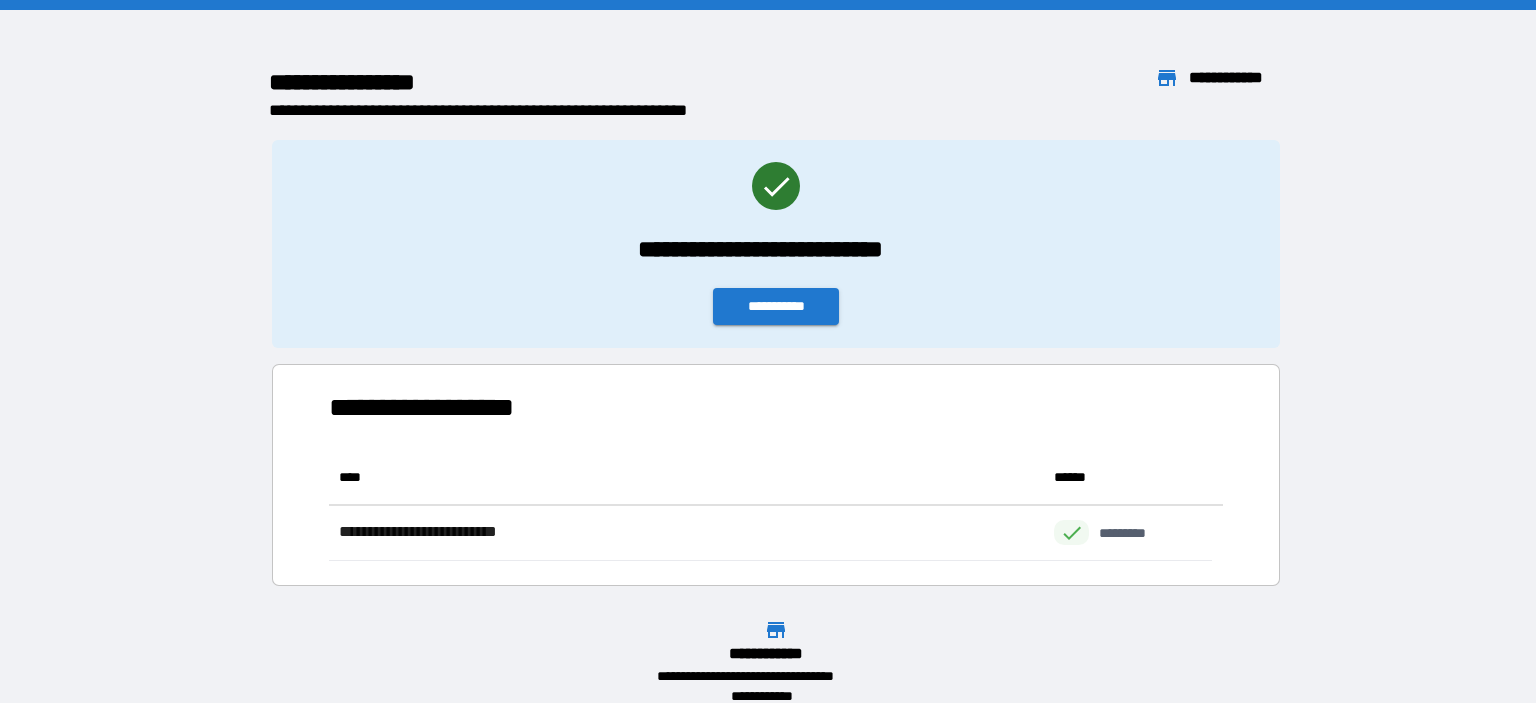 scroll, scrollTop: 17, scrollLeft: 17, axis: both 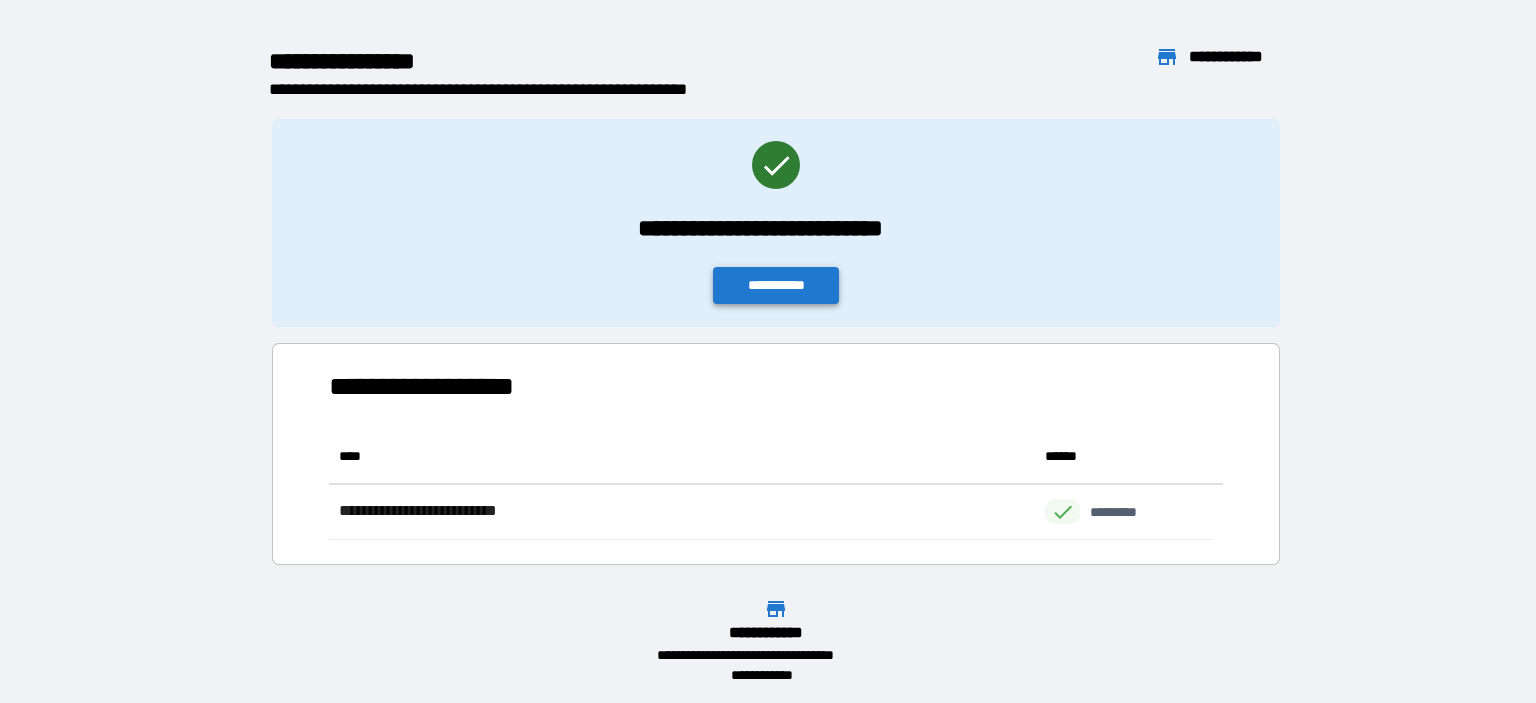 click on "**********" at bounding box center (776, 285) 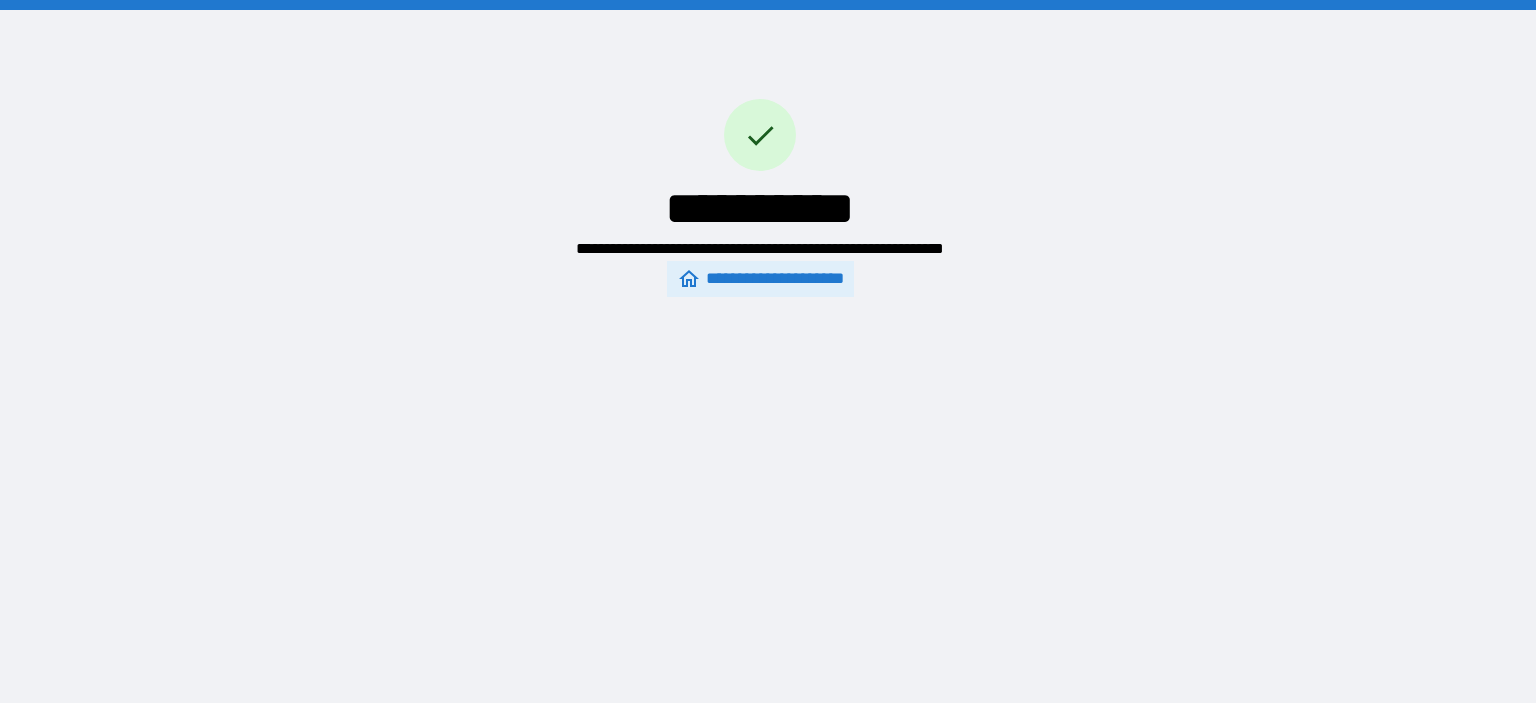 scroll, scrollTop: 0, scrollLeft: 0, axis: both 